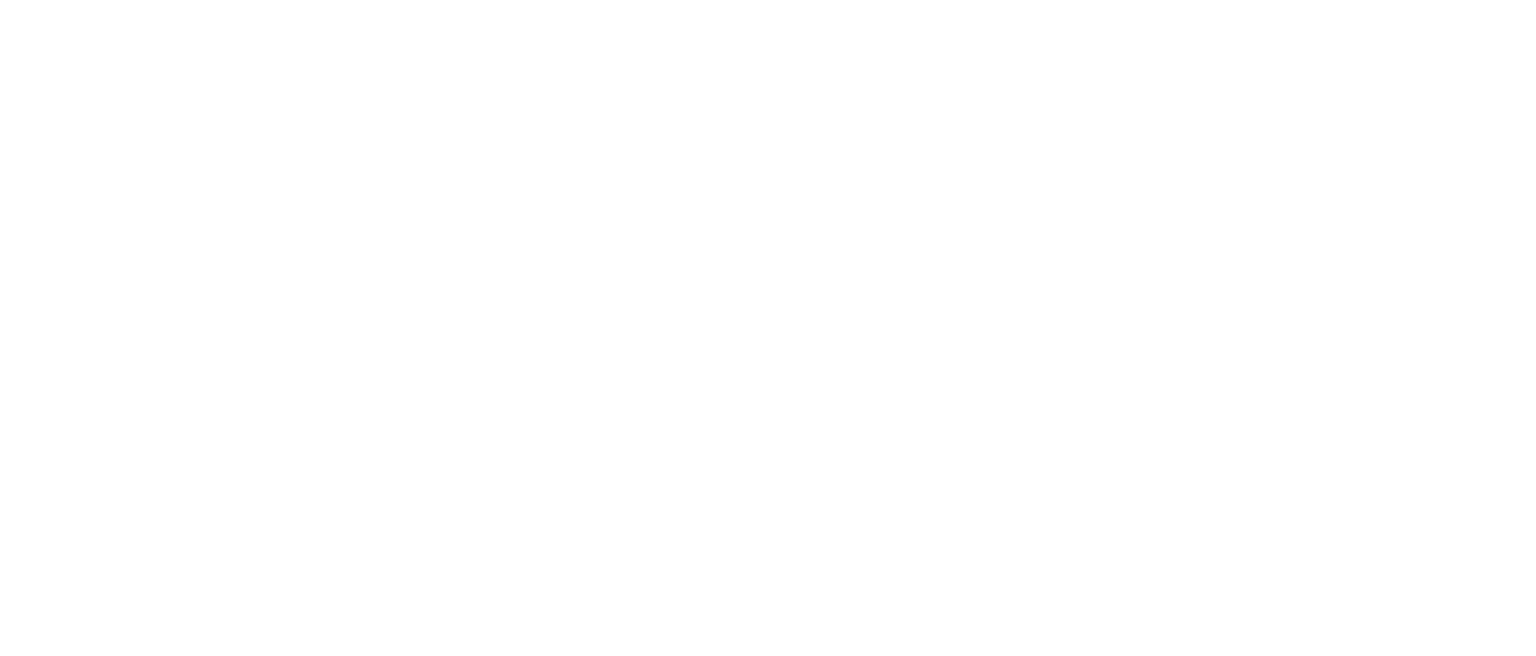 scroll, scrollTop: 0, scrollLeft: 0, axis: both 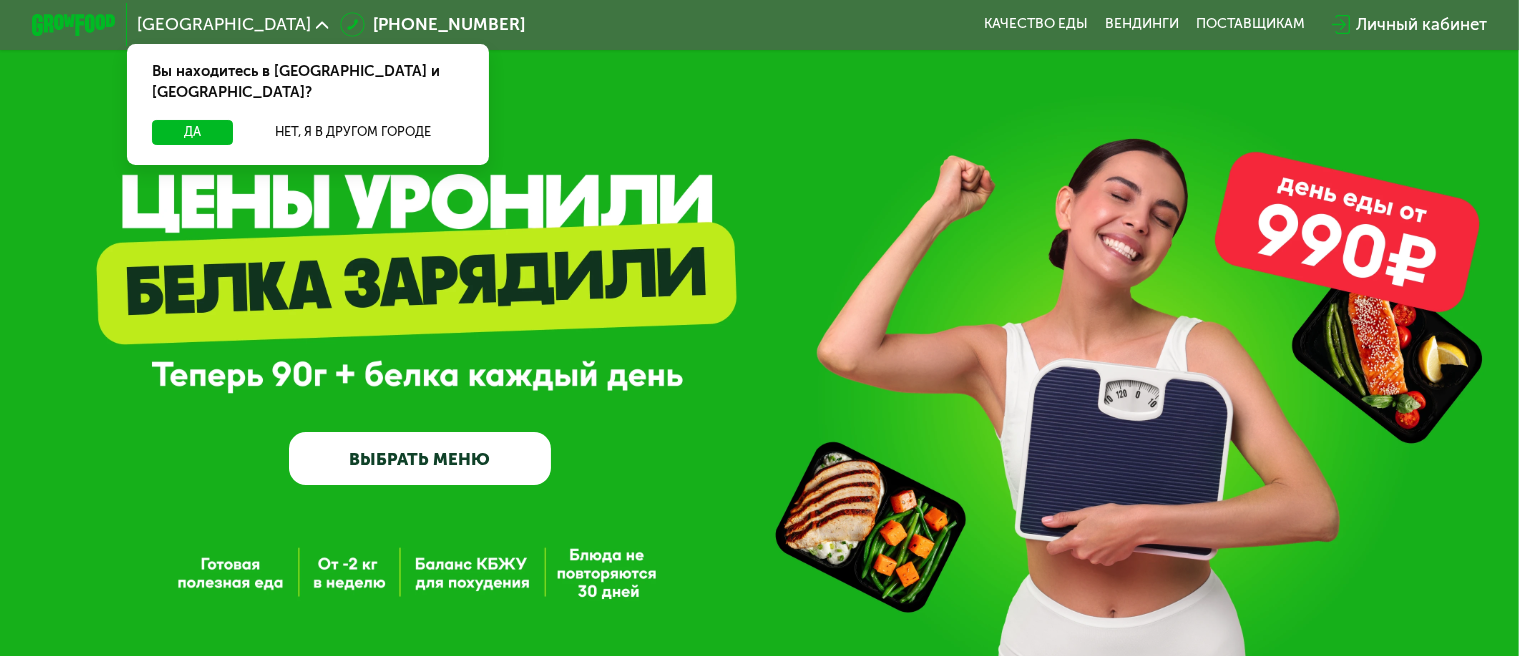 click on "Нет, я в другом городе" at bounding box center (352, 132) 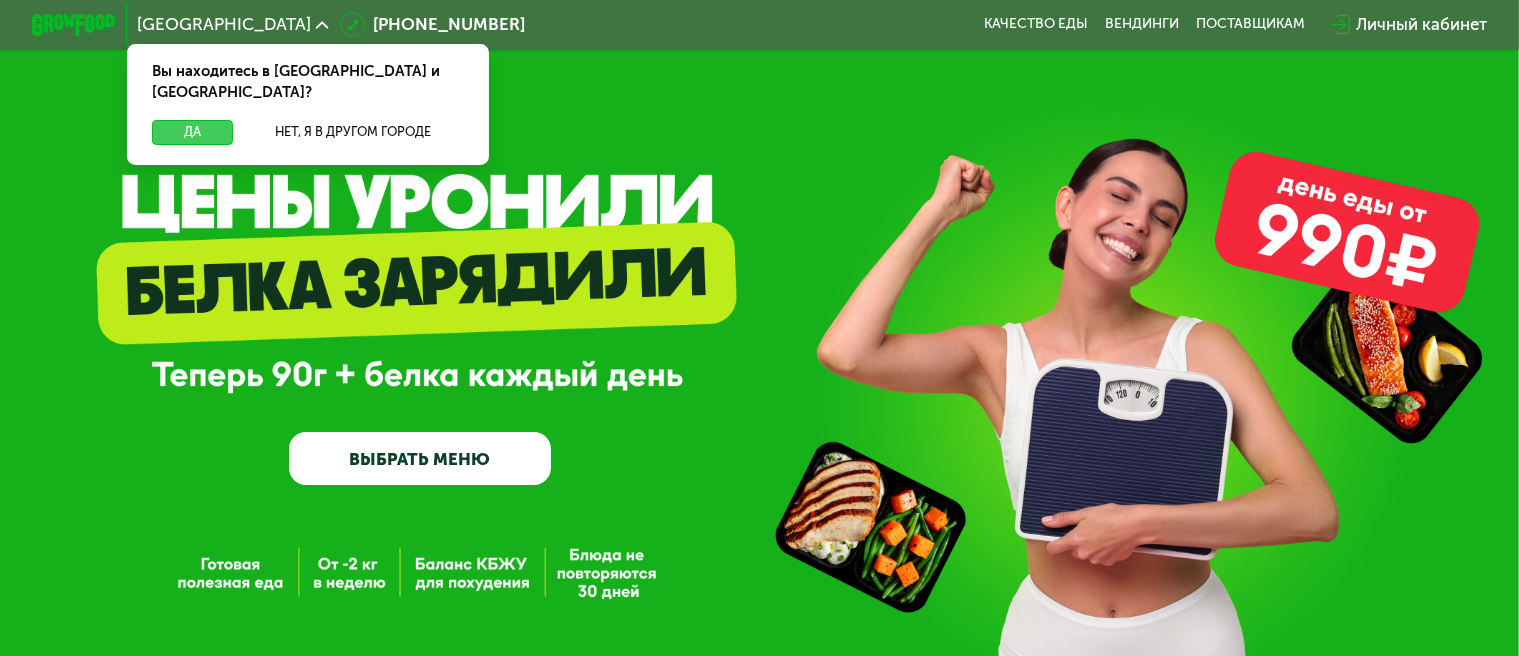 click on "Да" at bounding box center (192, 132) 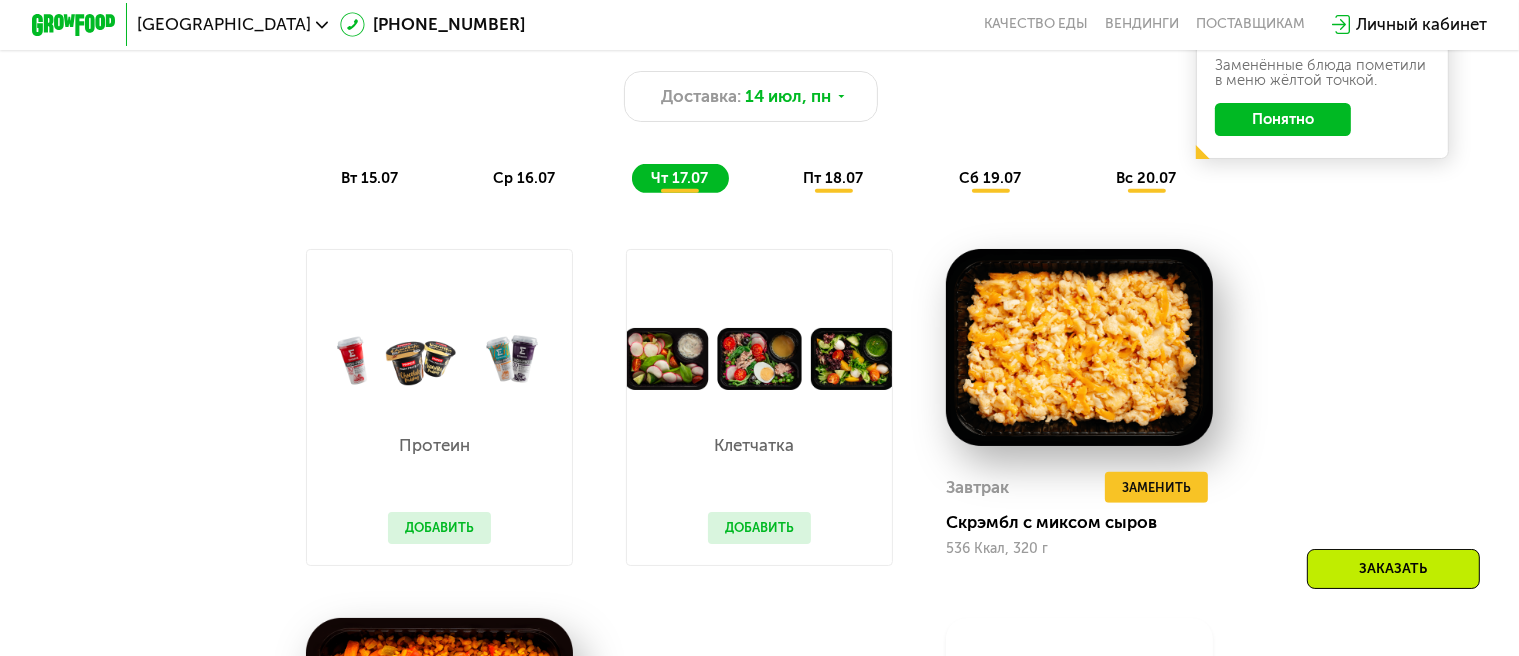scroll, scrollTop: 900, scrollLeft: 0, axis: vertical 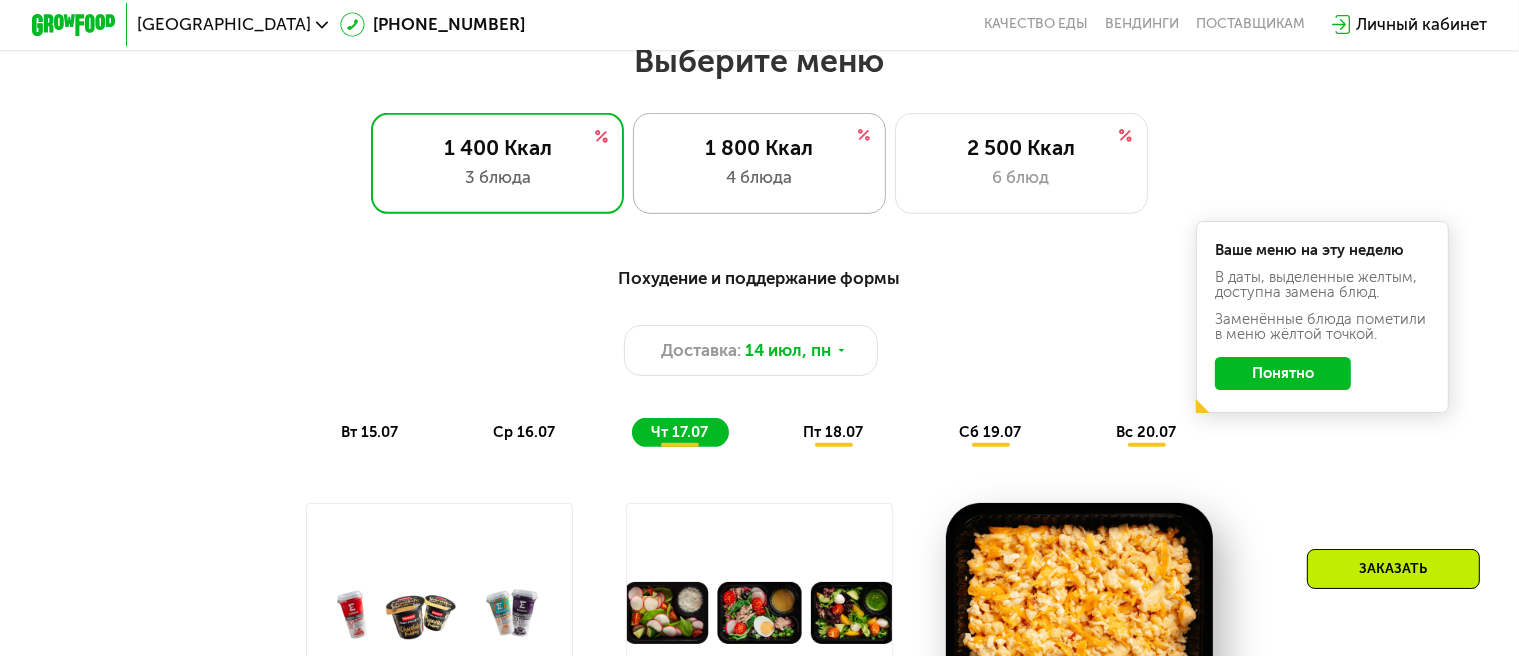 click on "4 блюда" at bounding box center (759, 177) 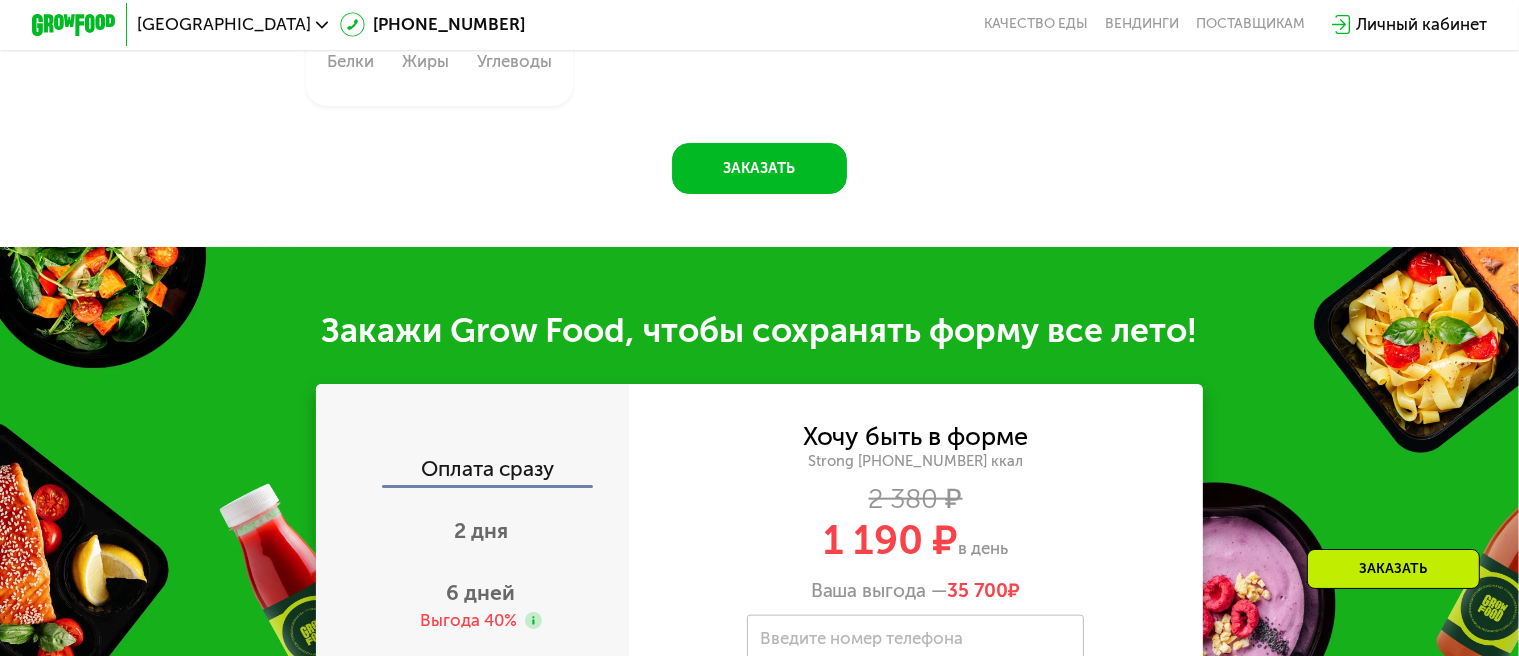 scroll, scrollTop: 2500, scrollLeft: 0, axis: vertical 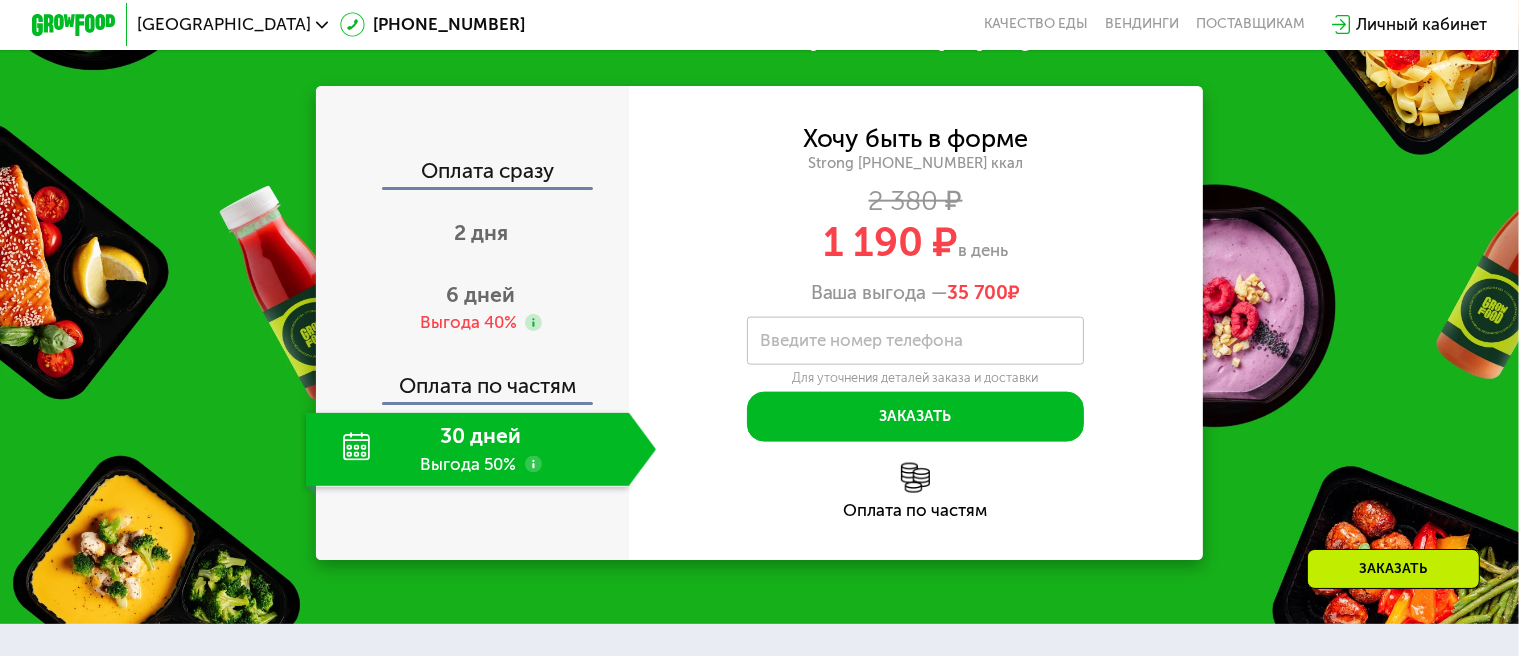 click 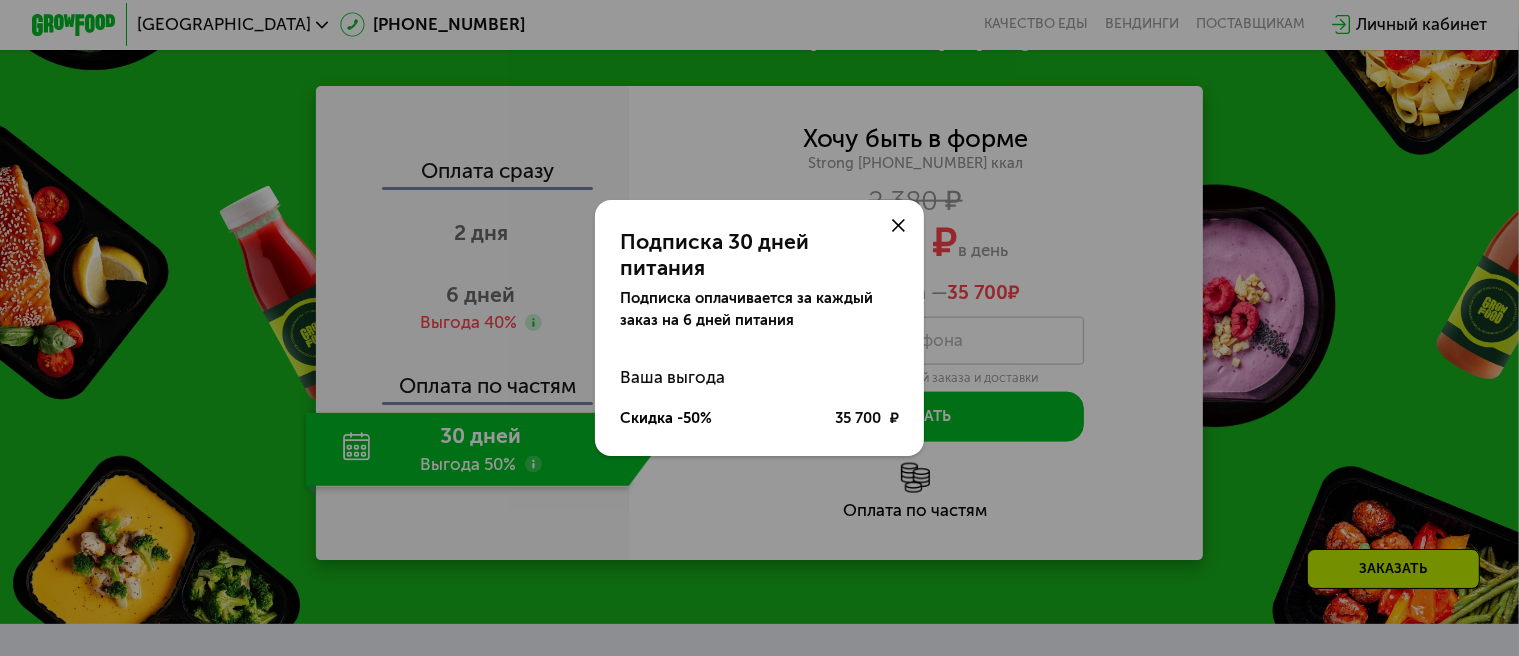 scroll, scrollTop: 0, scrollLeft: 0, axis: both 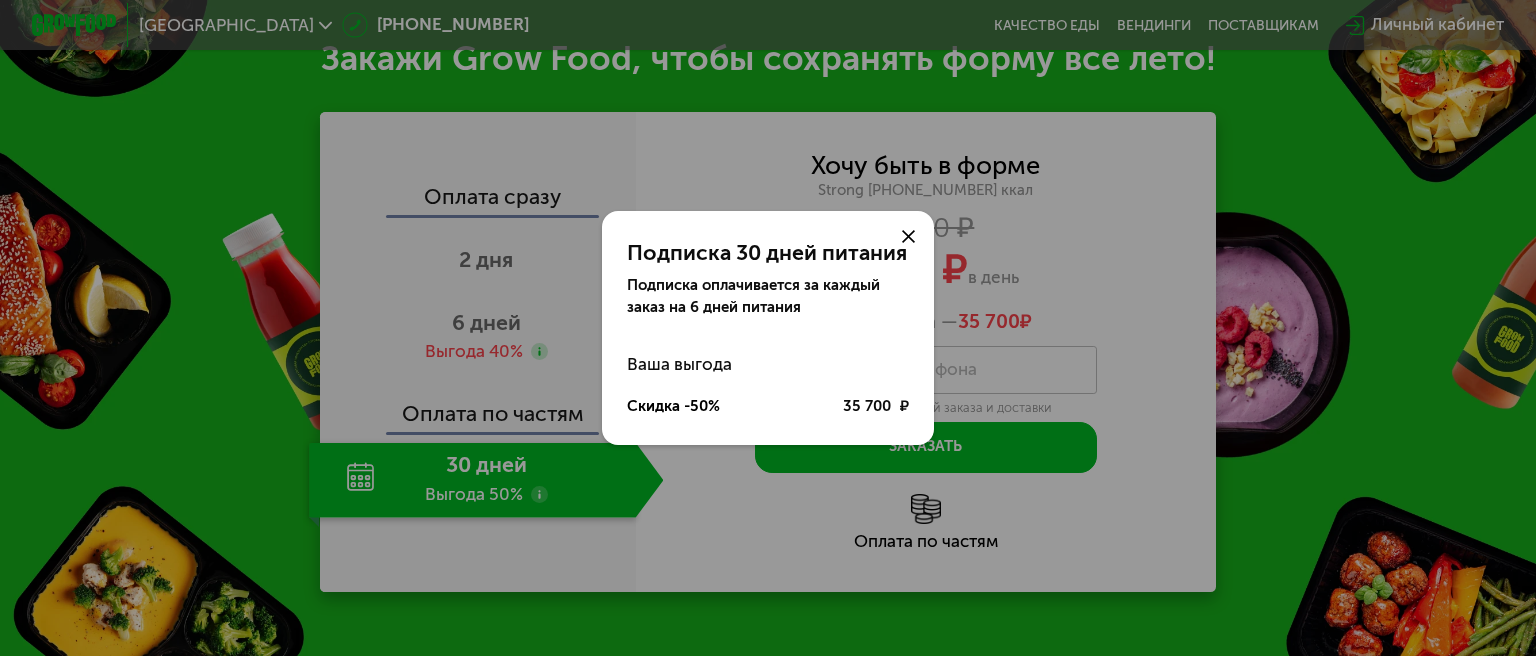 click 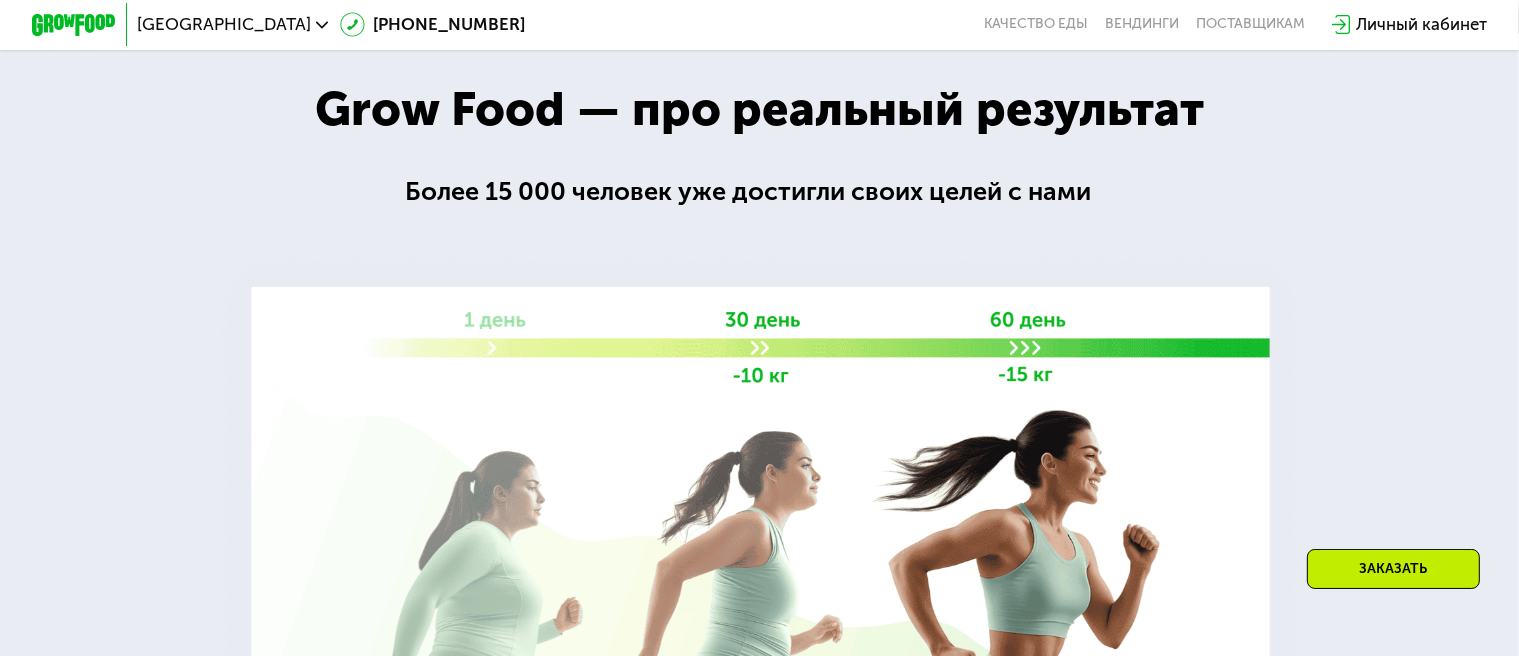 scroll, scrollTop: 3100, scrollLeft: 0, axis: vertical 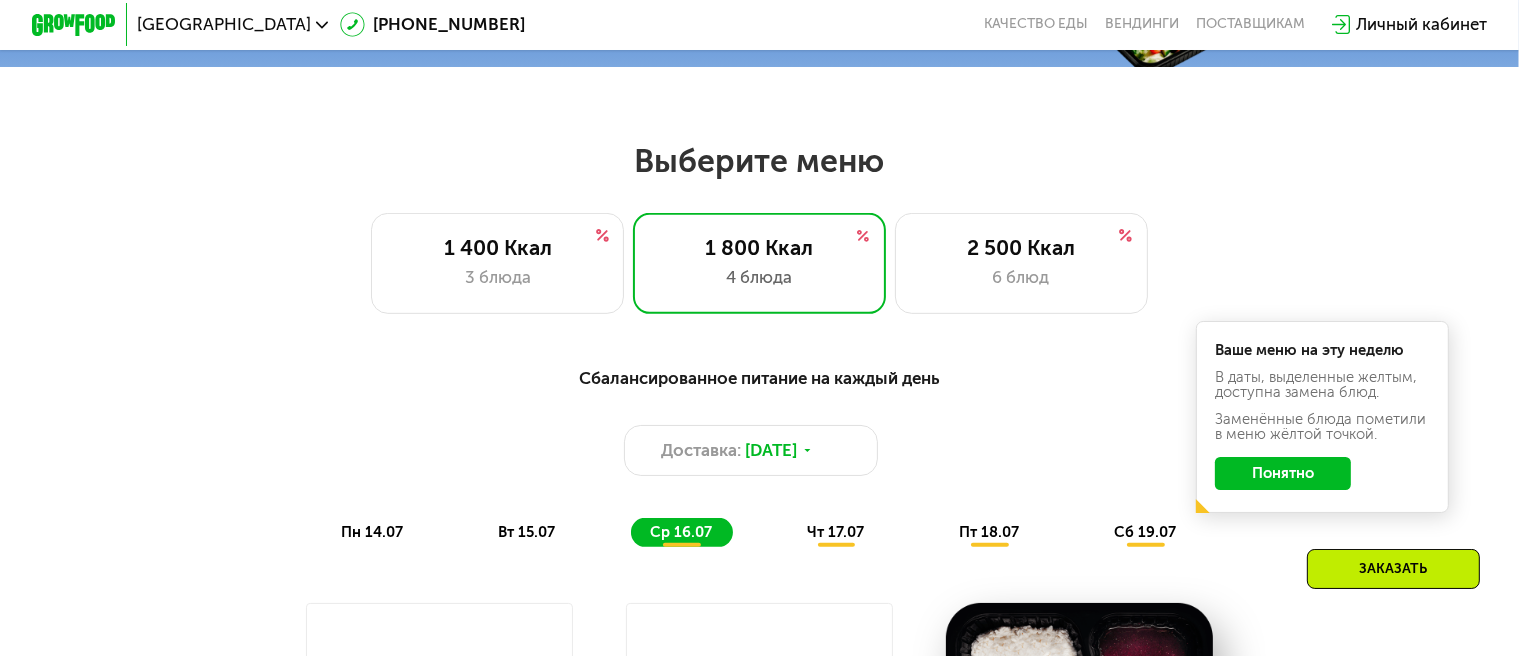 click on "Сбалансированное питание на каждый день" at bounding box center (759, 378) 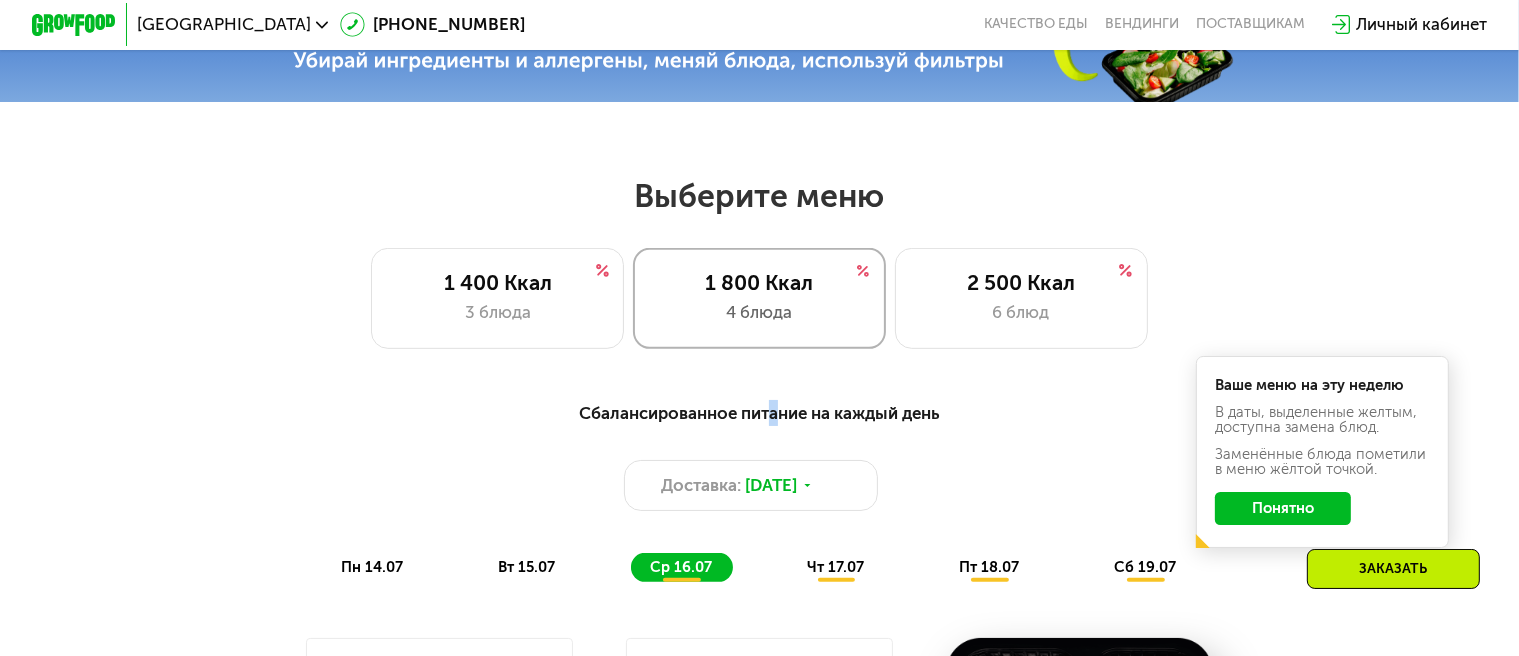 scroll, scrollTop: 800, scrollLeft: 0, axis: vertical 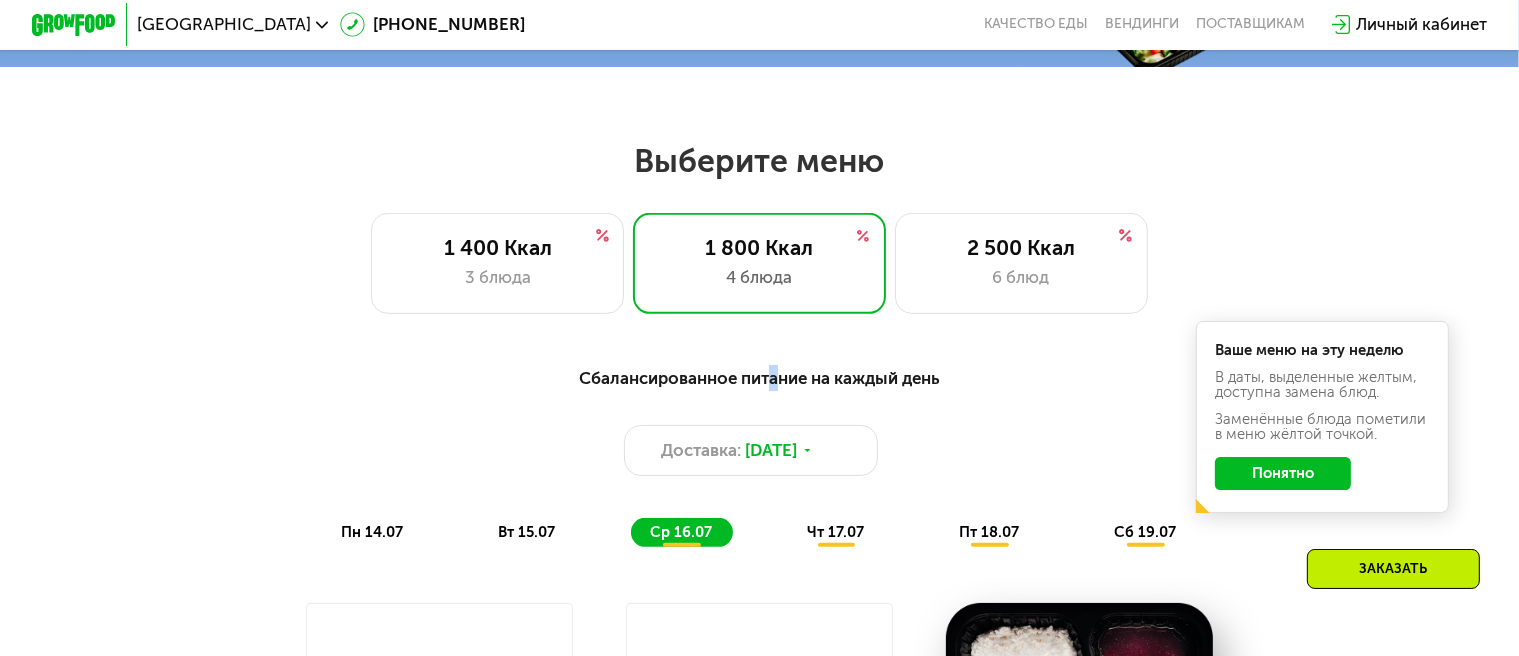click on "Понятно" 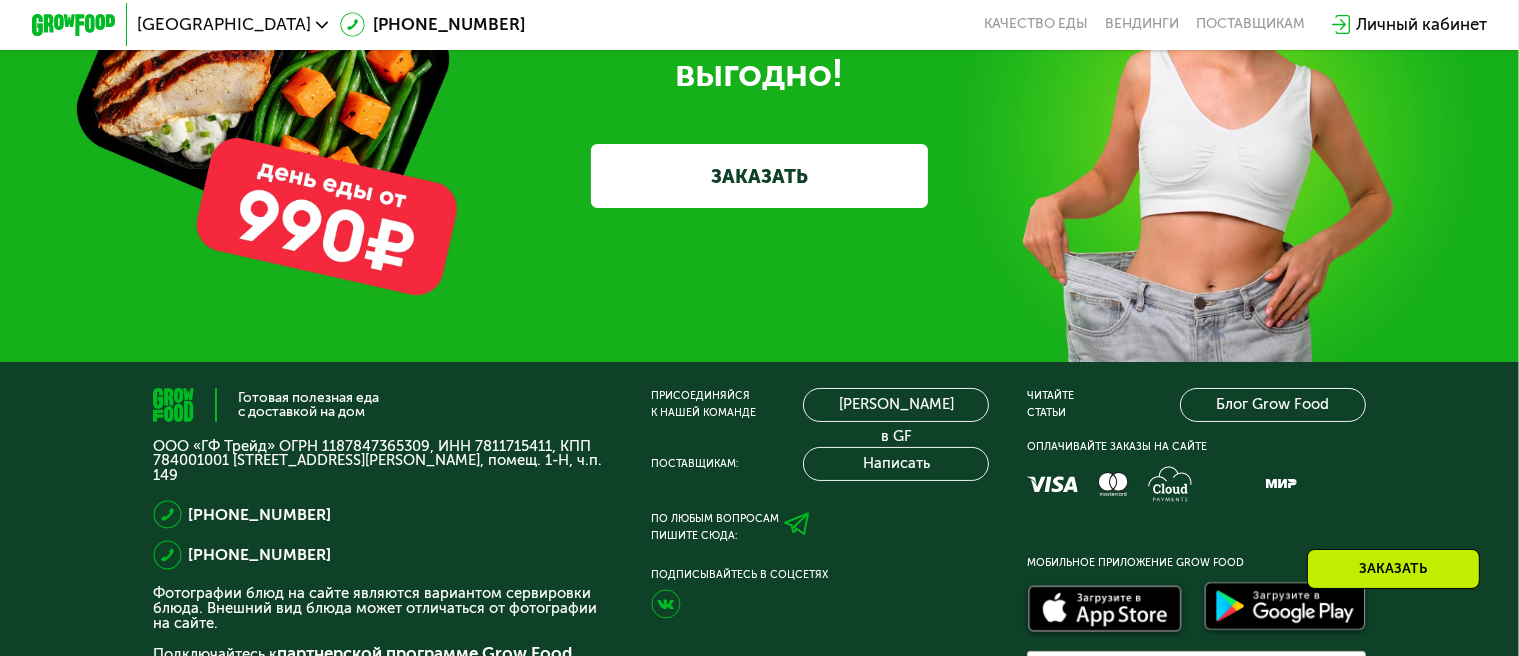 scroll, scrollTop: 6700, scrollLeft: 0, axis: vertical 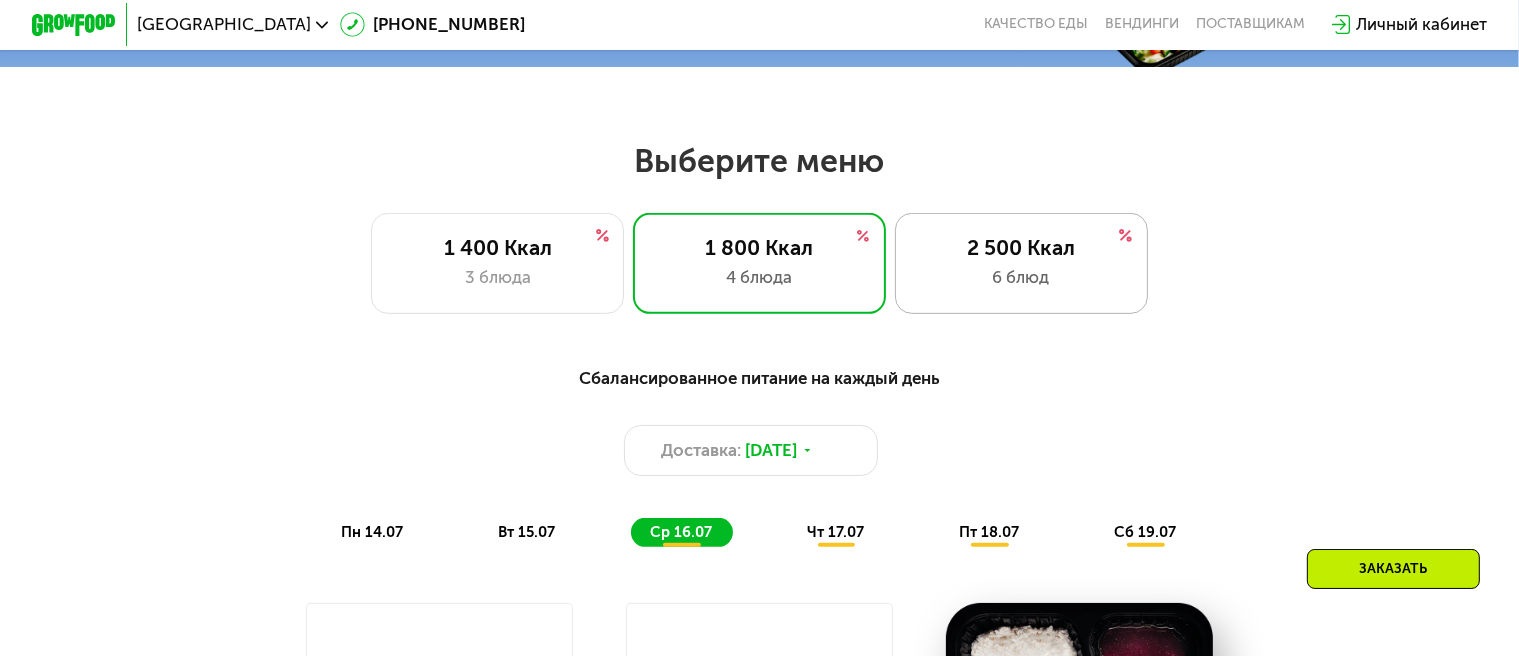 click on "6 блюд" at bounding box center (1021, 277) 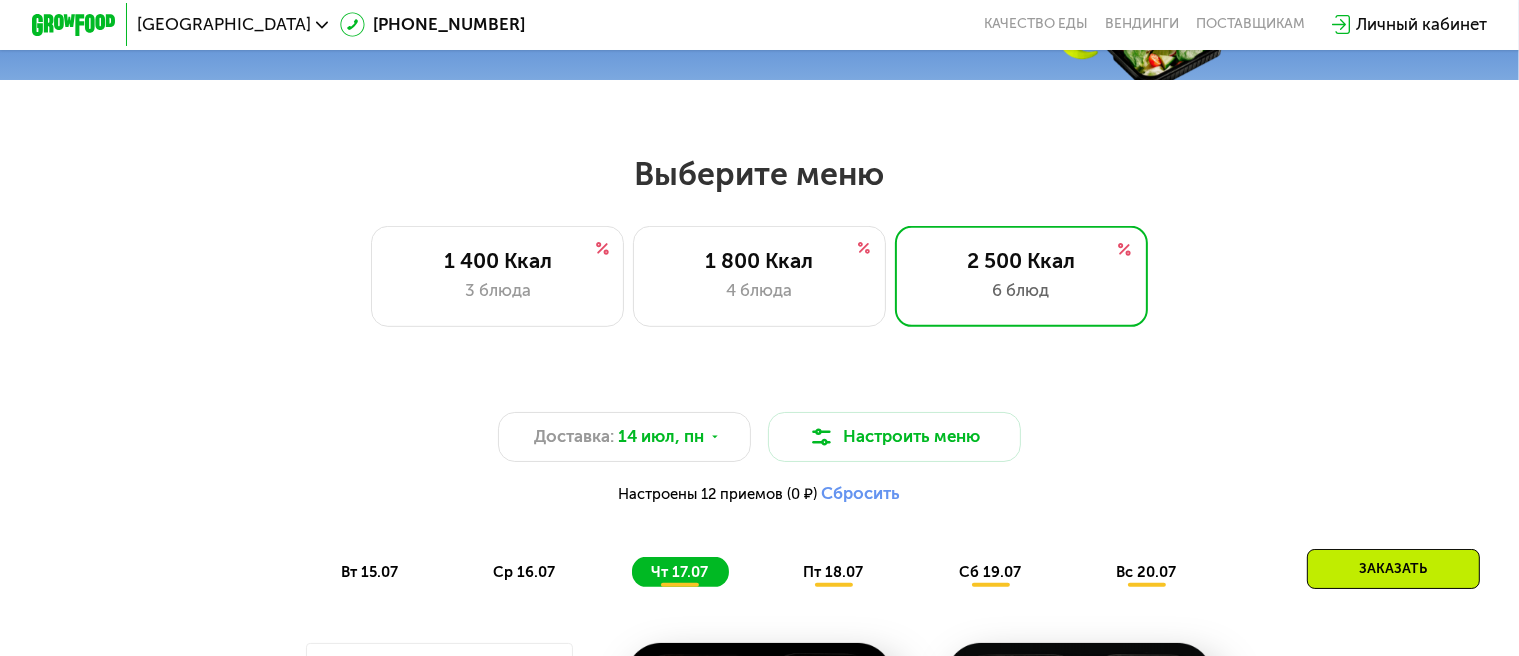 scroll, scrollTop: 700, scrollLeft: 0, axis: vertical 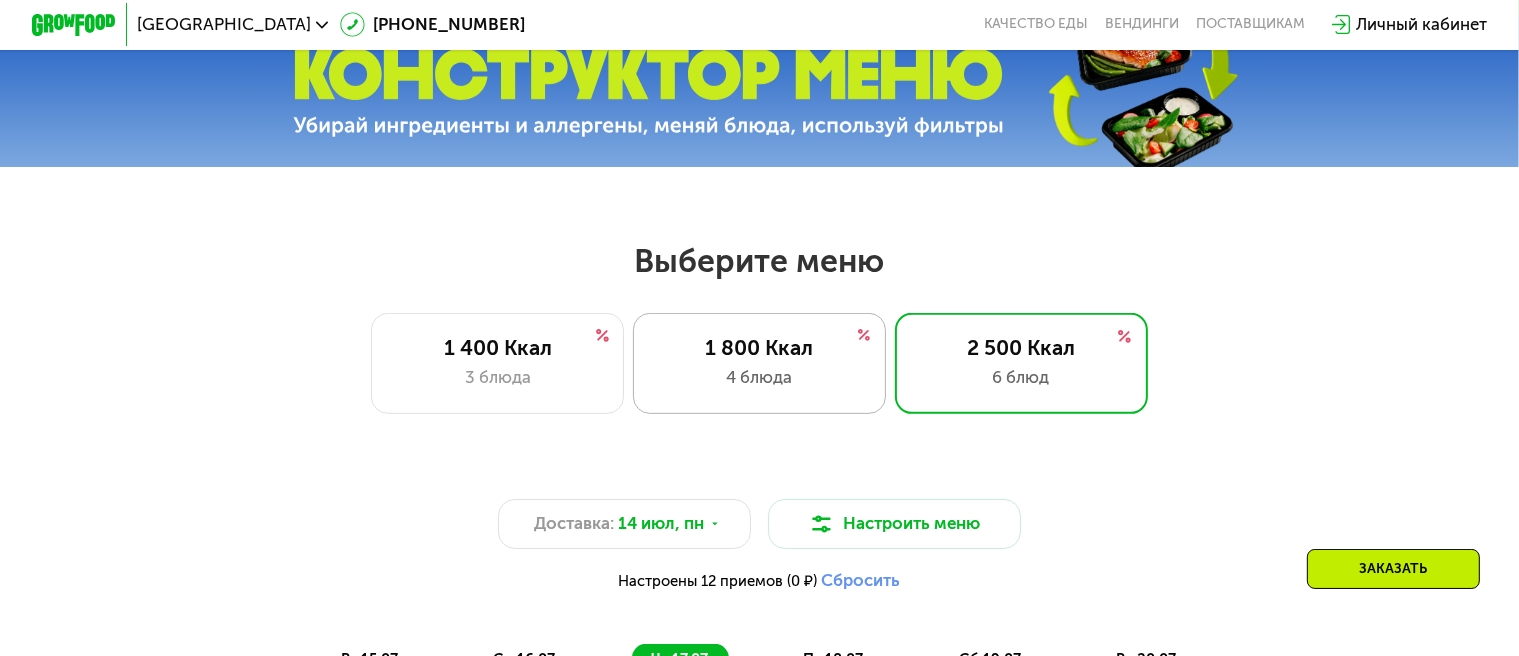 click on "1 800 Ккал 4 блюда" 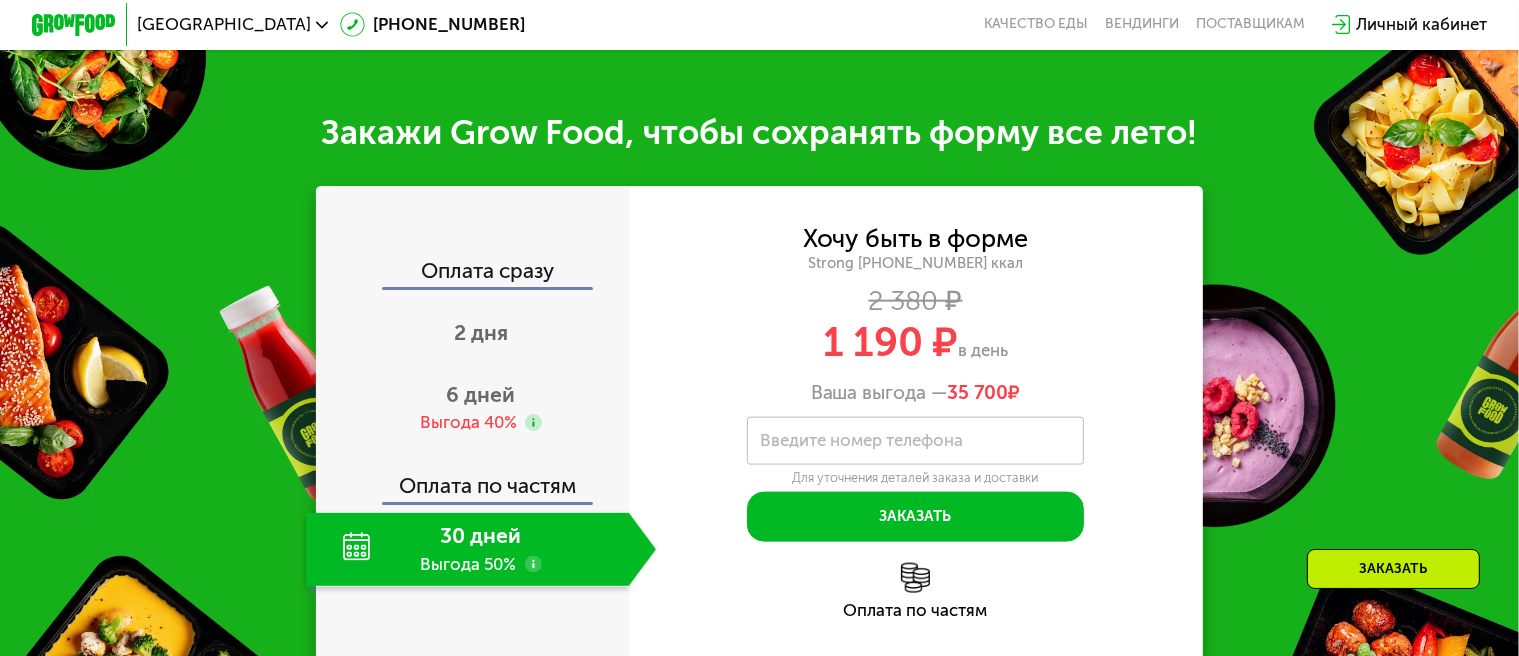 scroll, scrollTop: 2500, scrollLeft: 0, axis: vertical 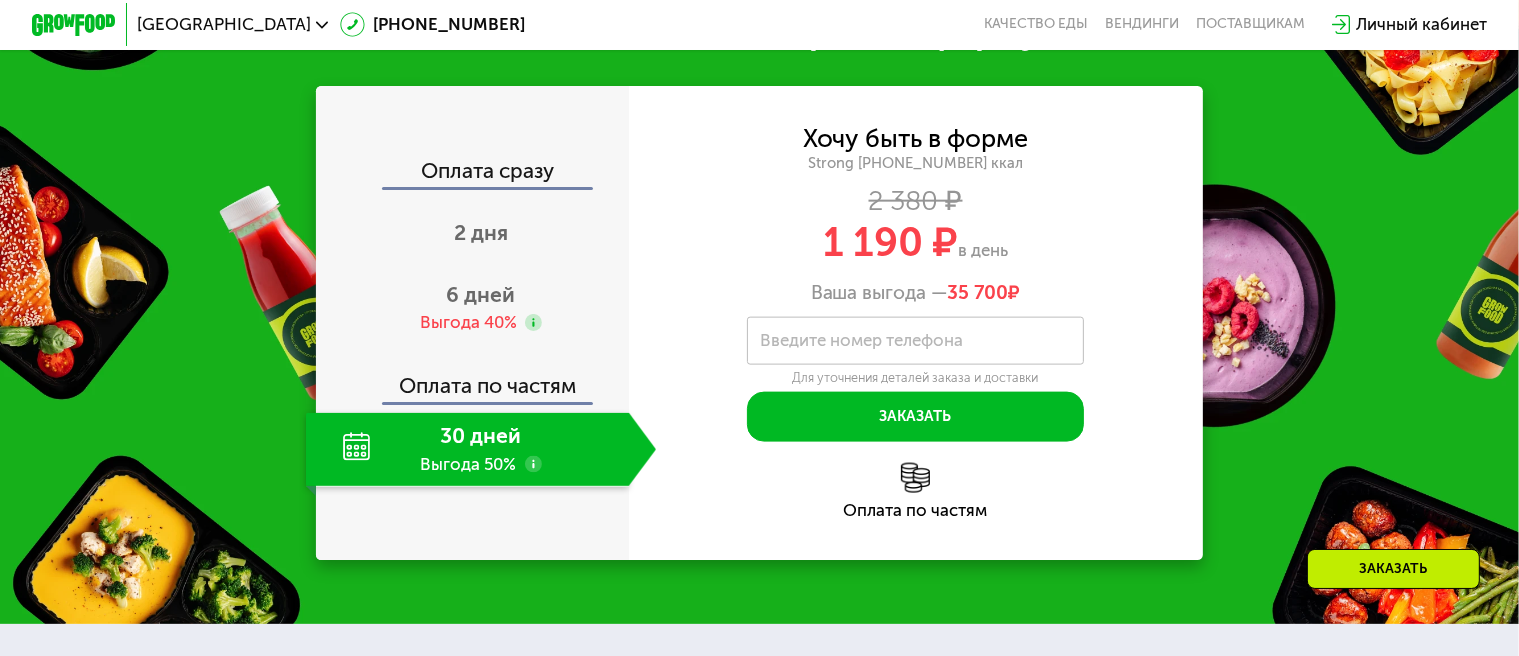 click 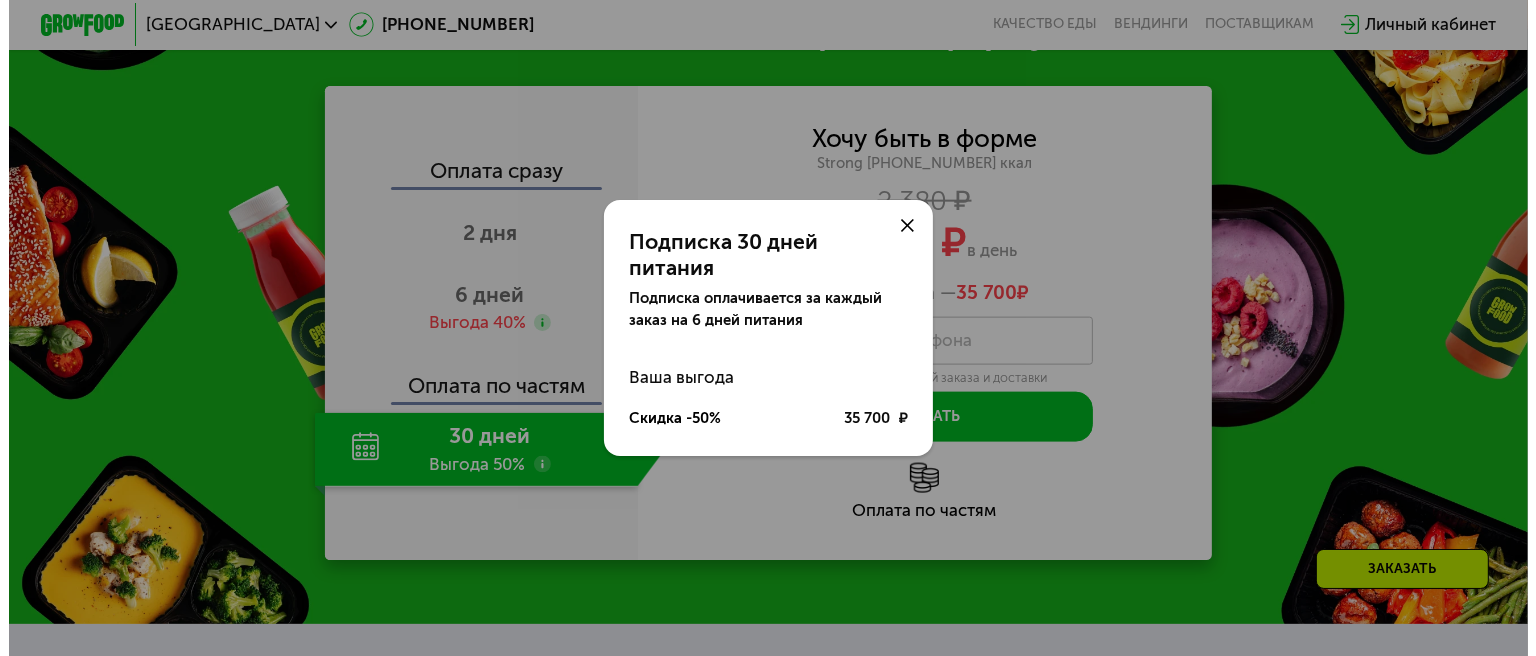 scroll, scrollTop: 0, scrollLeft: 0, axis: both 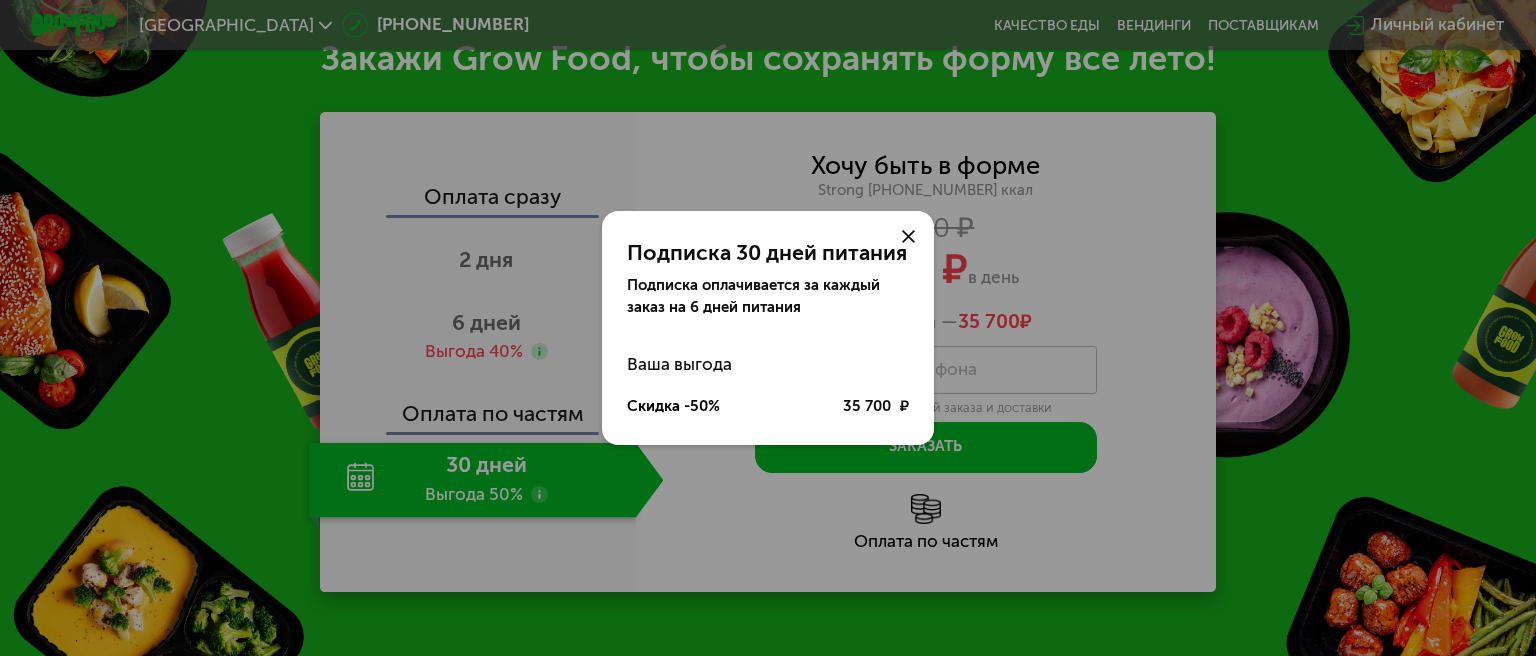click 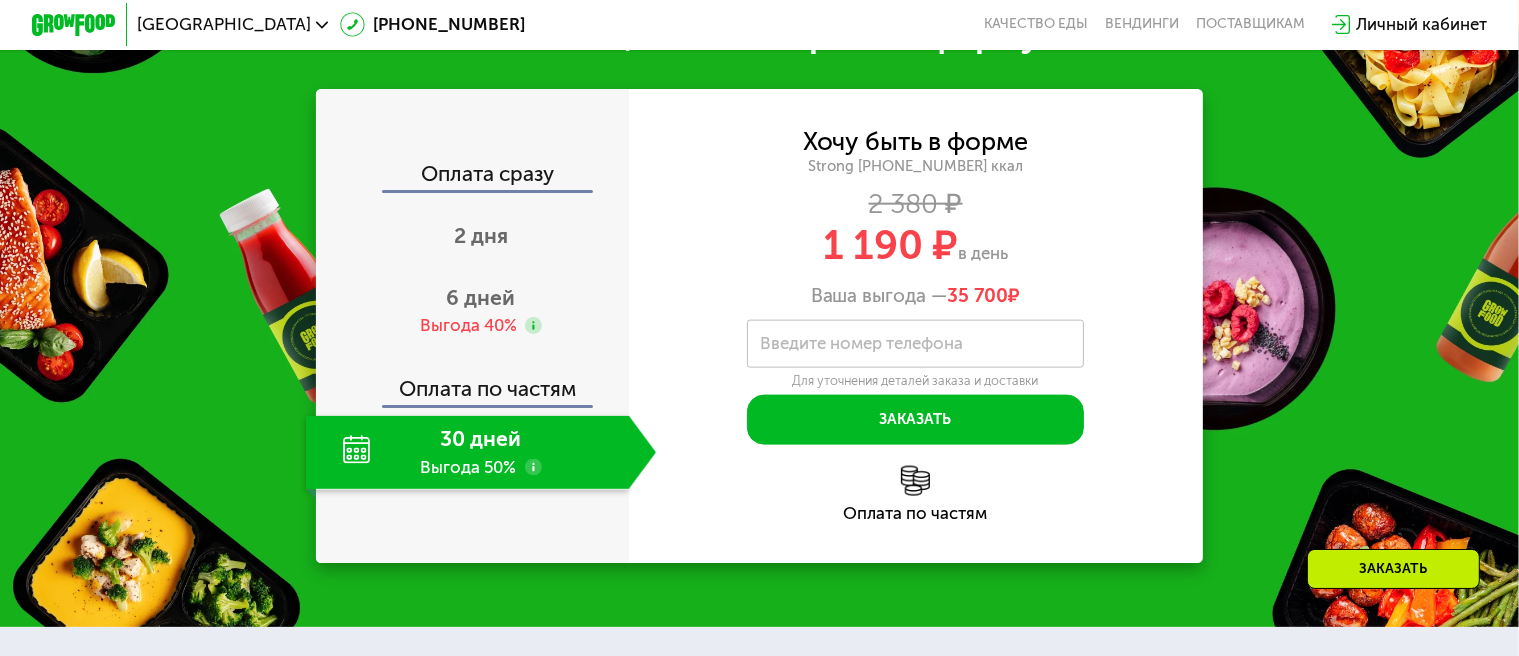 scroll, scrollTop: 2500, scrollLeft: 0, axis: vertical 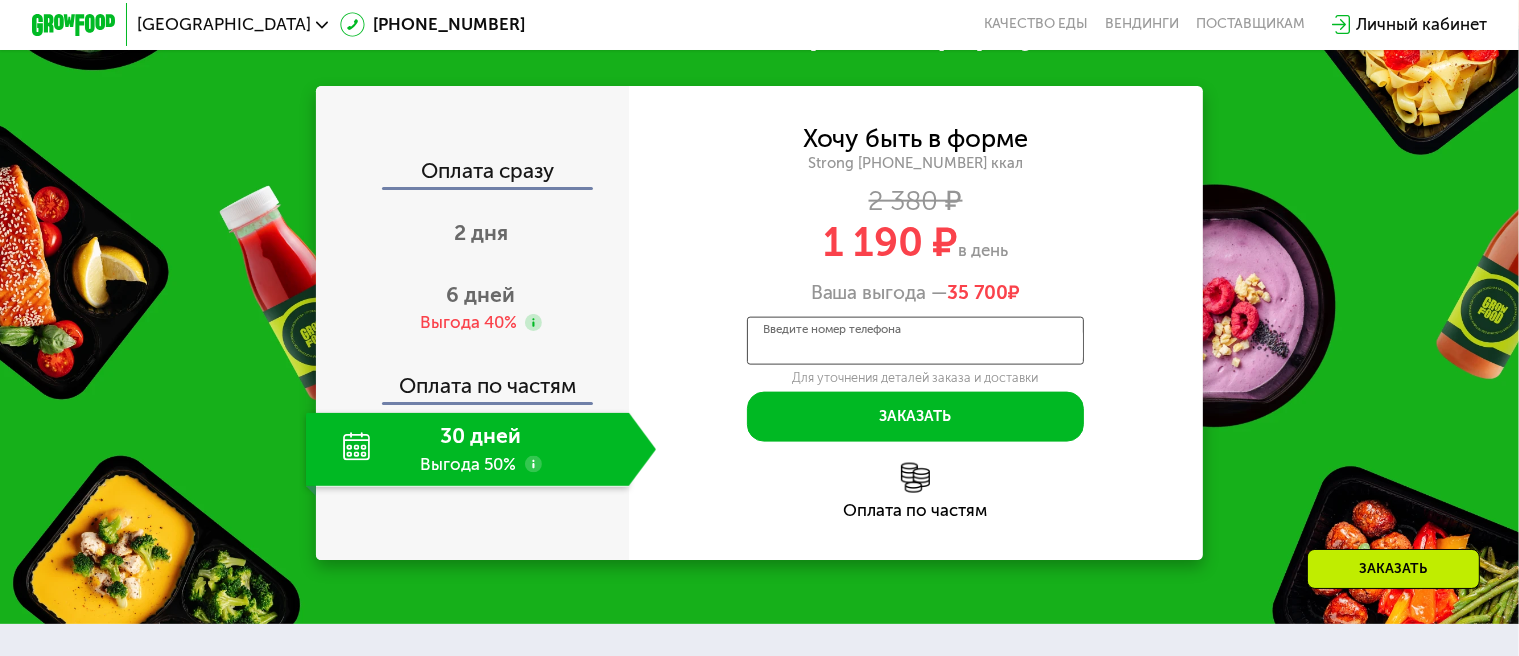 click on "Введите номер телефона" at bounding box center (916, 340) 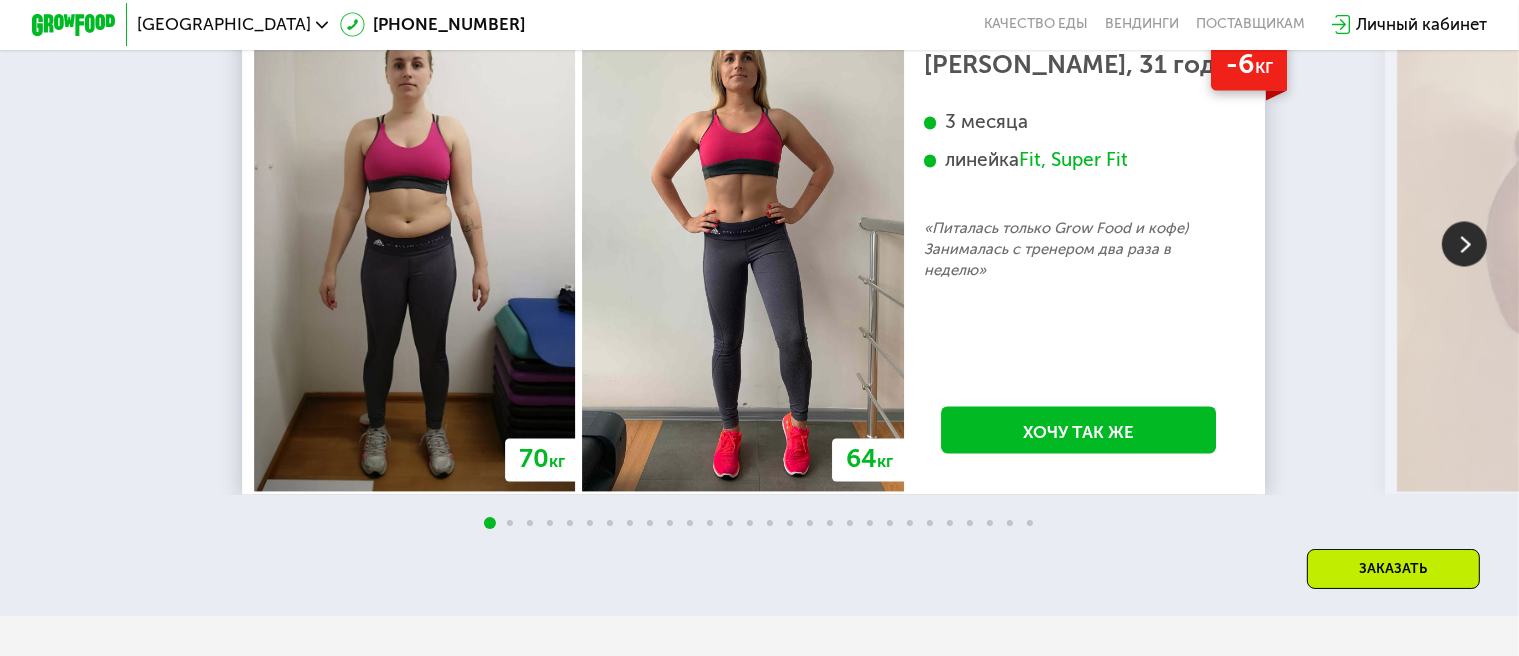 scroll, scrollTop: 4000, scrollLeft: 0, axis: vertical 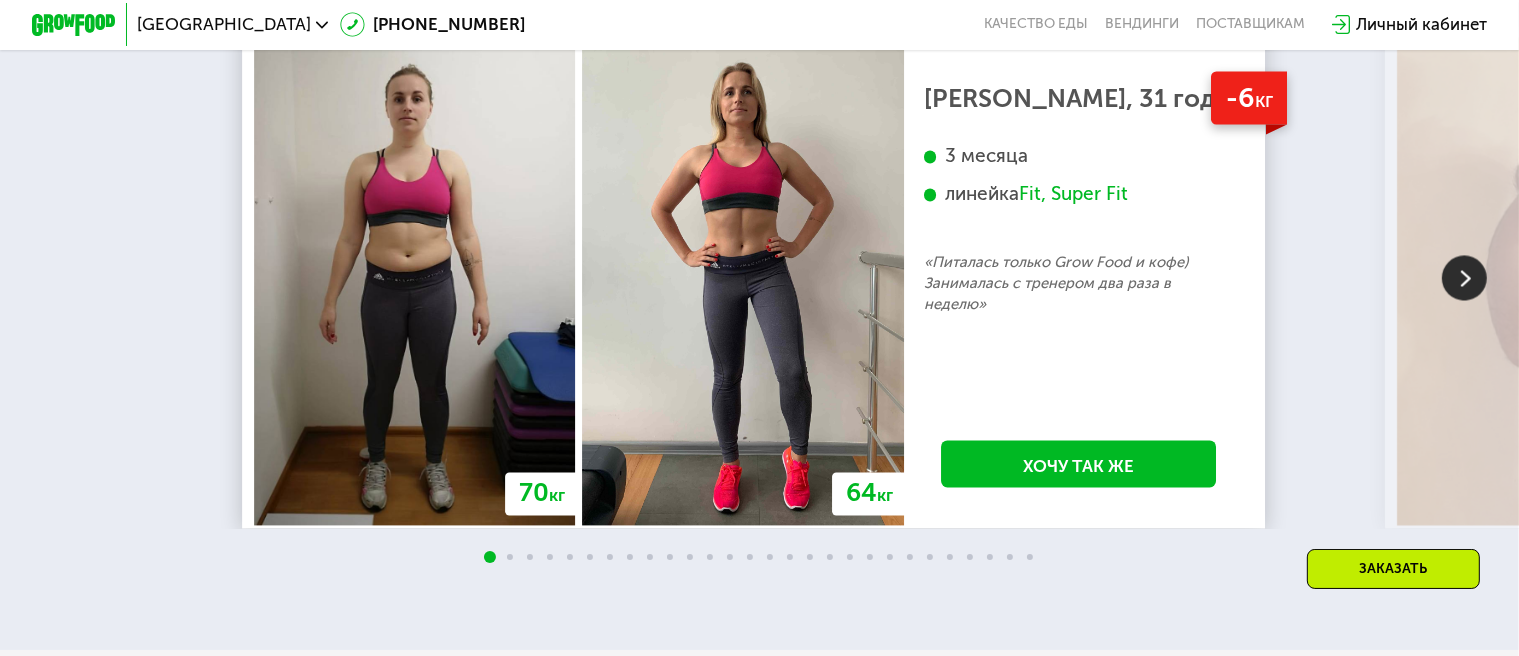 click at bounding box center [1464, 277] 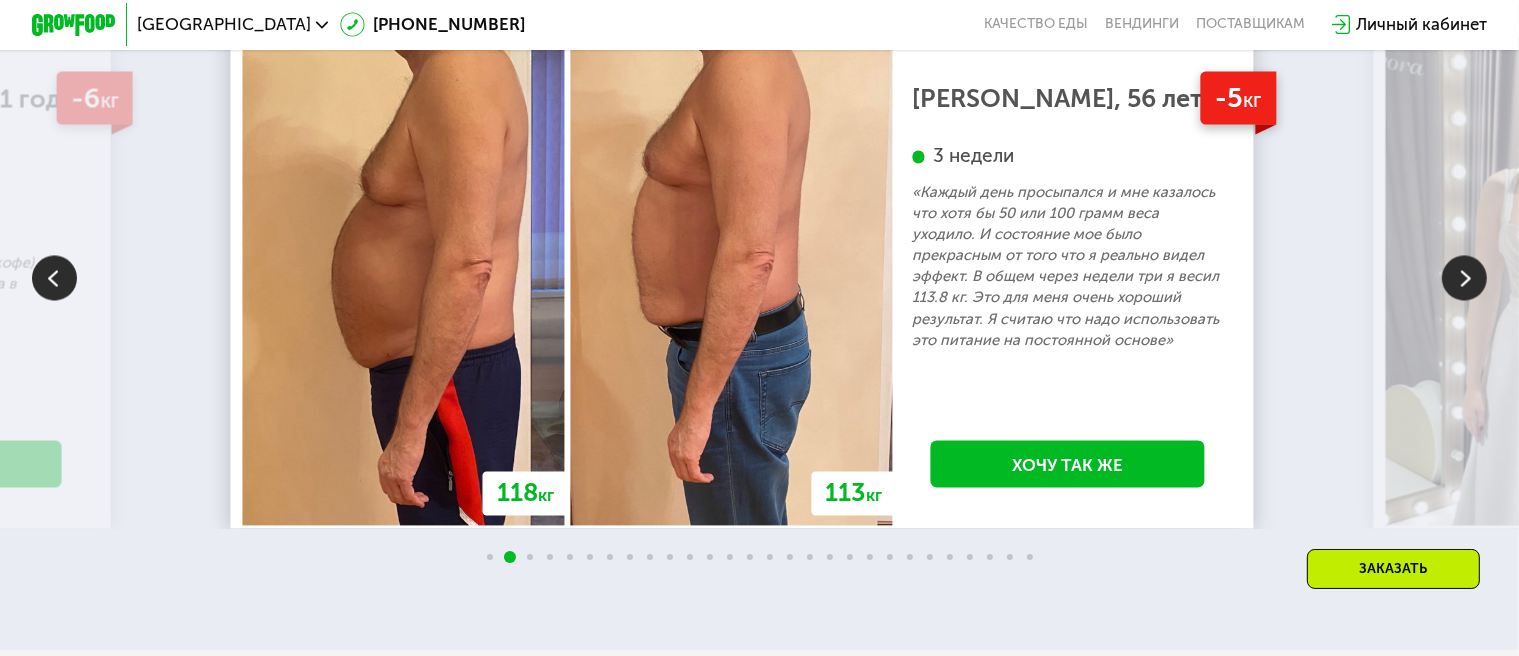 click at bounding box center (1464, 277) 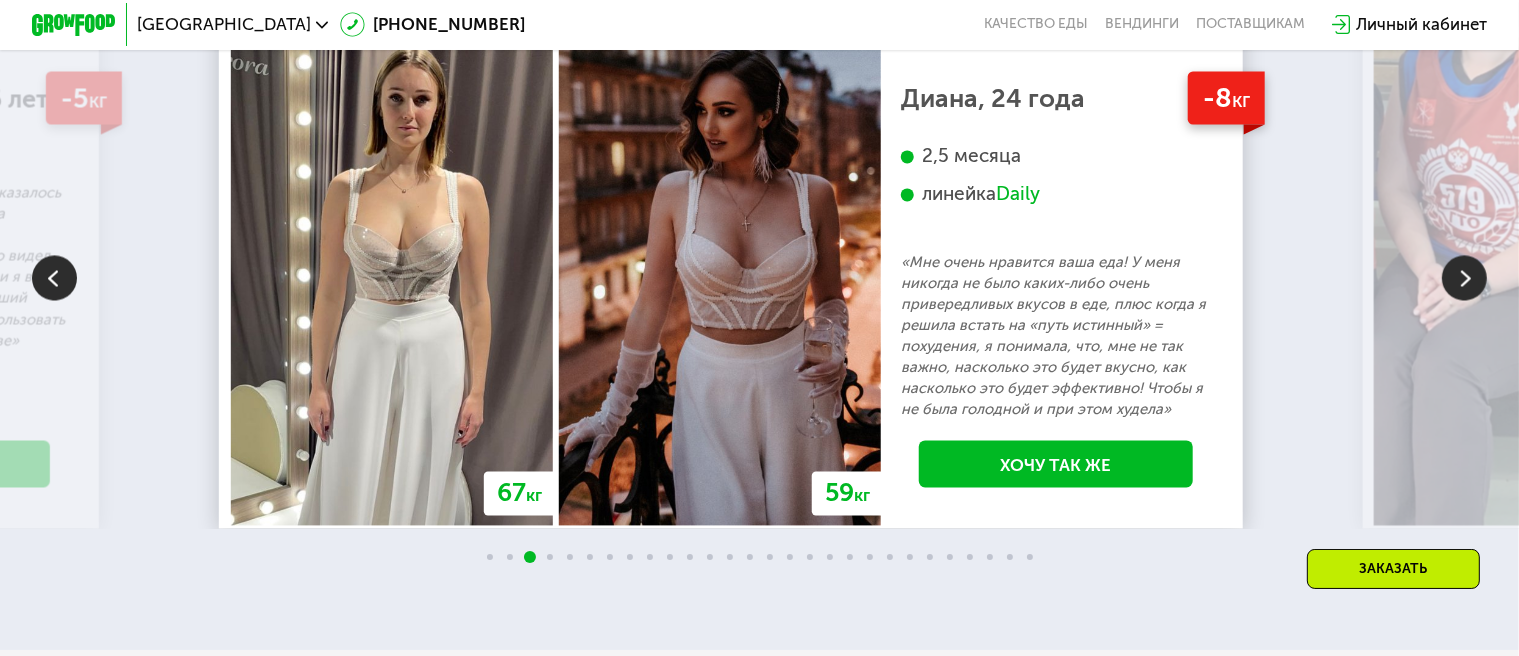 click at bounding box center (1464, 277) 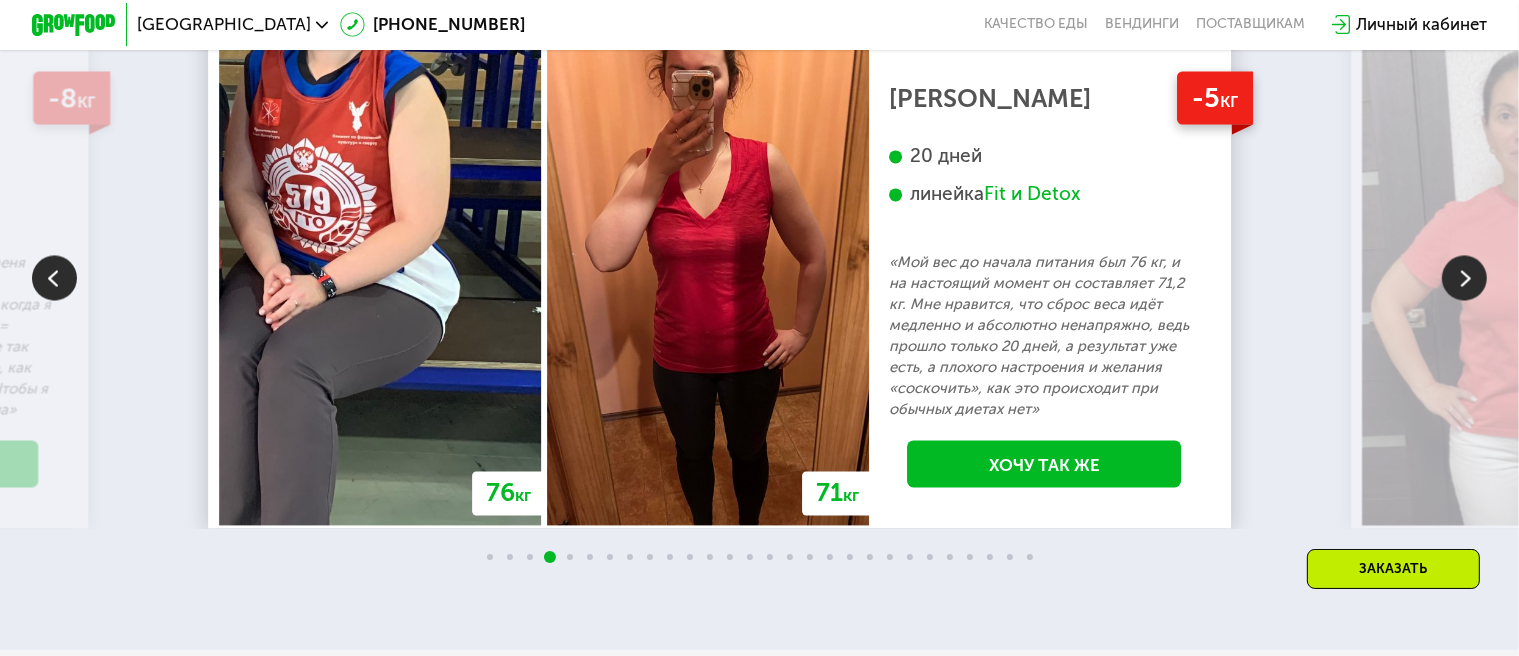 click at bounding box center [1464, 277] 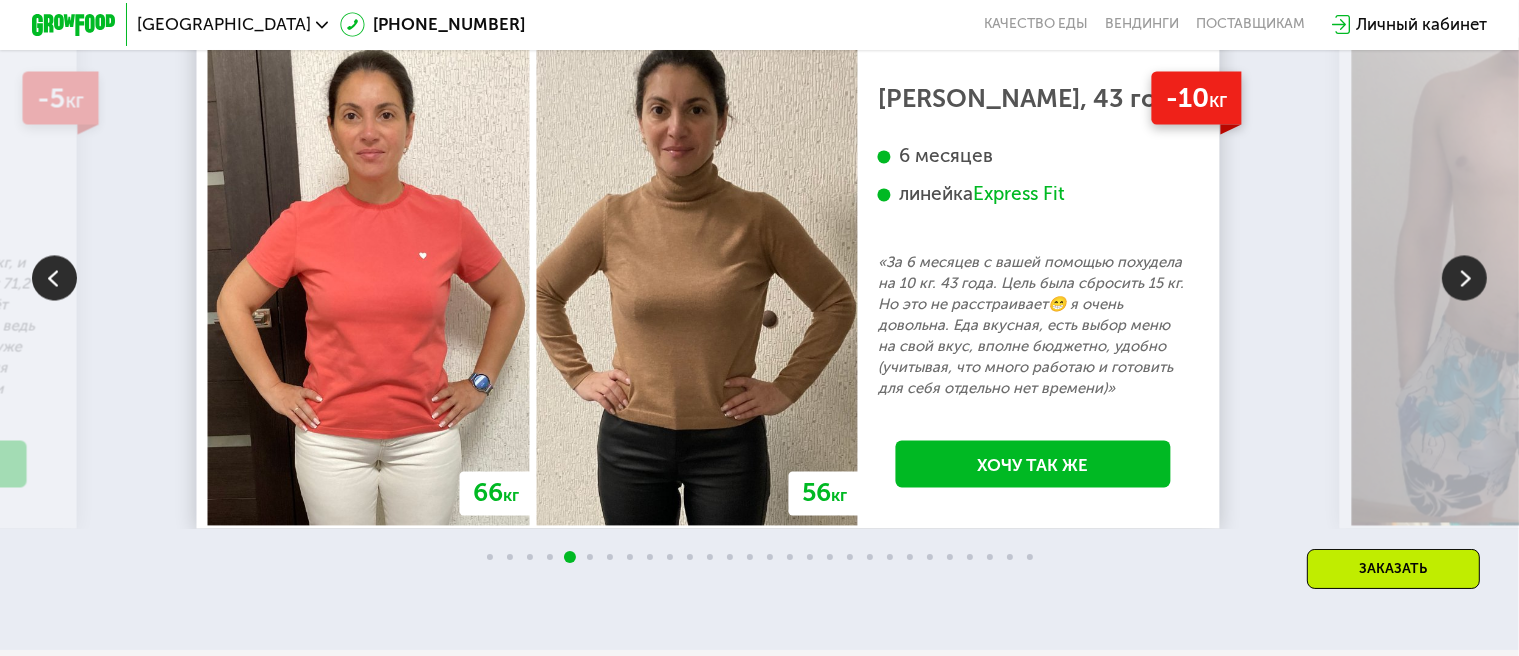 click at bounding box center [1464, 277] 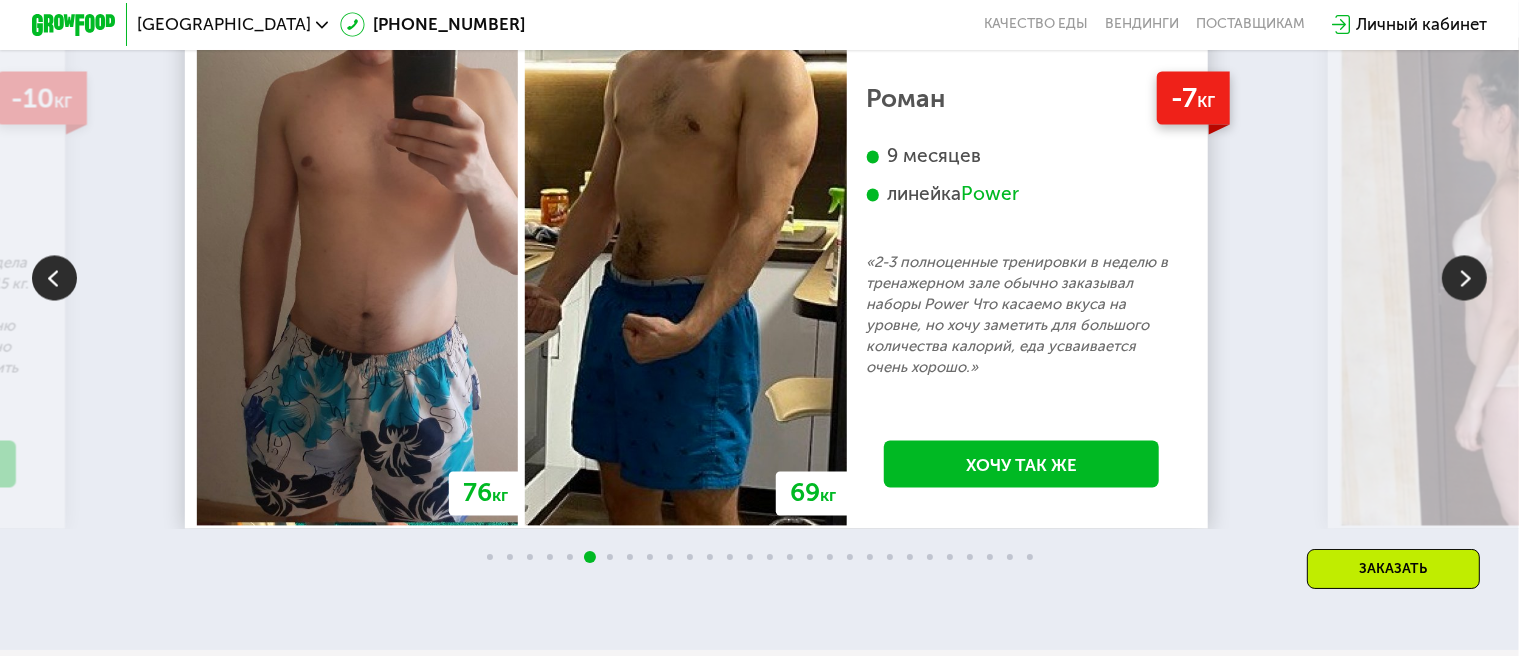 click at bounding box center (1464, 277) 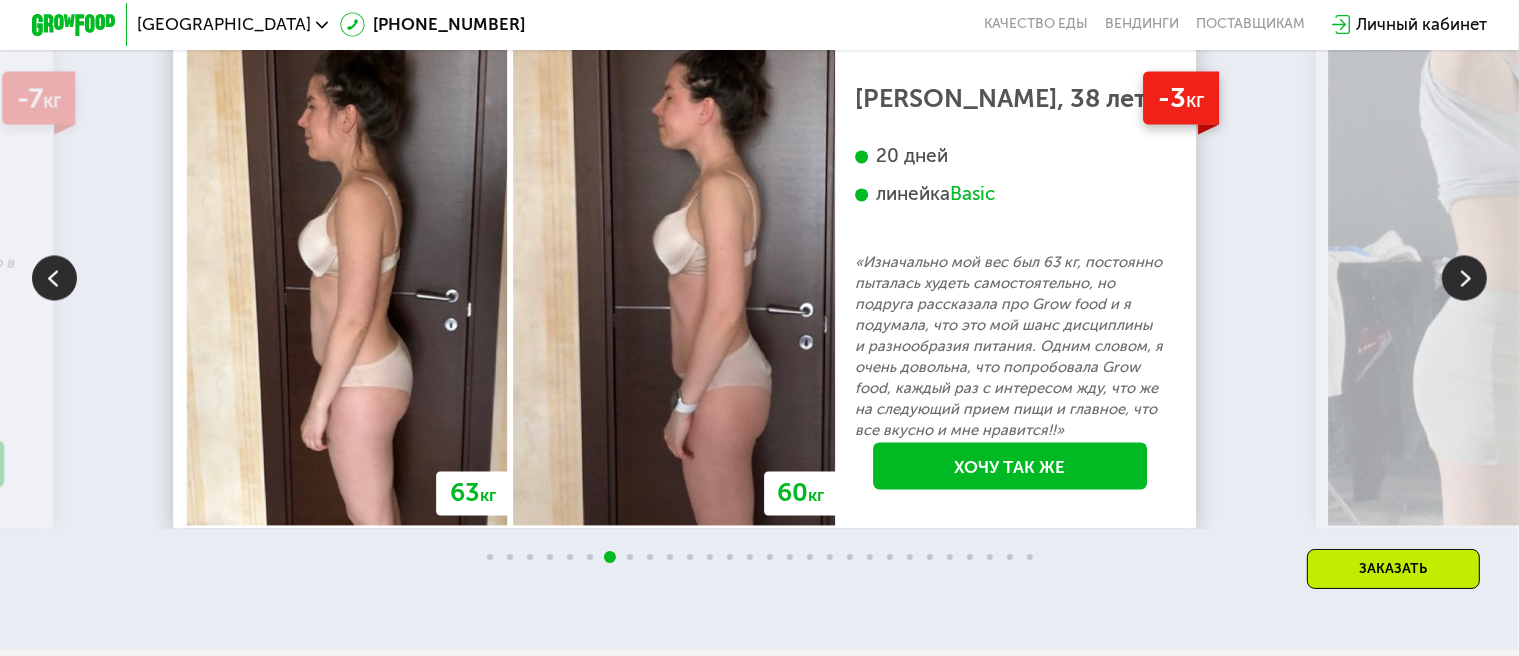 click at bounding box center [1464, 277] 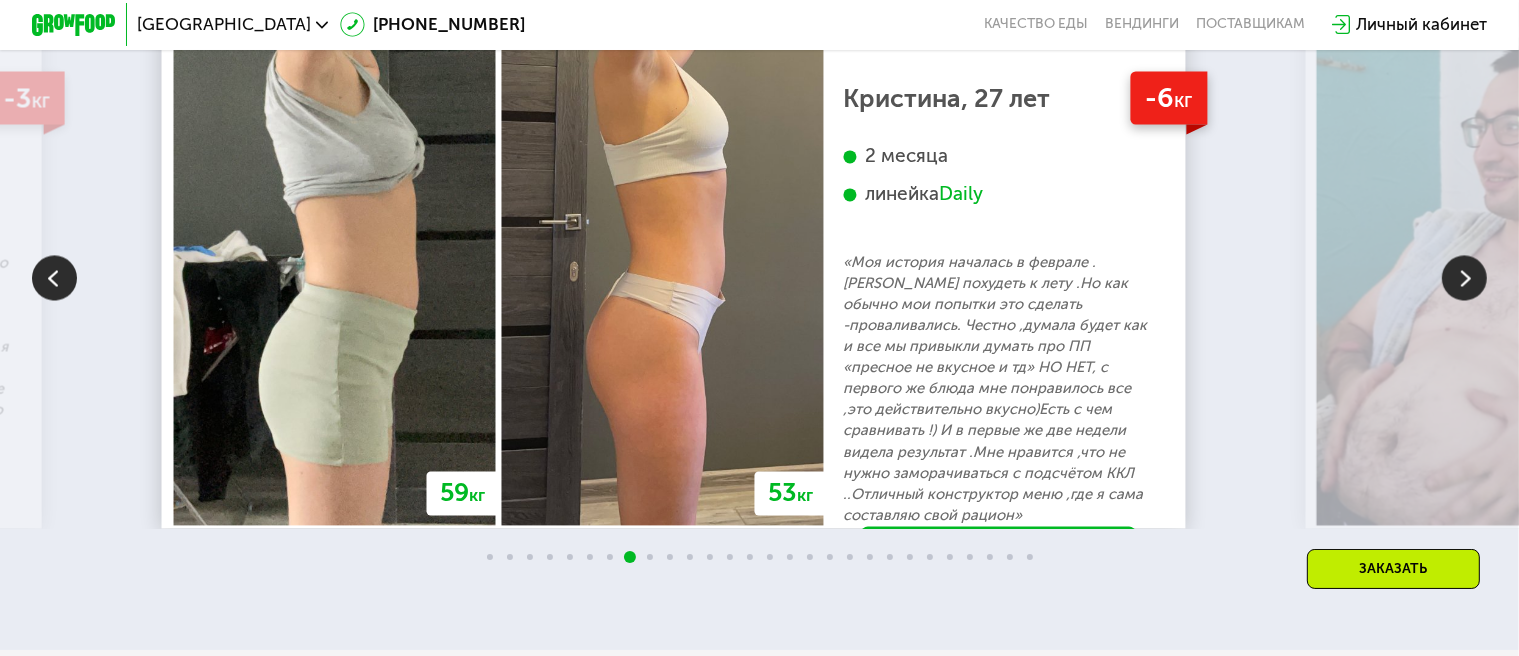 click at bounding box center [1464, 277] 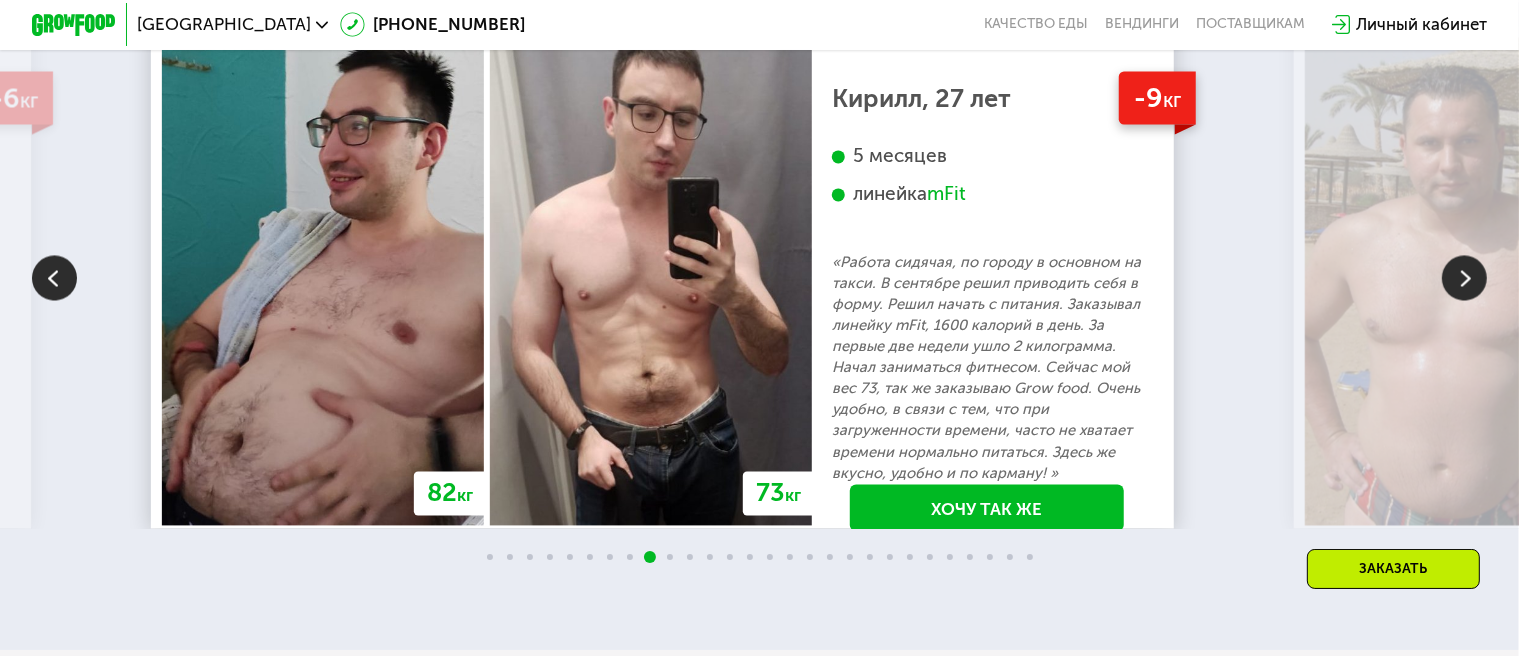 click at bounding box center [1464, 277] 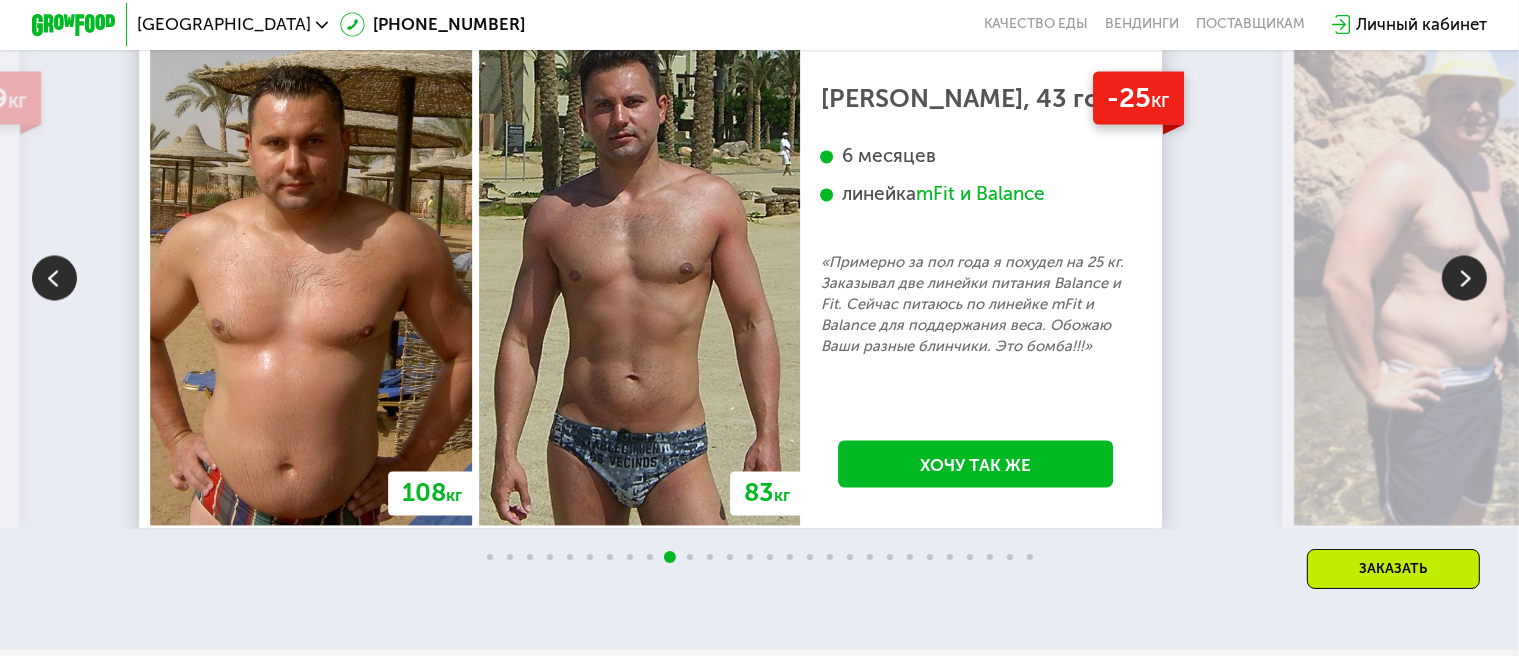 click at bounding box center [1464, 277] 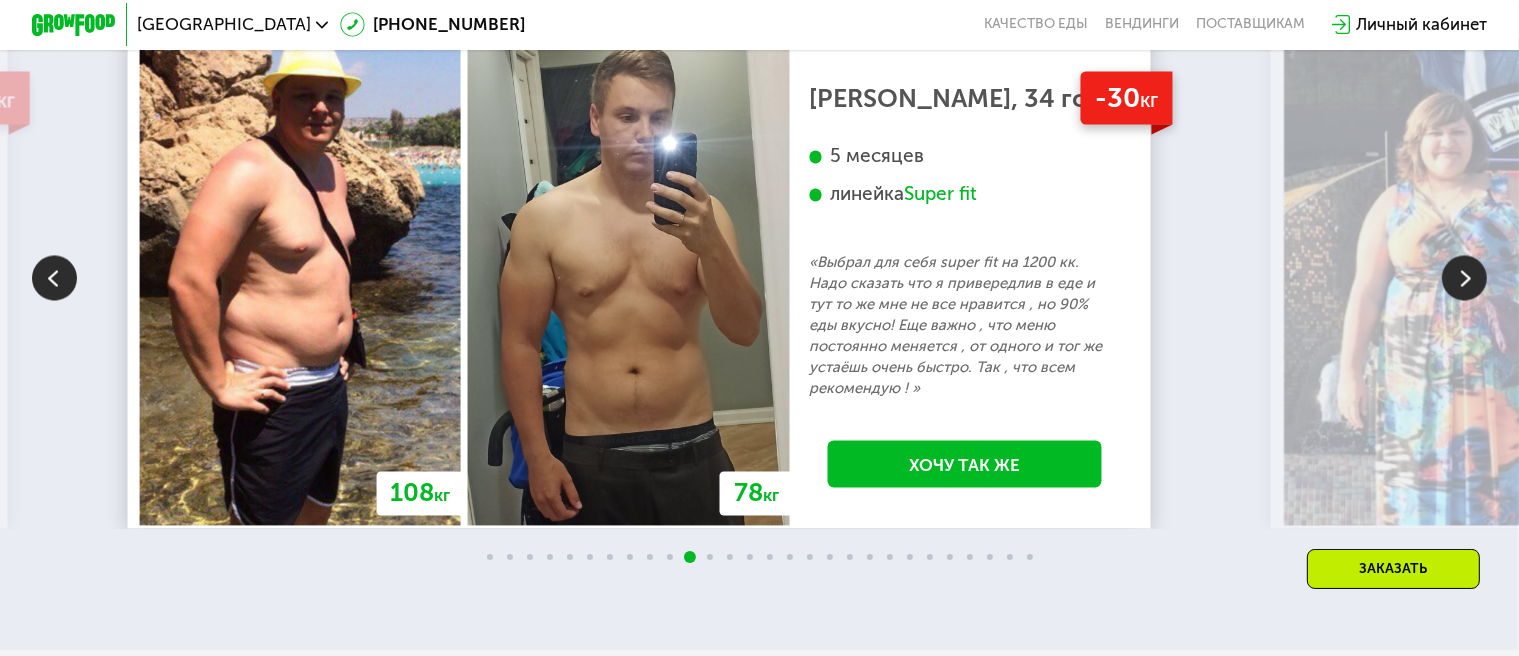 click at bounding box center [1464, 277] 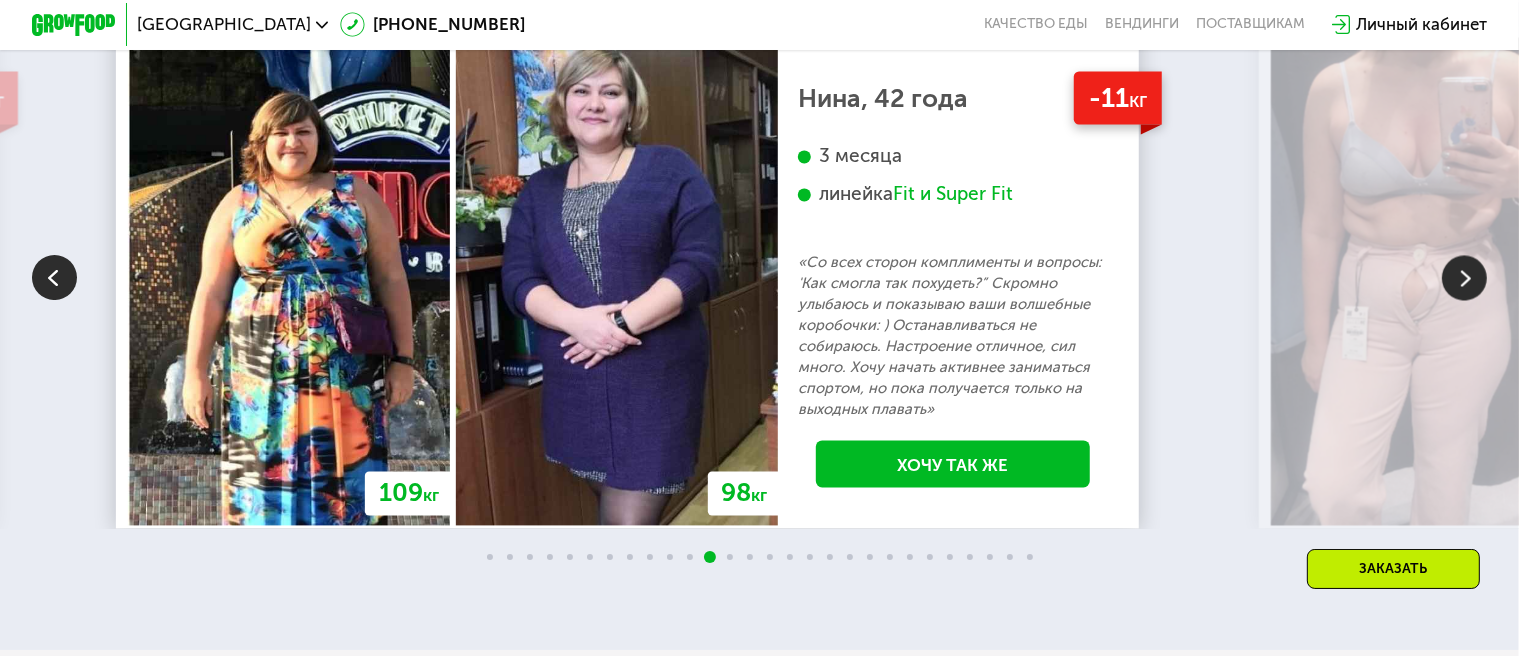 click at bounding box center [1464, 277] 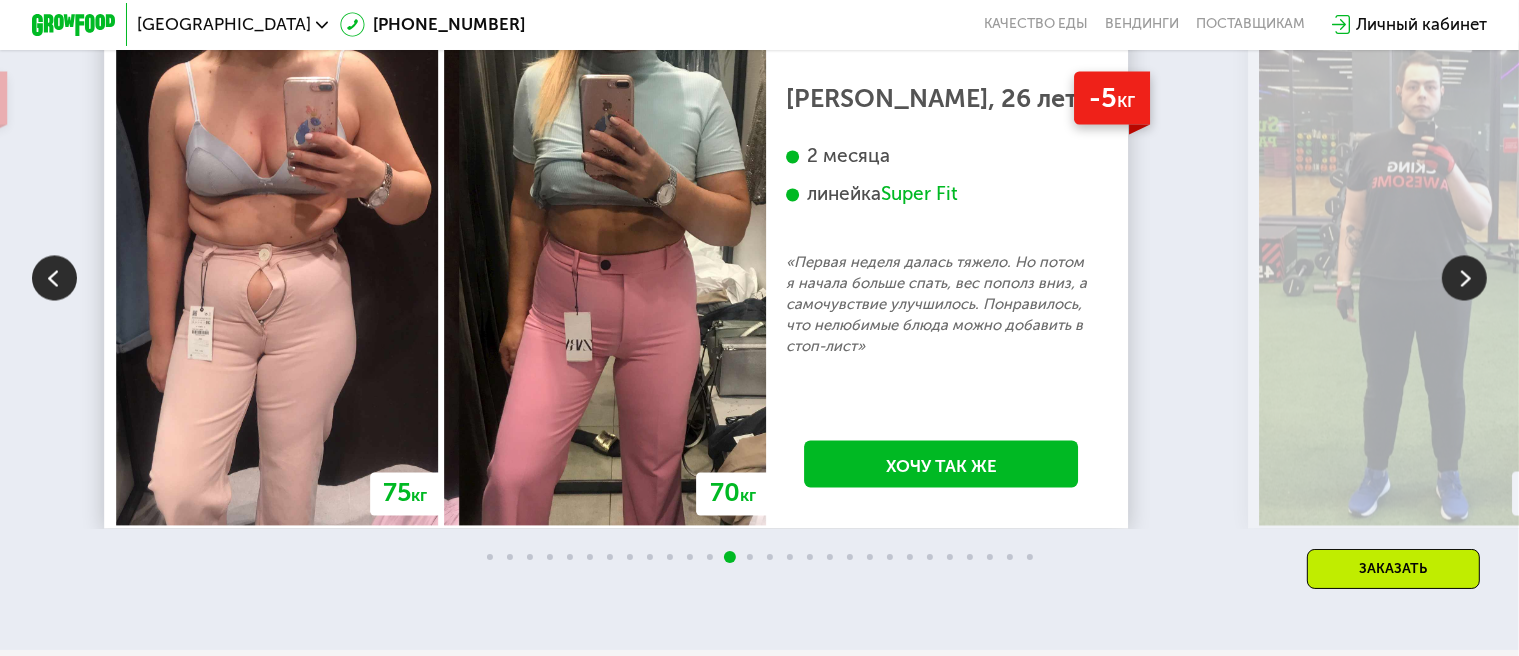 click at bounding box center [1464, 277] 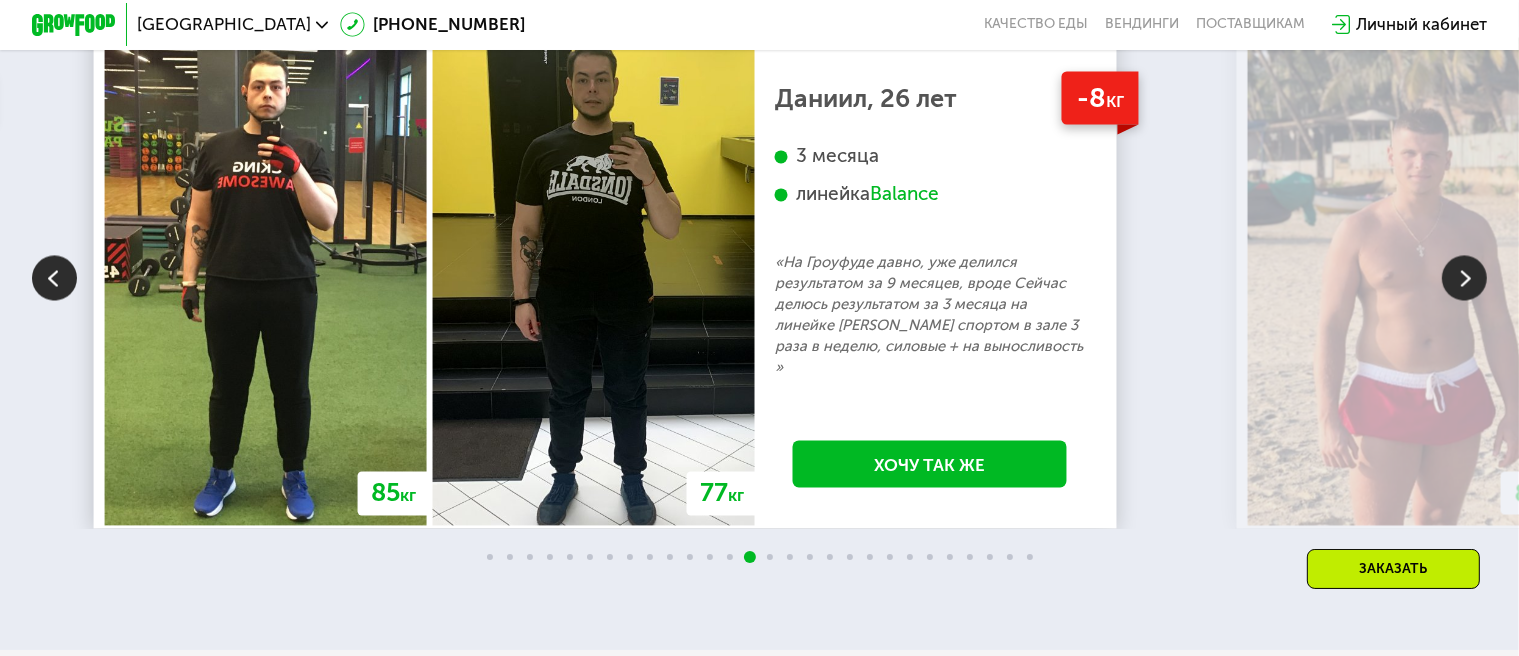 click at bounding box center (1464, 277) 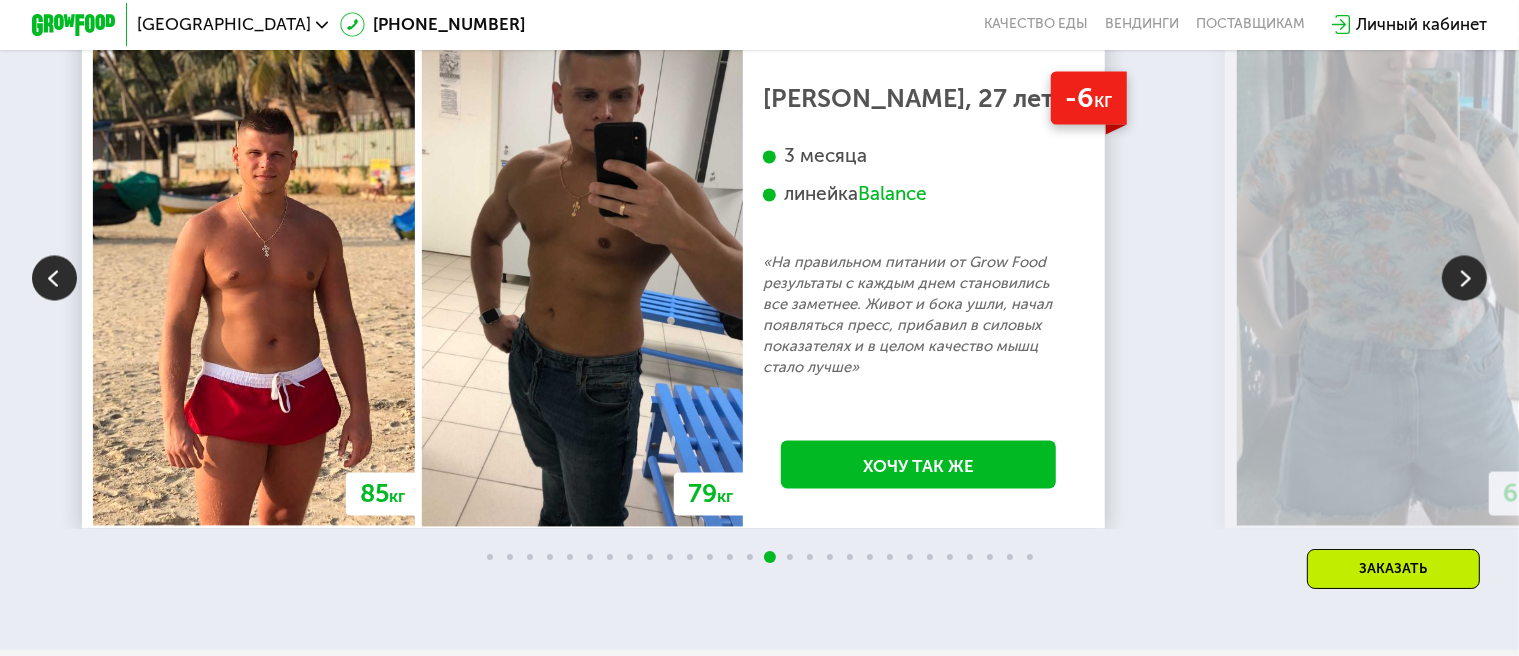 click at bounding box center (1464, 277) 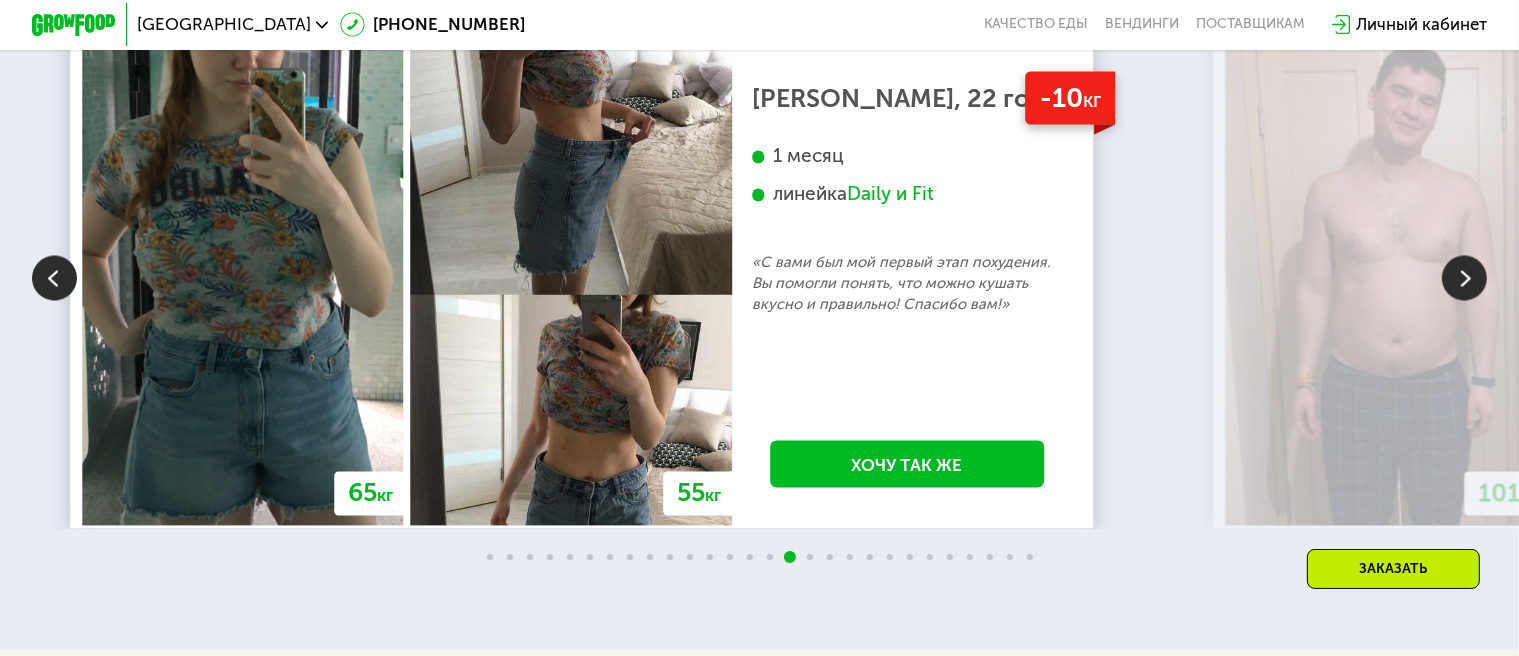 click at bounding box center (1464, 277) 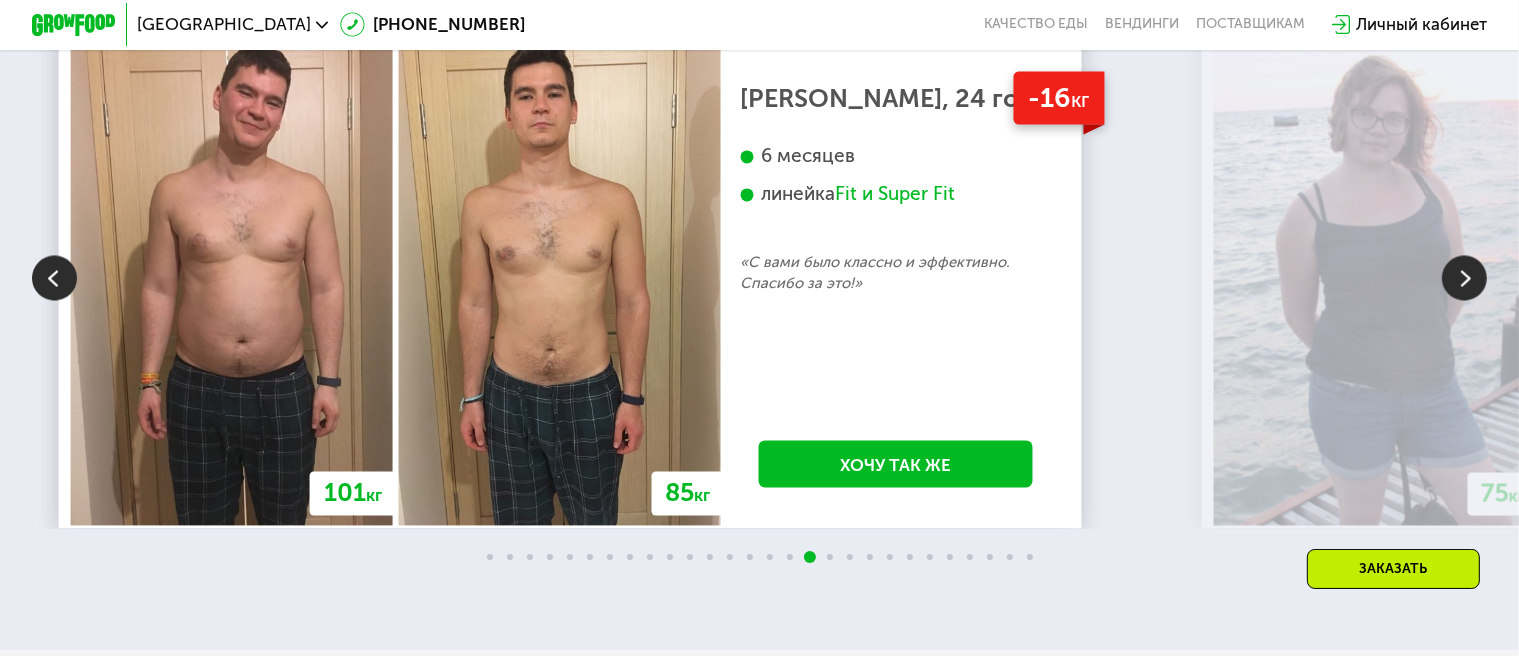 click at bounding box center (1464, 277) 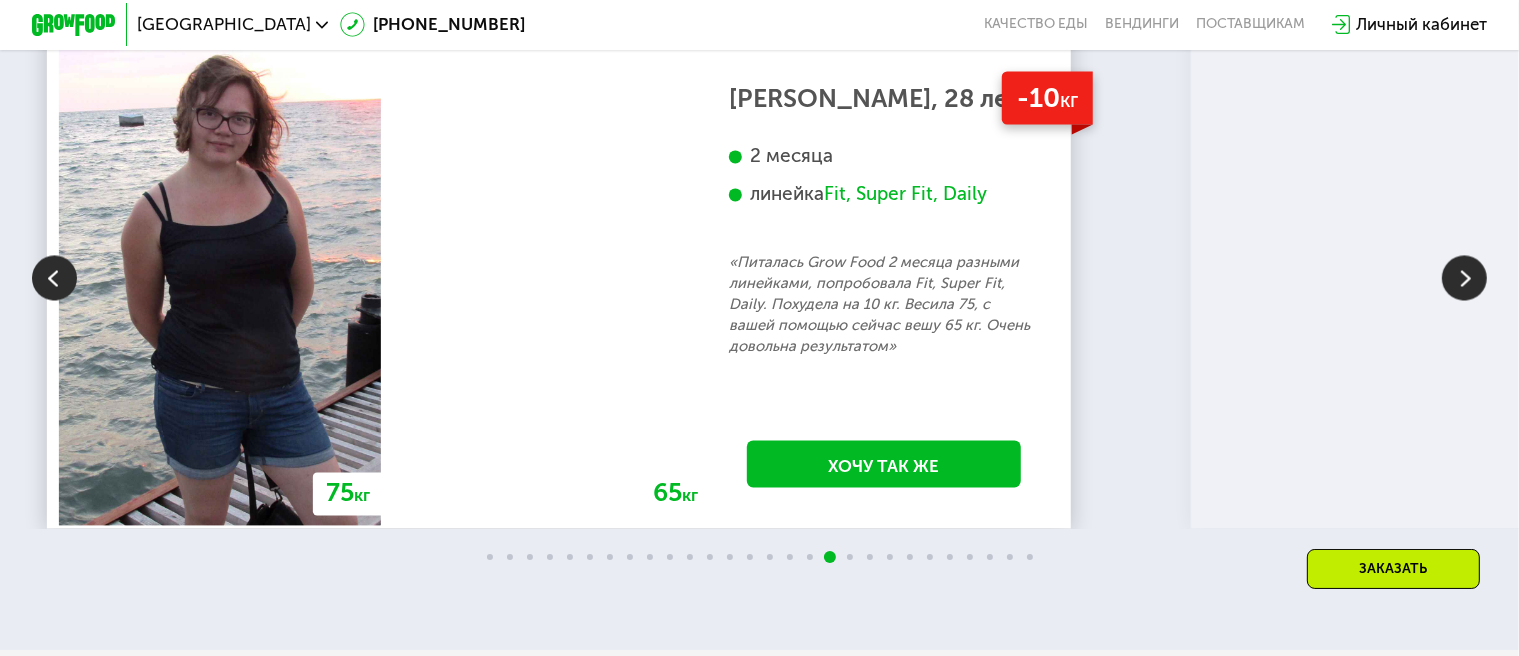 click at bounding box center [1464, 277] 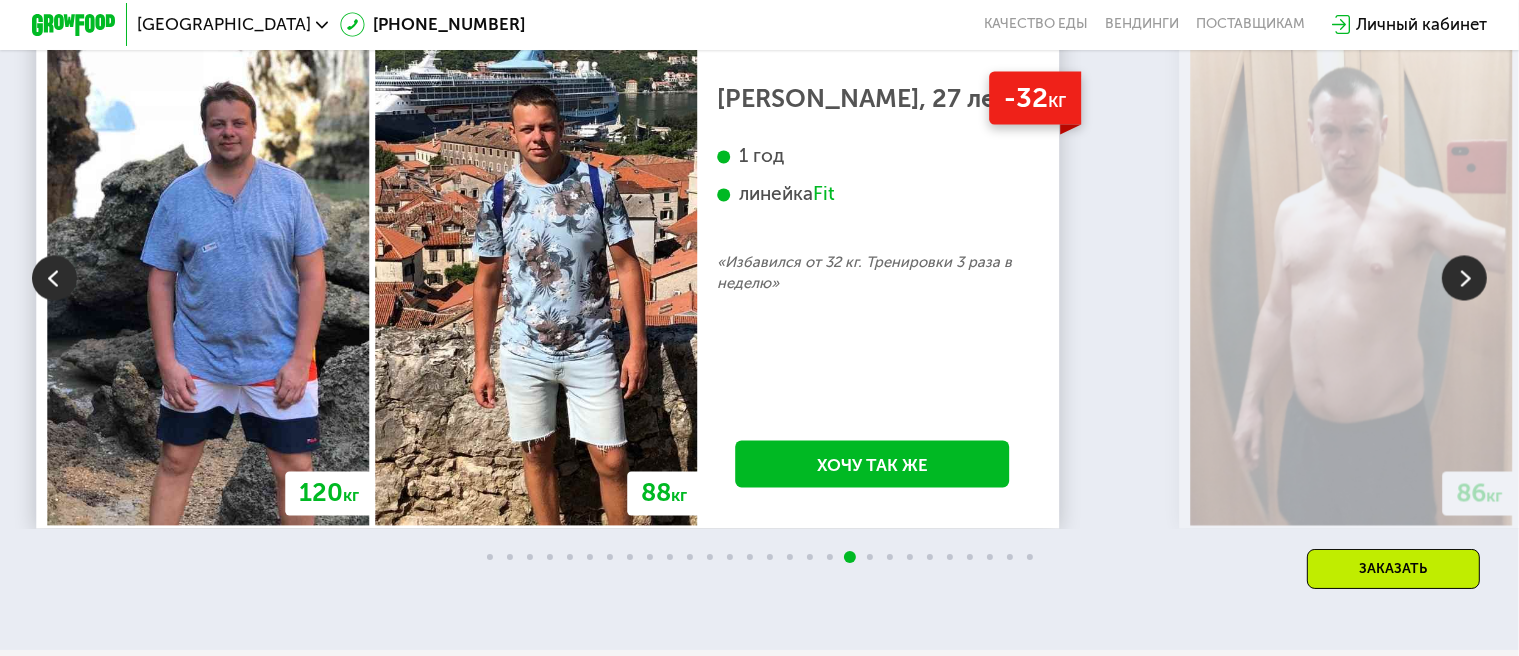 click at bounding box center [54, 277] 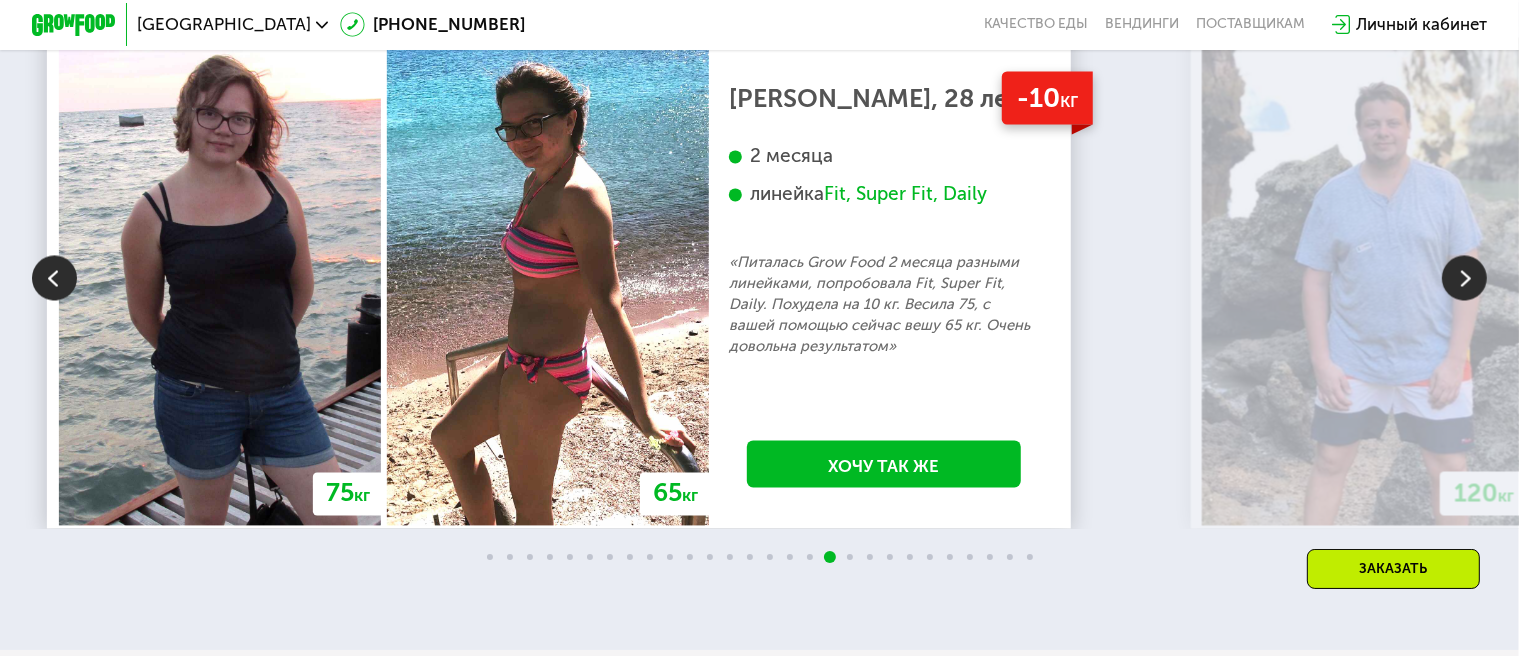 click at bounding box center (1464, 277) 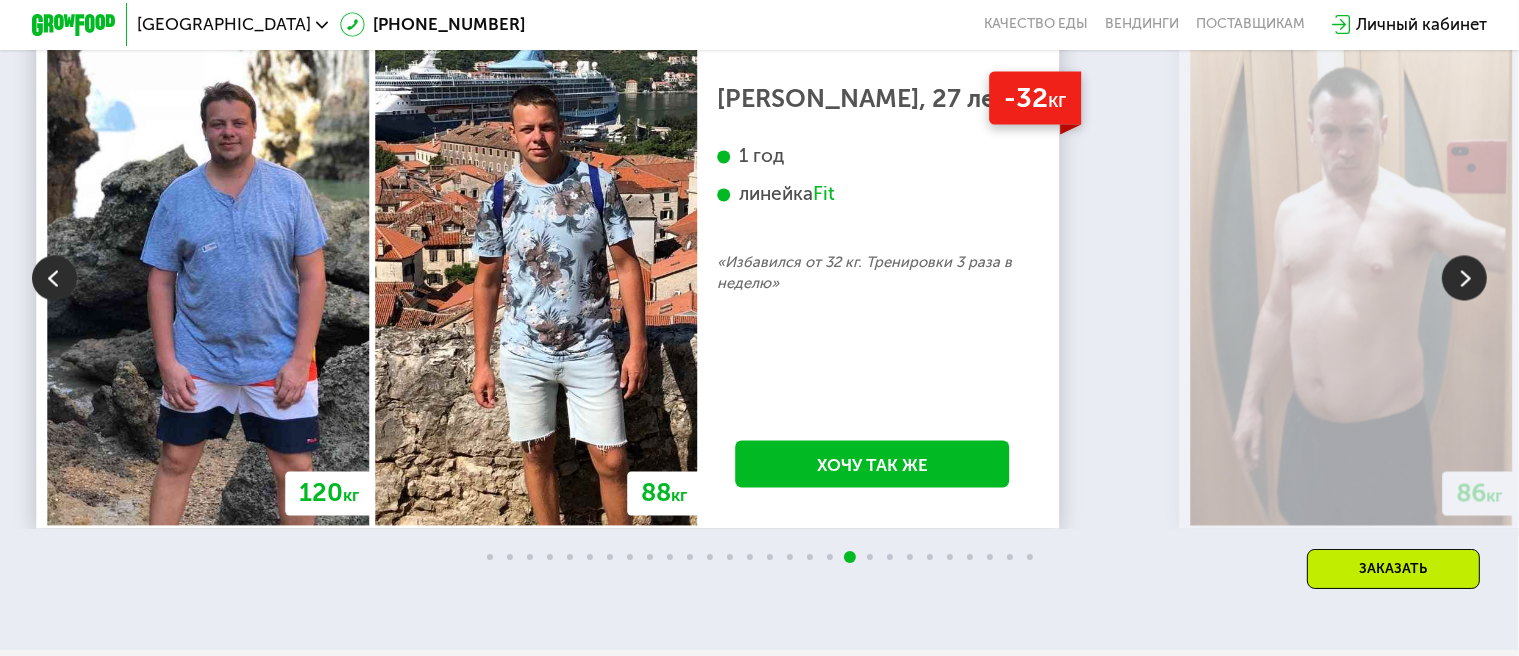 click at bounding box center (1464, 277) 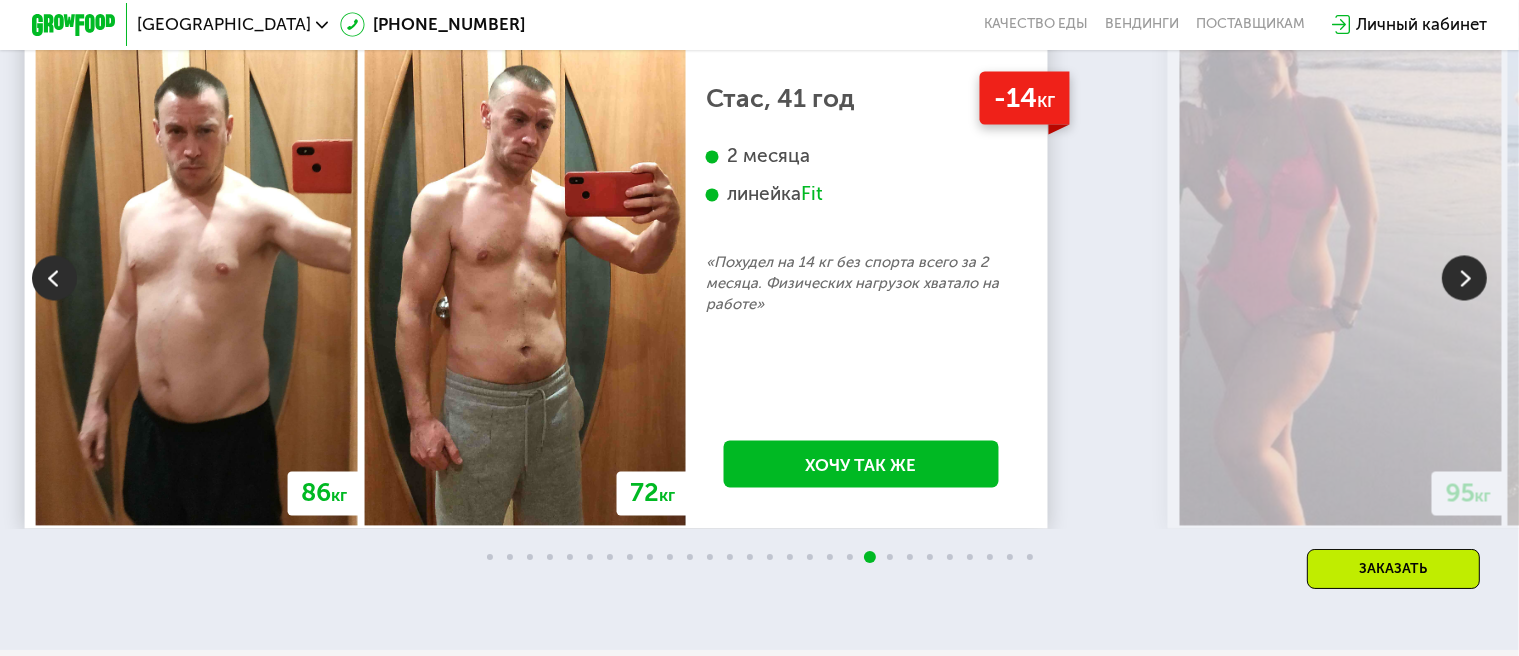 click at bounding box center [1464, 277] 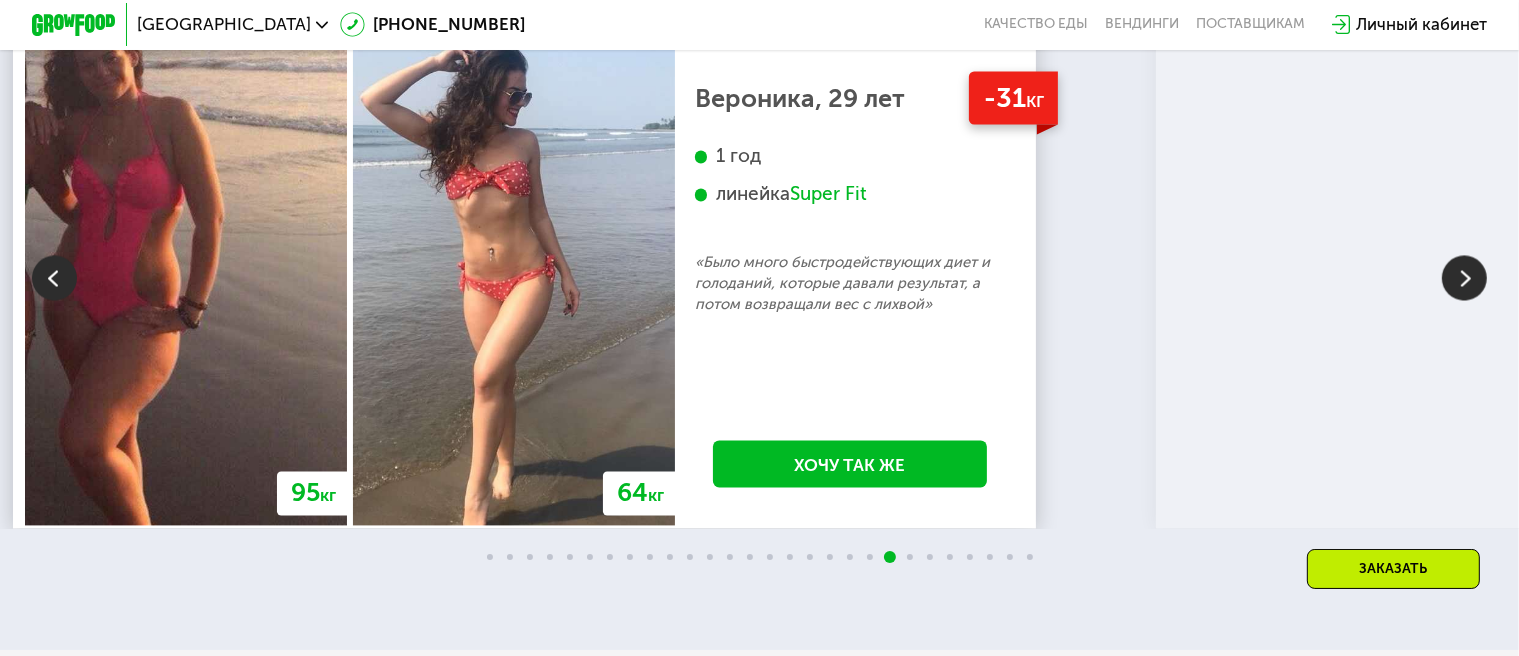 click at bounding box center (1464, 277) 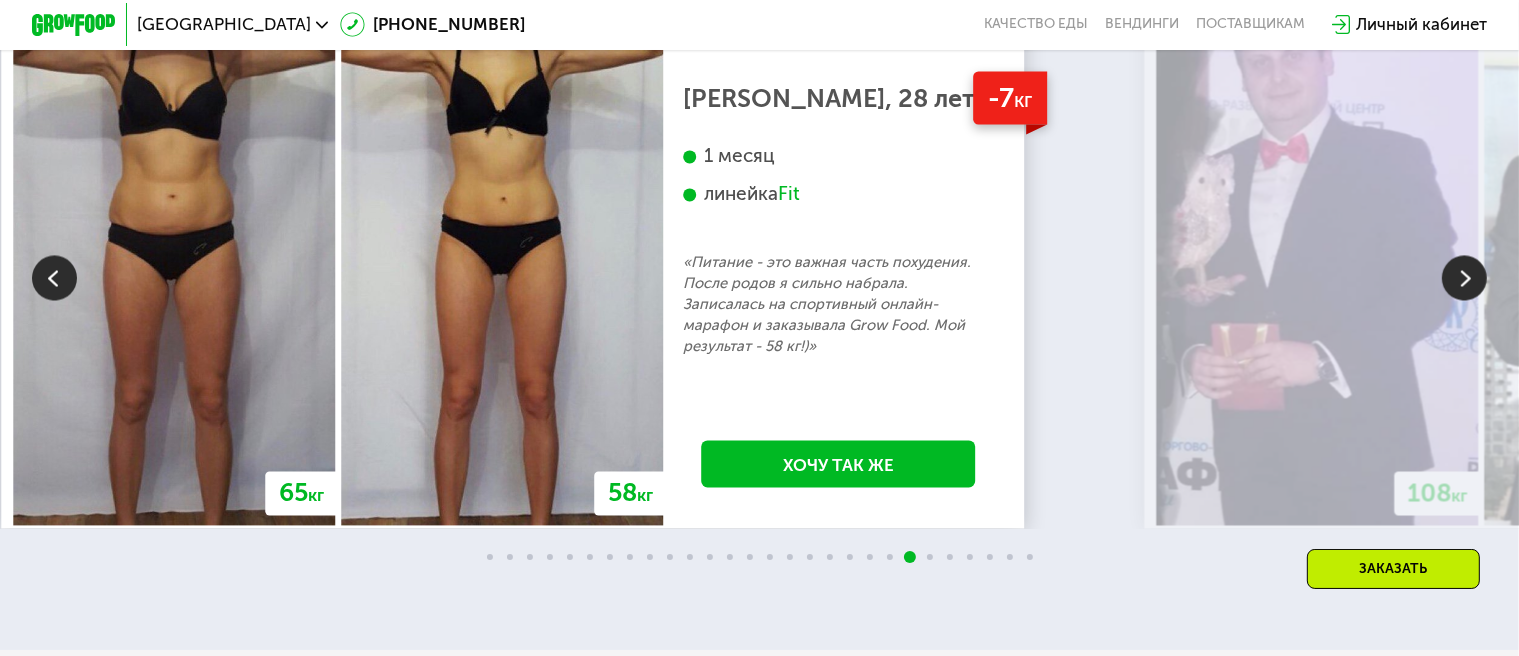 click at bounding box center [1464, 277] 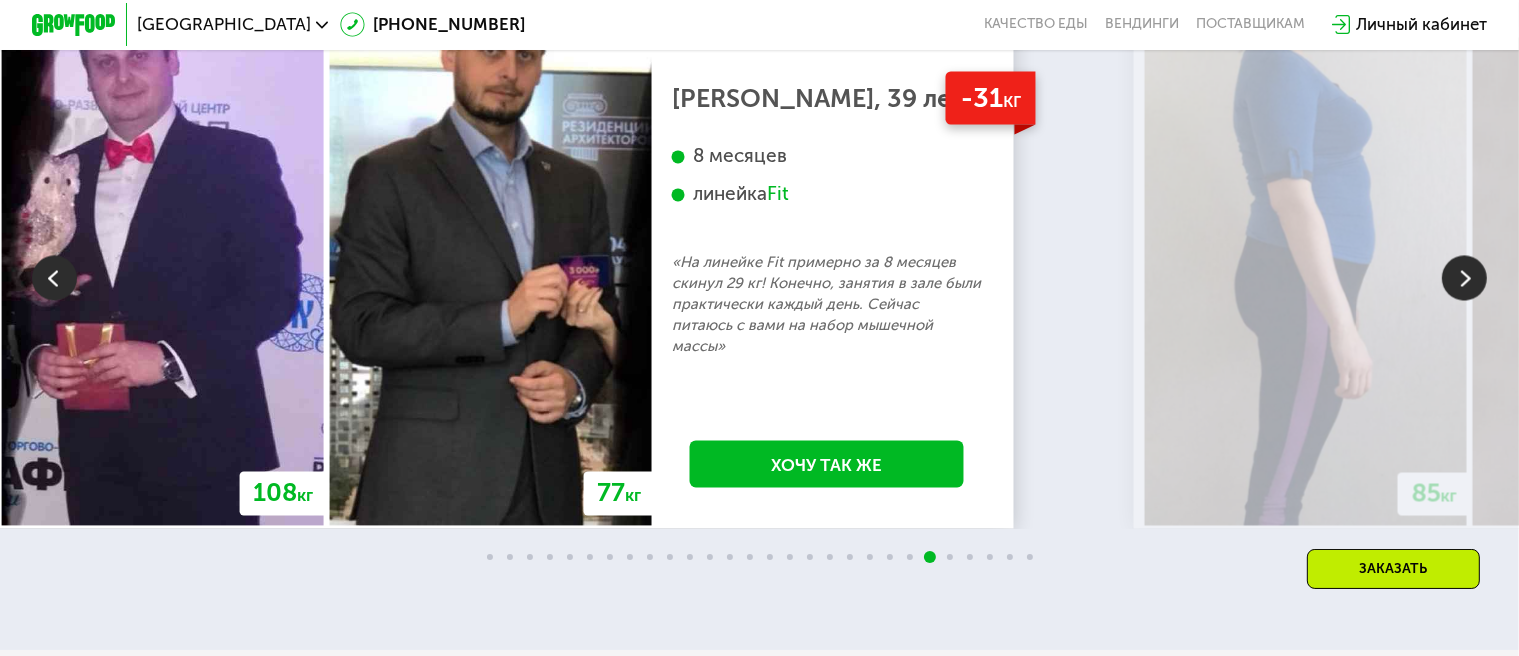 click at bounding box center (54, 277) 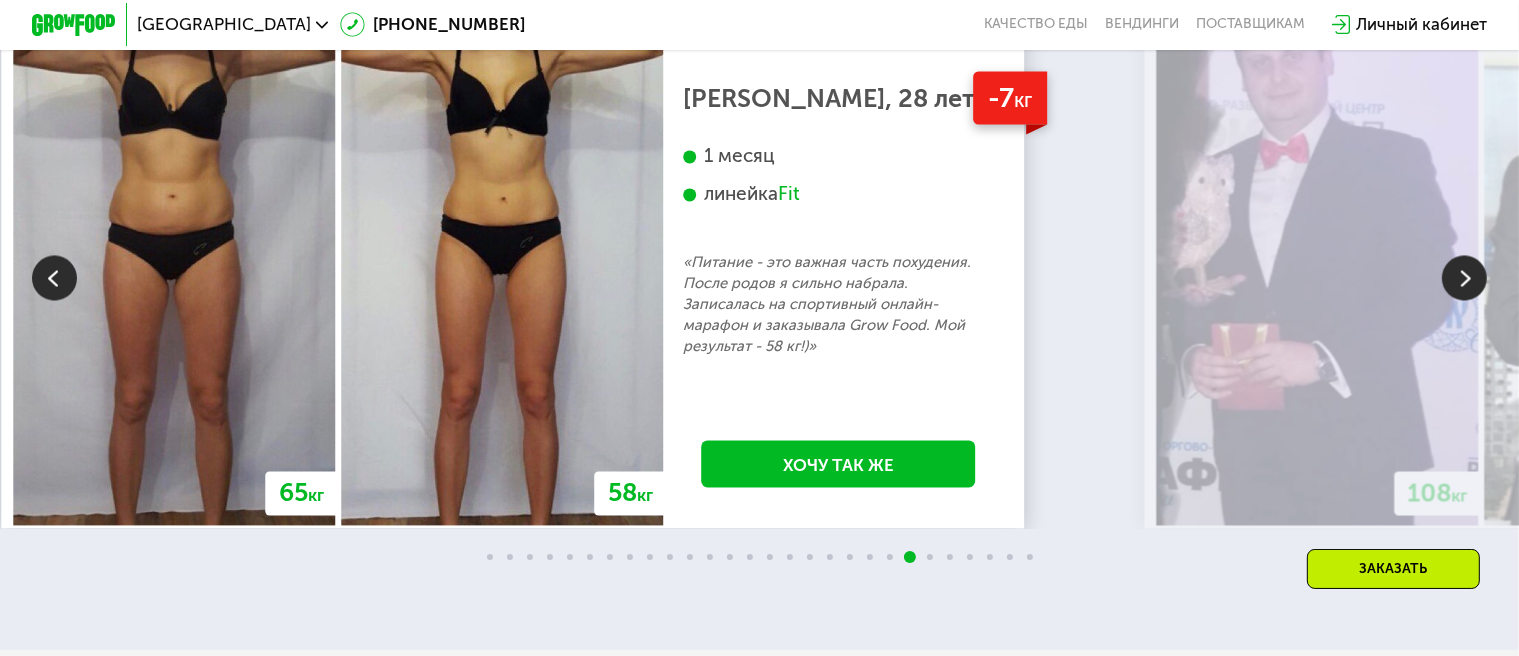 click at bounding box center [54, 277] 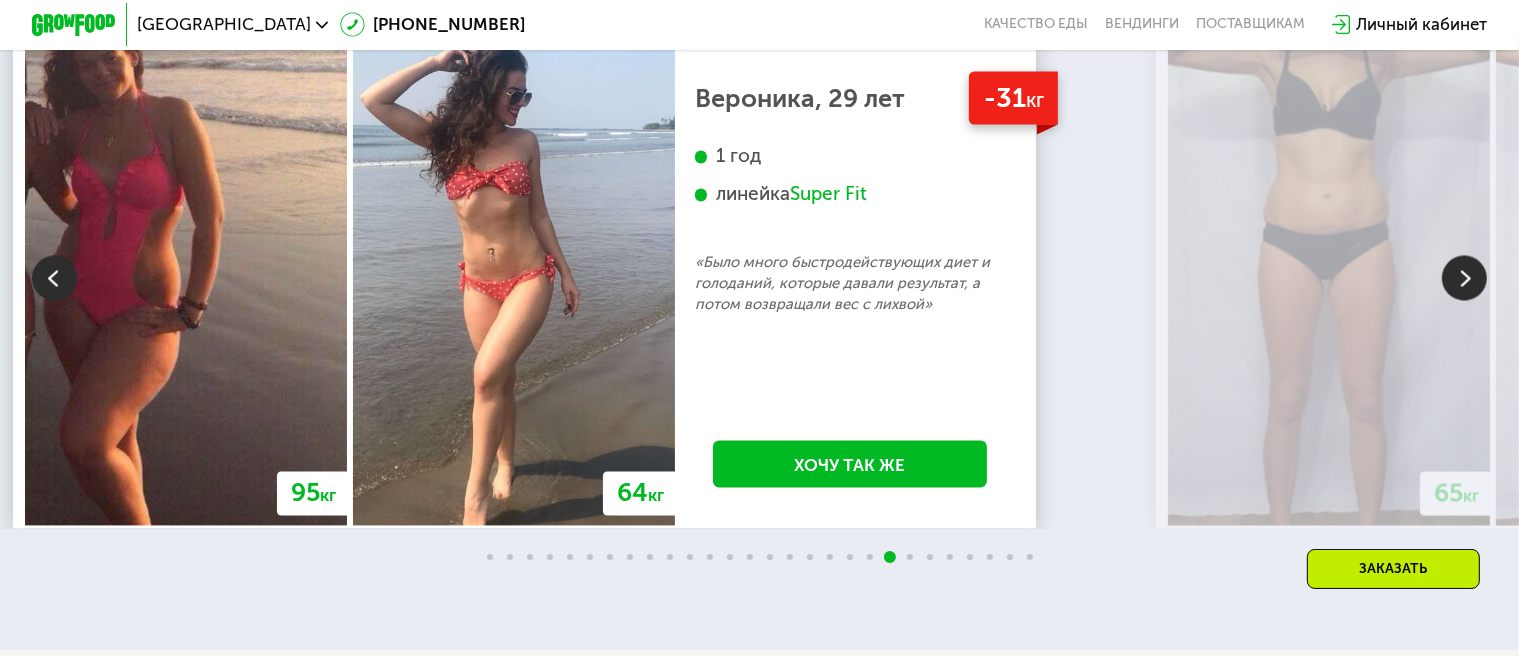 click at bounding box center [1464, 277] 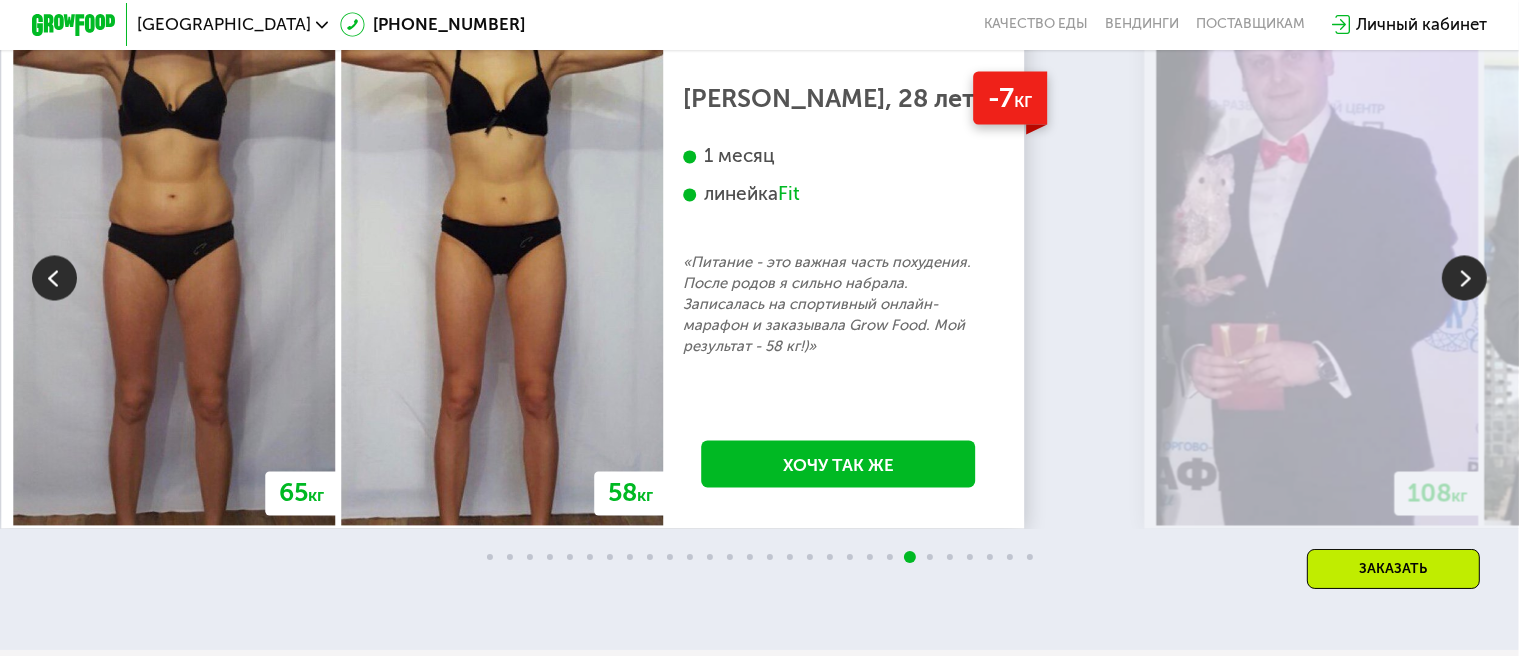 click at bounding box center (1464, 277) 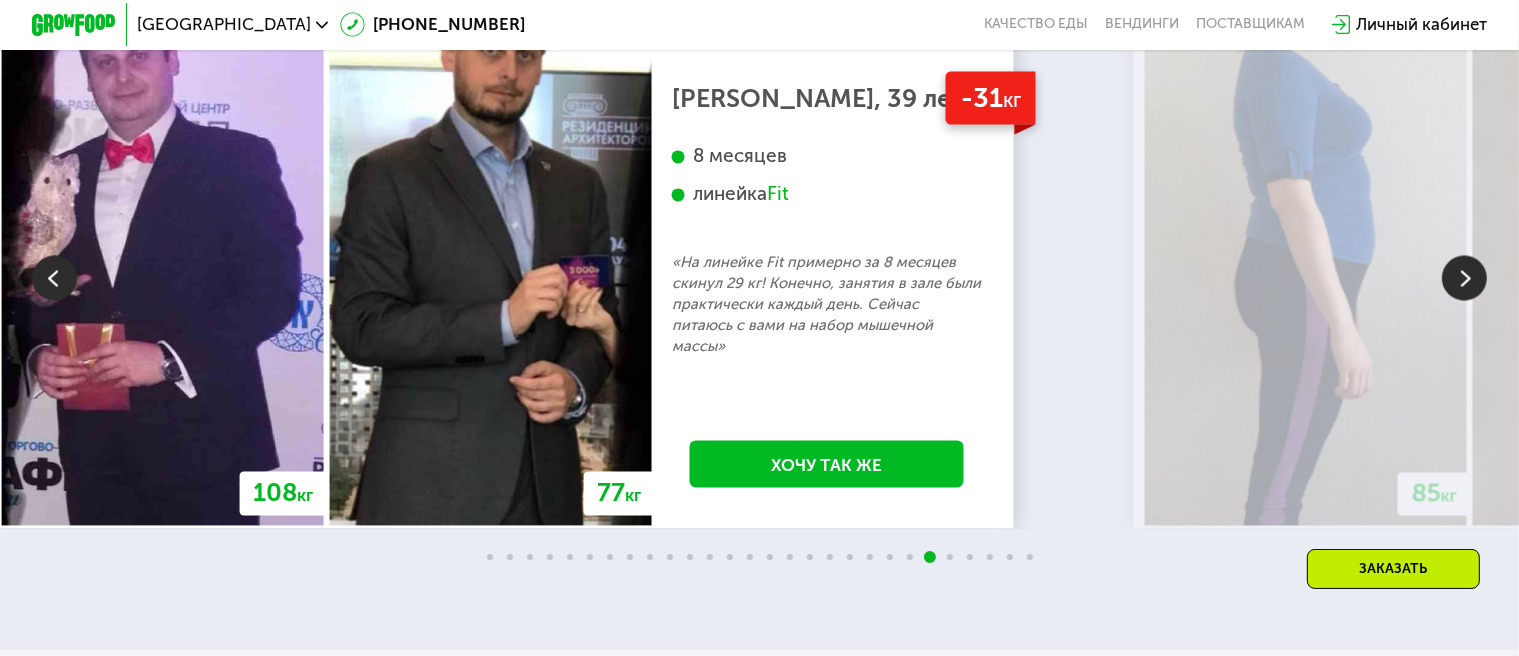 click at bounding box center [1464, 277] 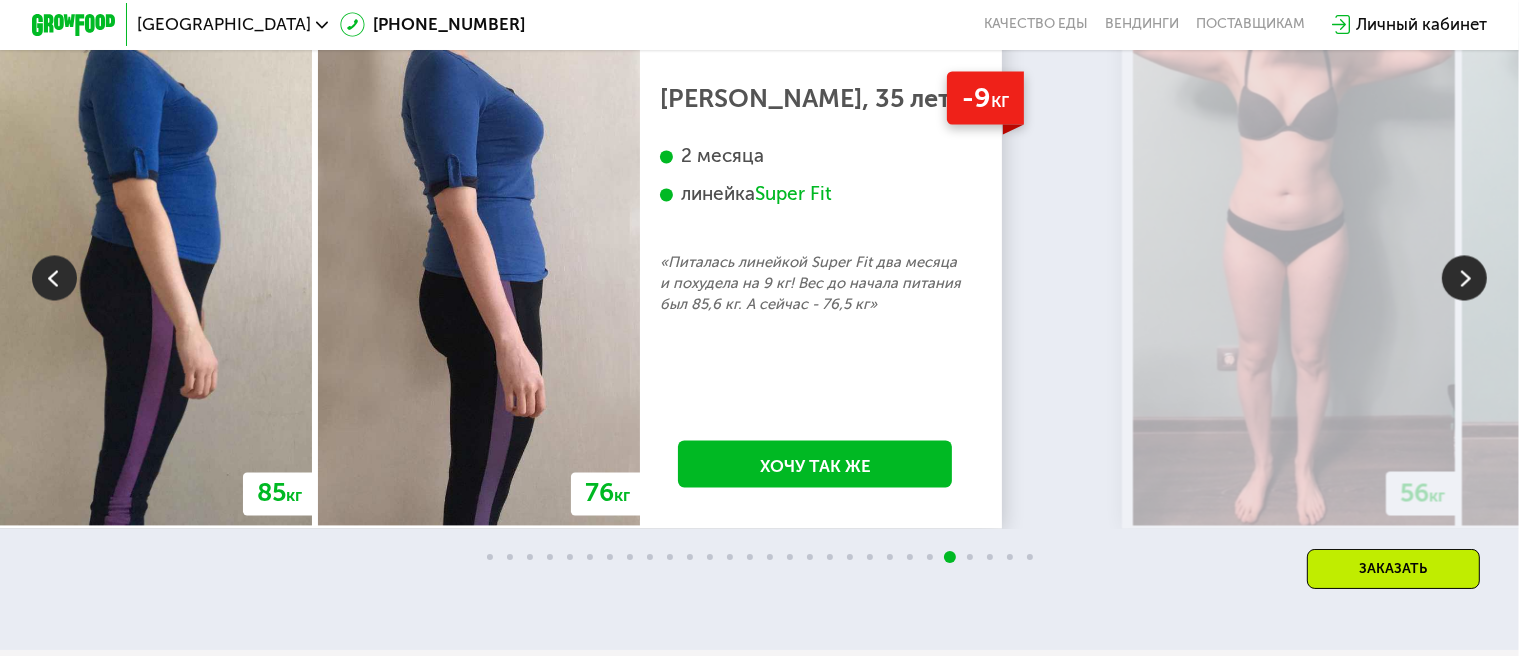 click at bounding box center [1464, 277] 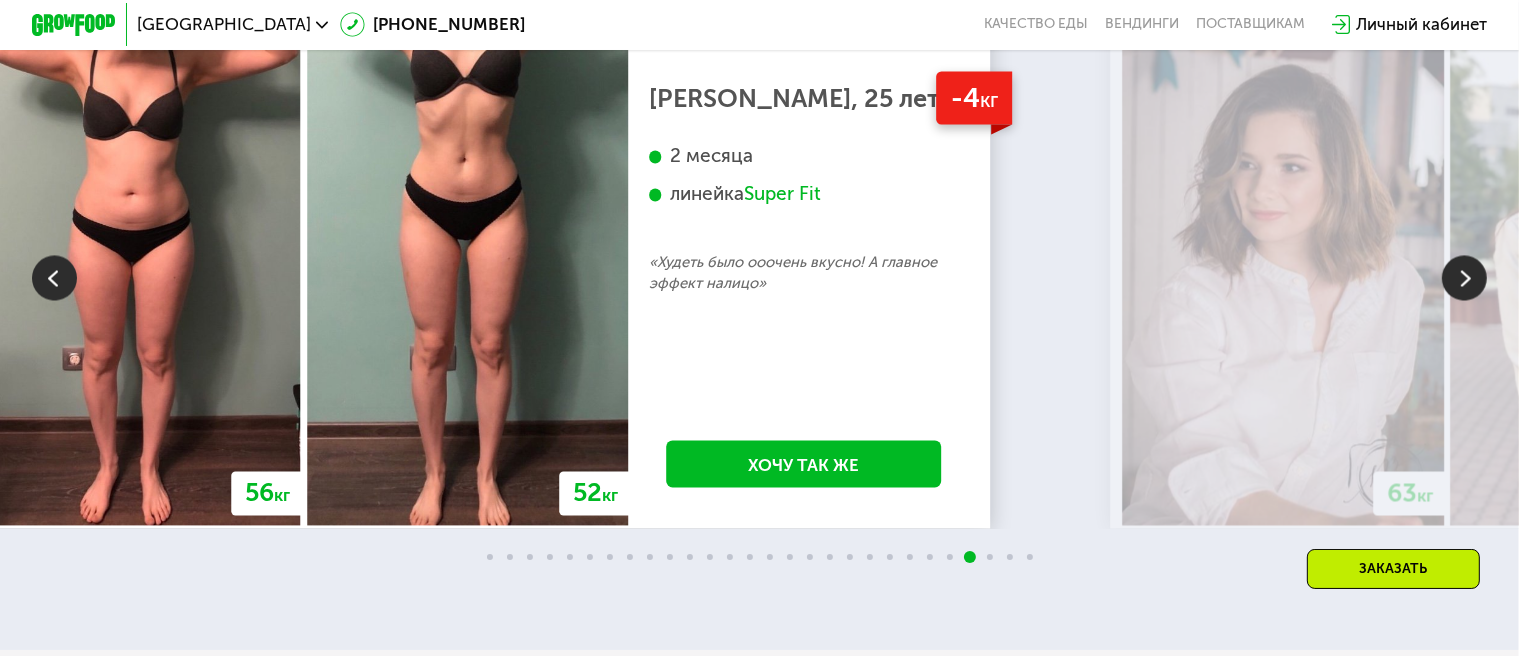 click at bounding box center [1464, 277] 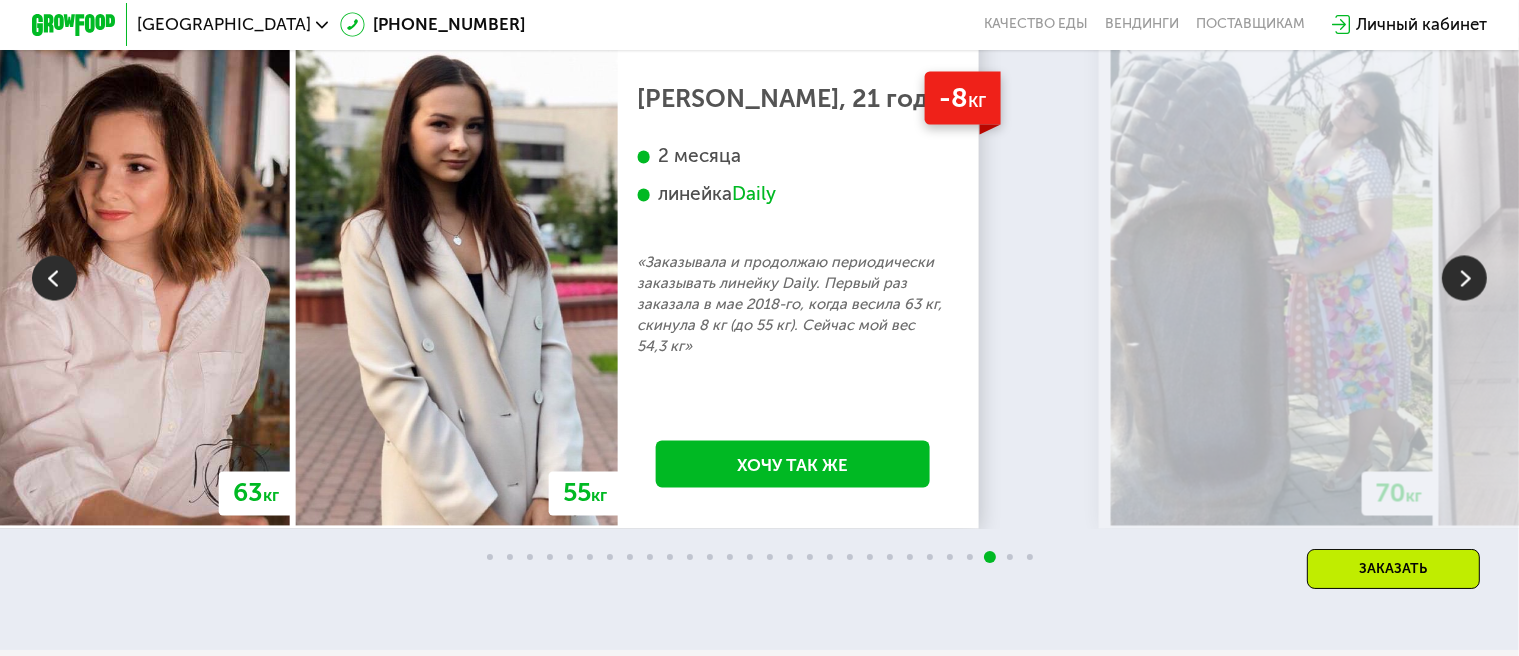 click at bounding box center [1464, 277] 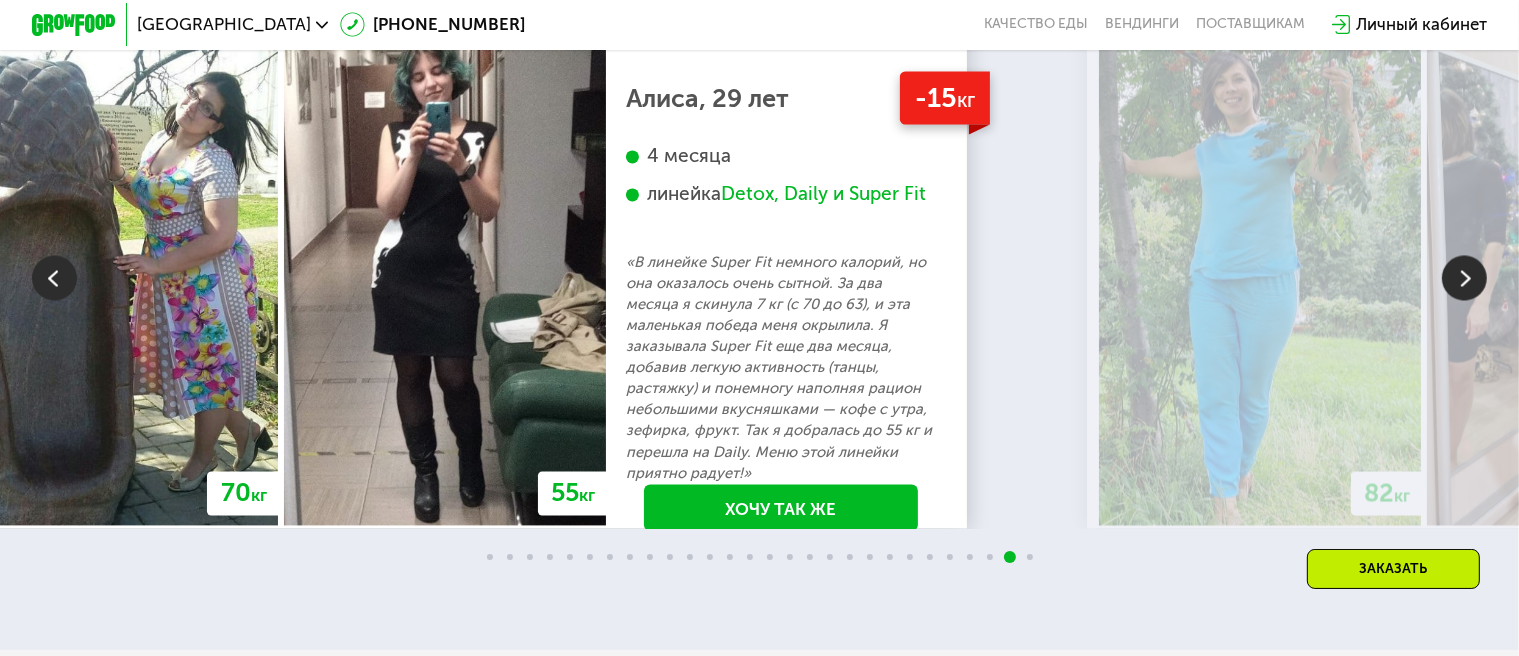 click at bounding box center [1464, 277] 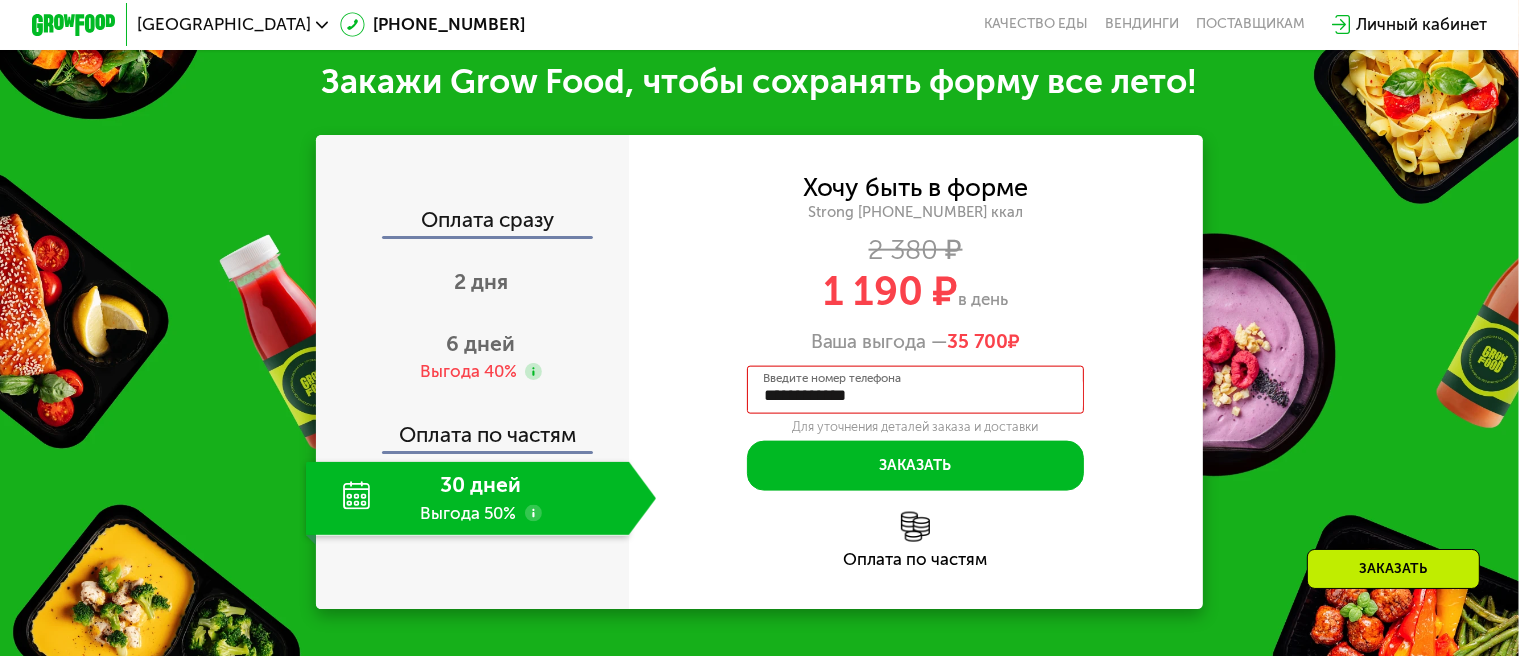scroll, scrollTop: 2500, scrollLeft: 0, axis: vertical 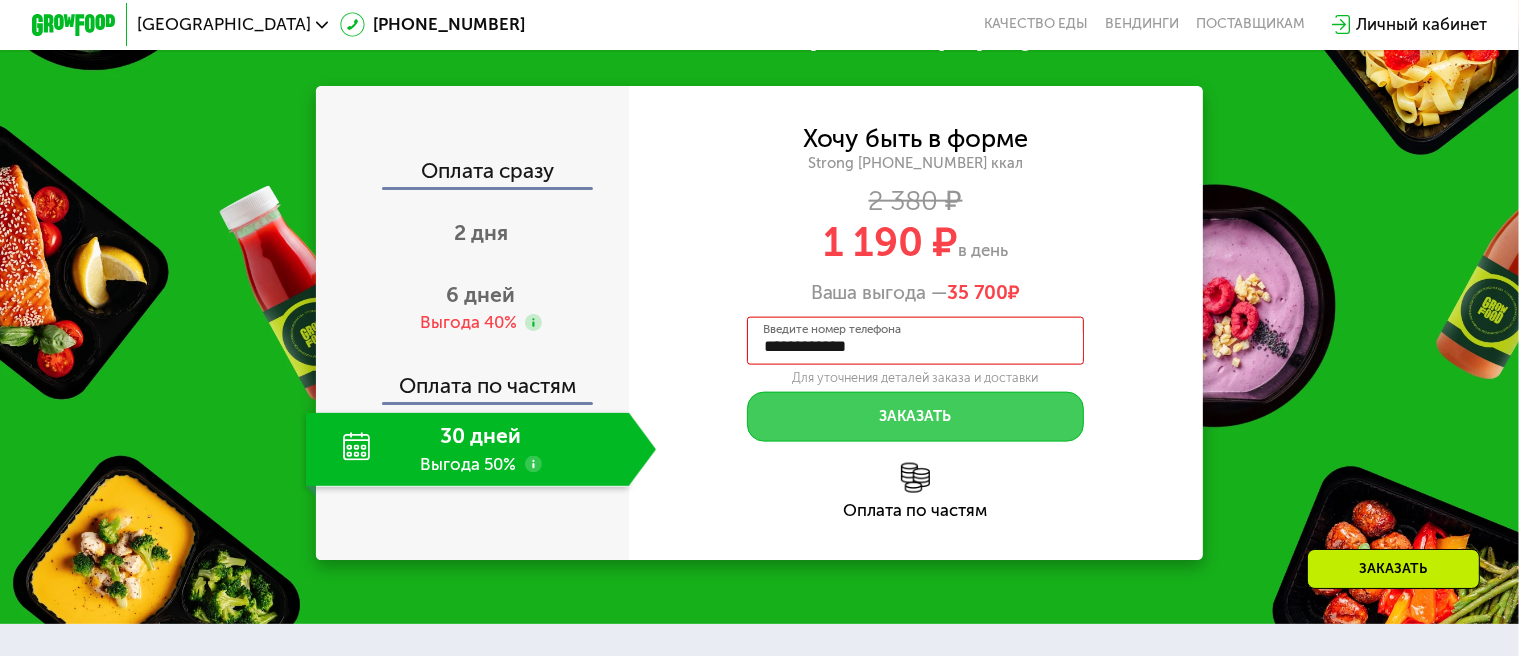 click on "Заказать" at bounding box center (916, 417) 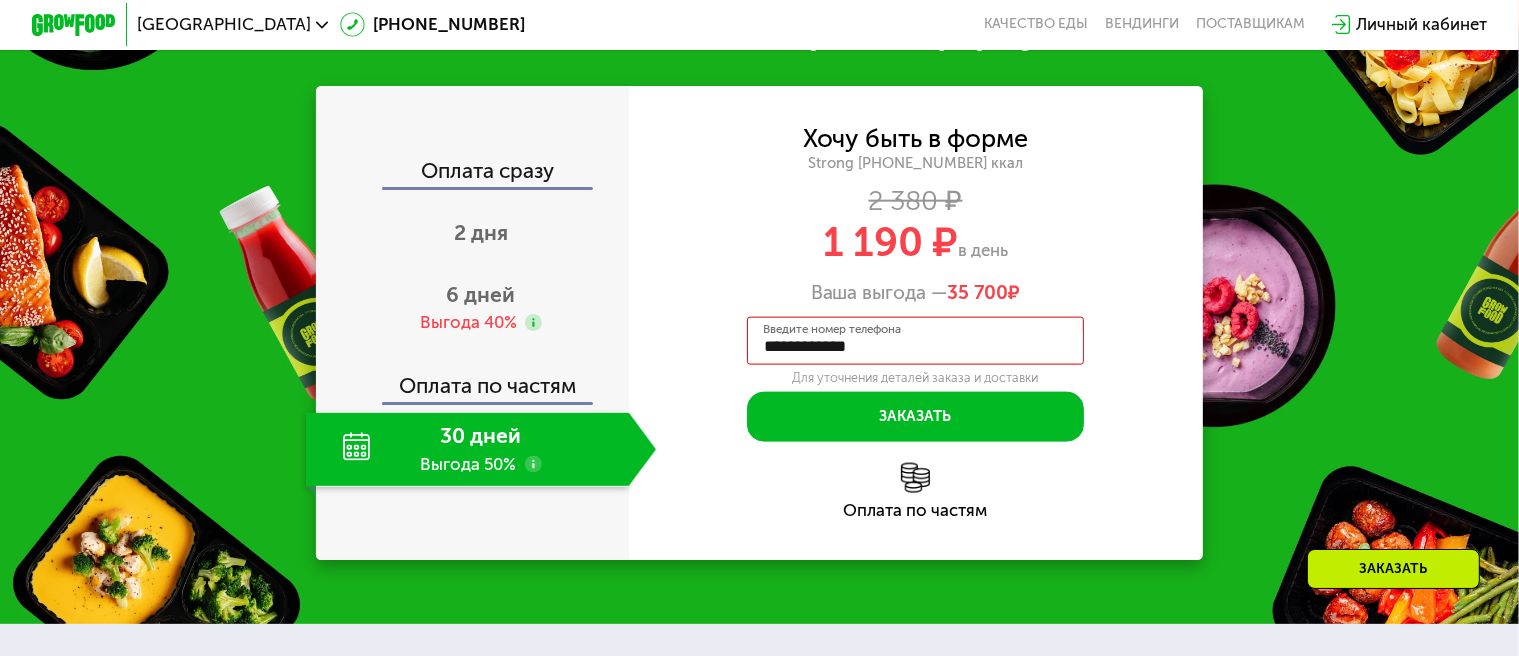 click at bounding box center [1069, 346] 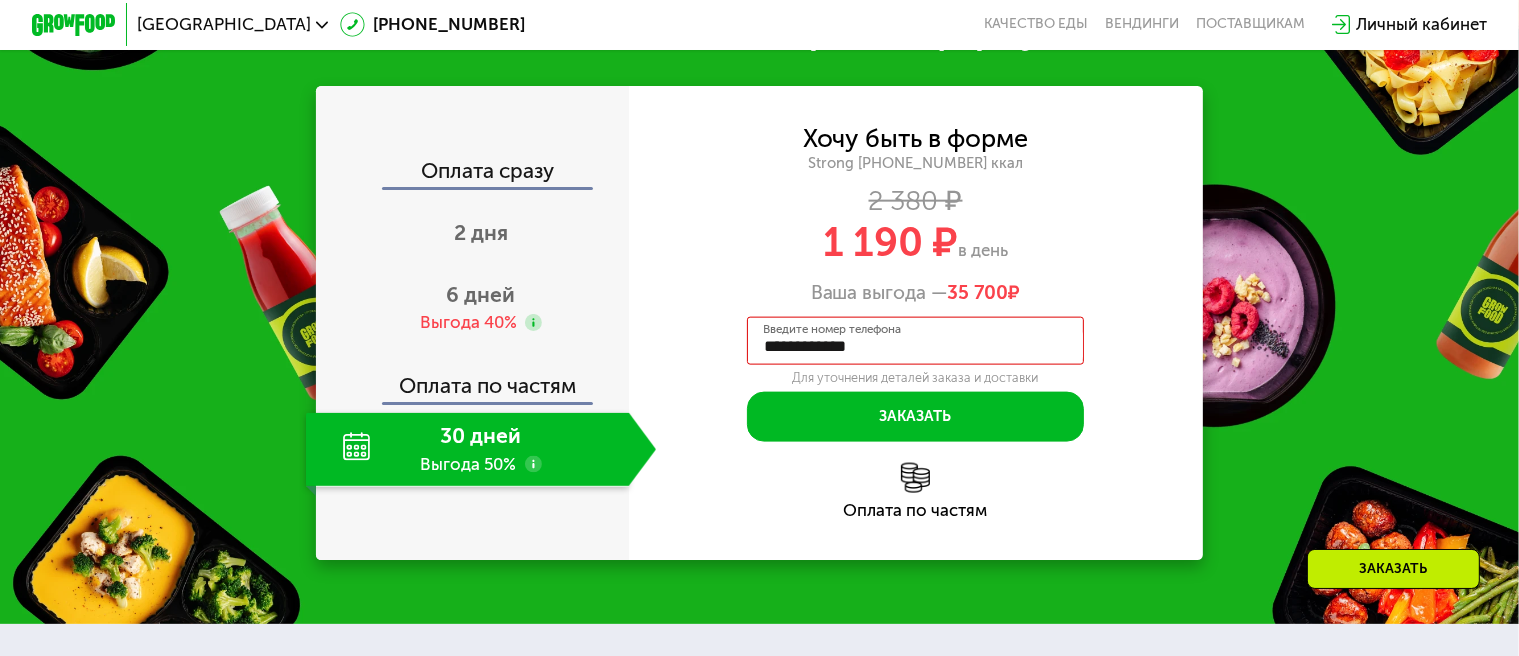 click on "**********" at bounding box center [916, 340] 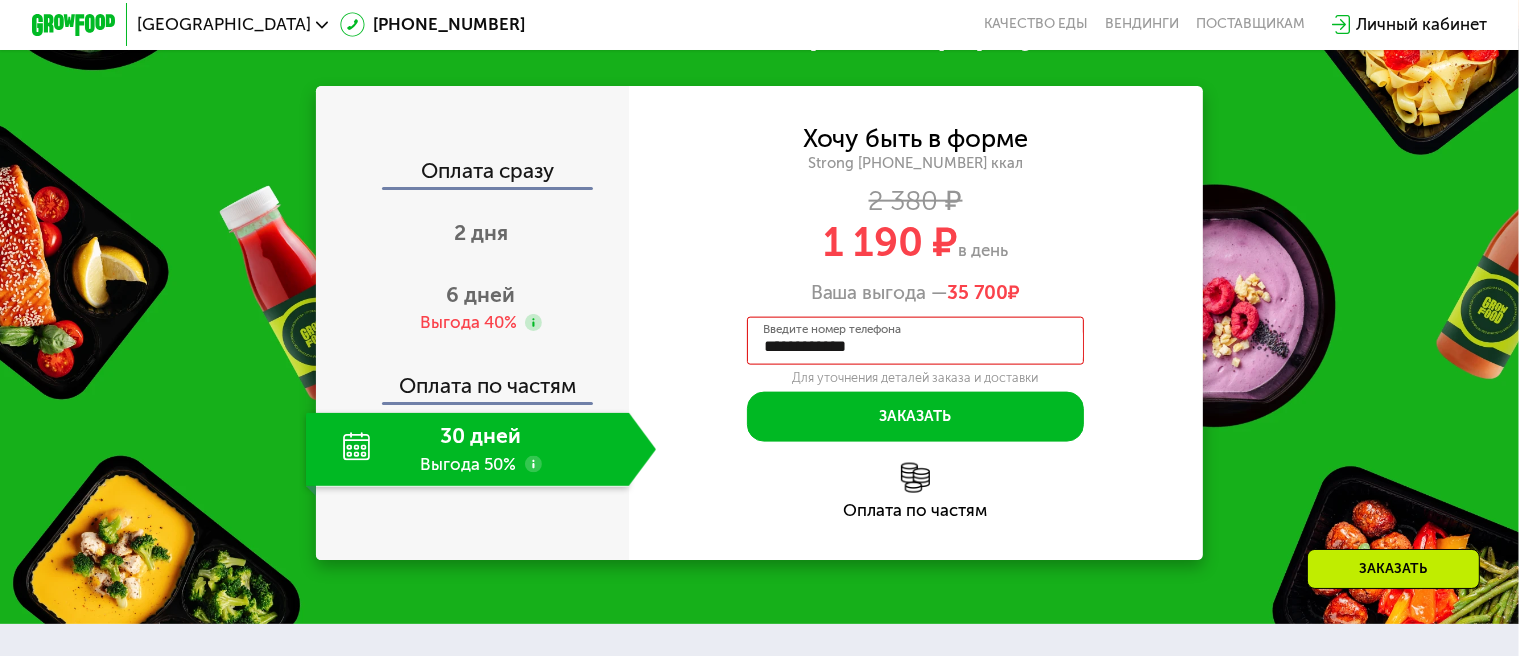 click on "**********" at bounding box center (916, 340) 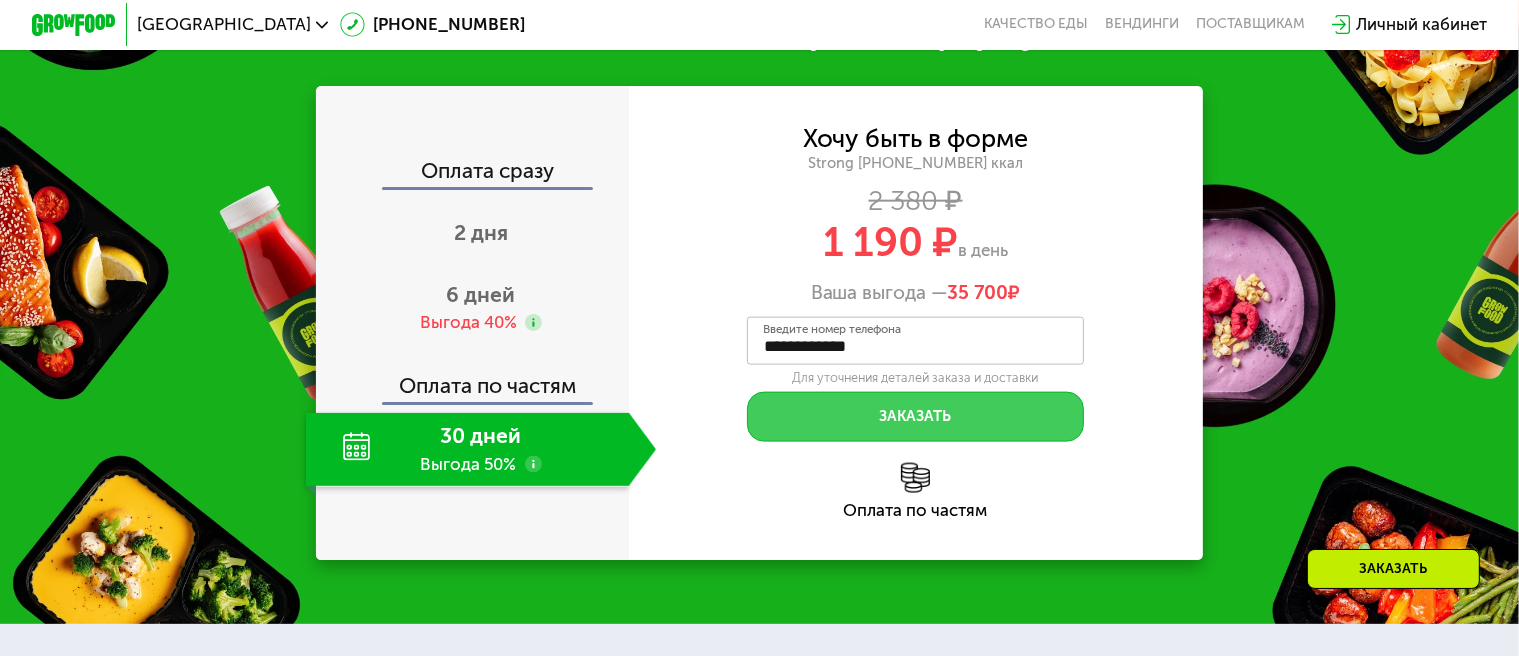 click on "Заказать" at bounding box center (916, 417) 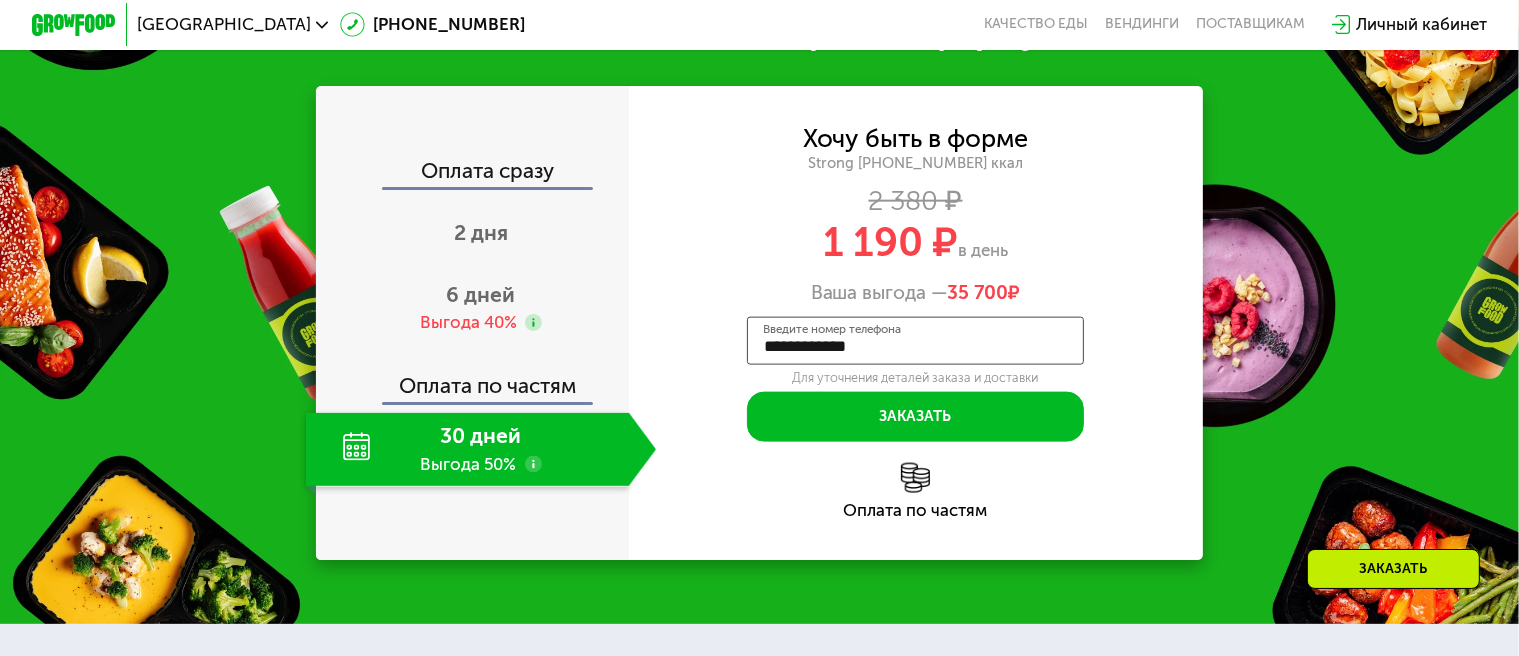 click on "**********" at bounding box center (916, 340) 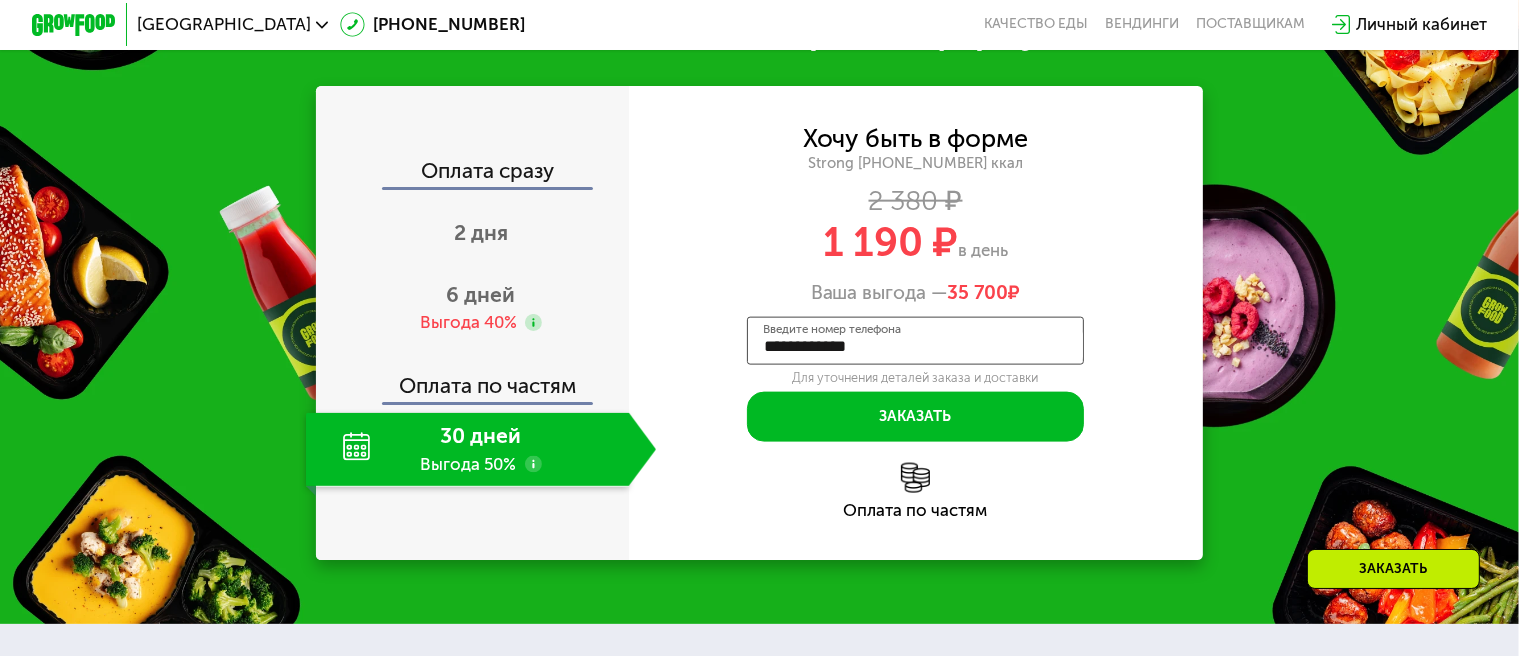 drag, startPoint x: 872, startPoint y: 377, endPoint x: 776, endPoint y: 373, distance: 96.0833 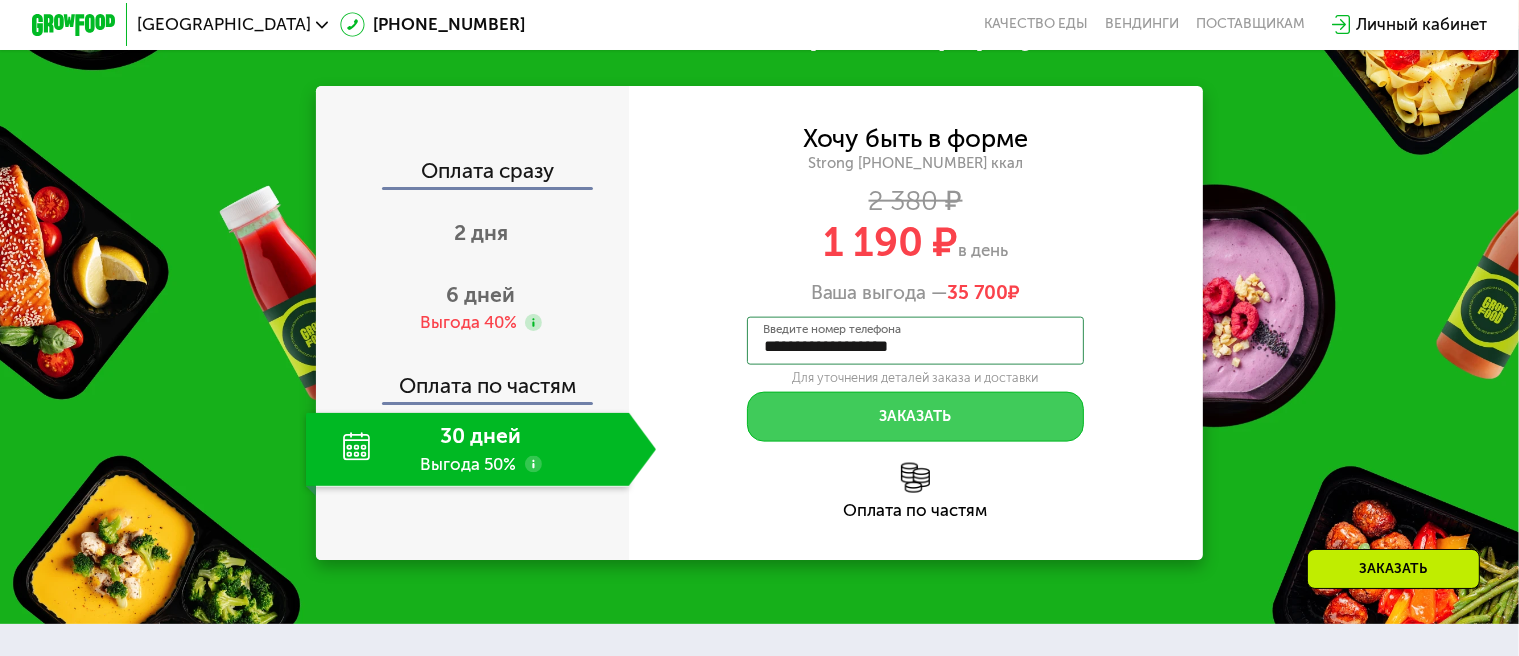 type on "**********" 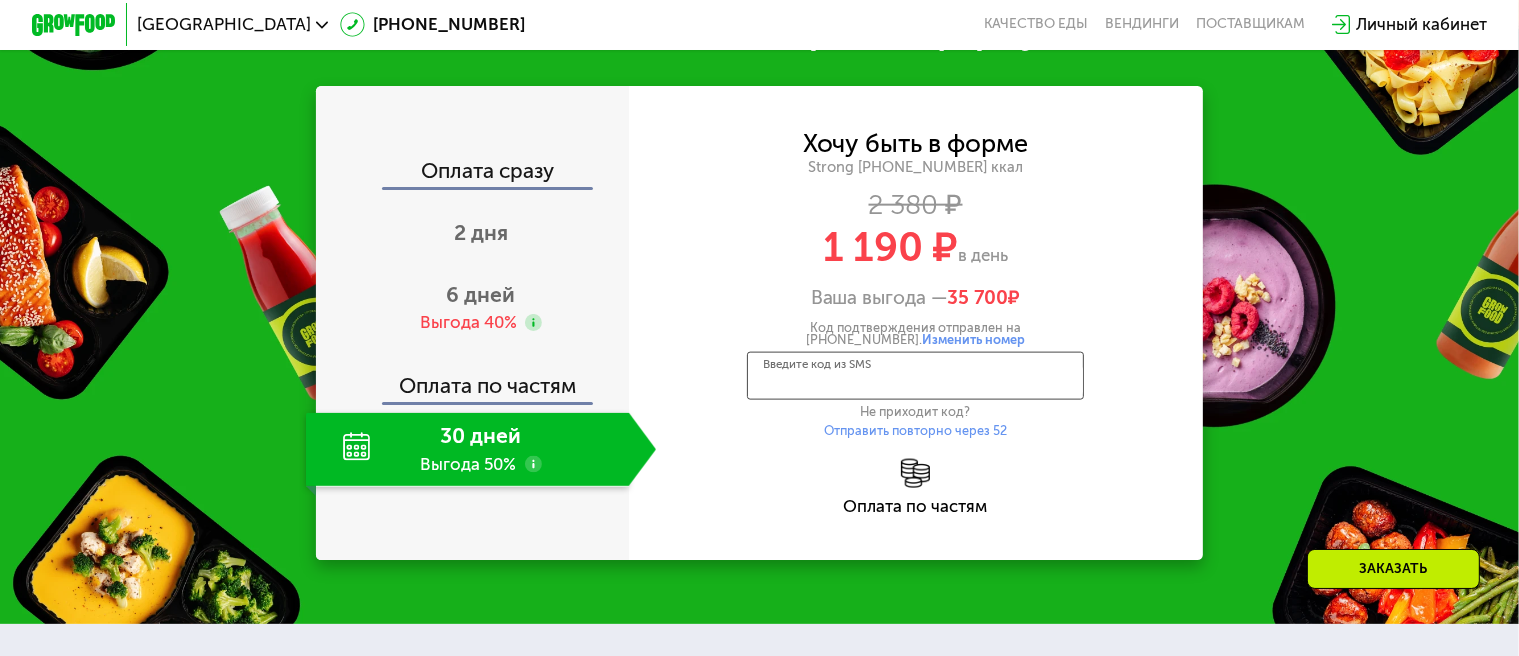 click on "Введите код из SMS" at bounding box center (916, 375) 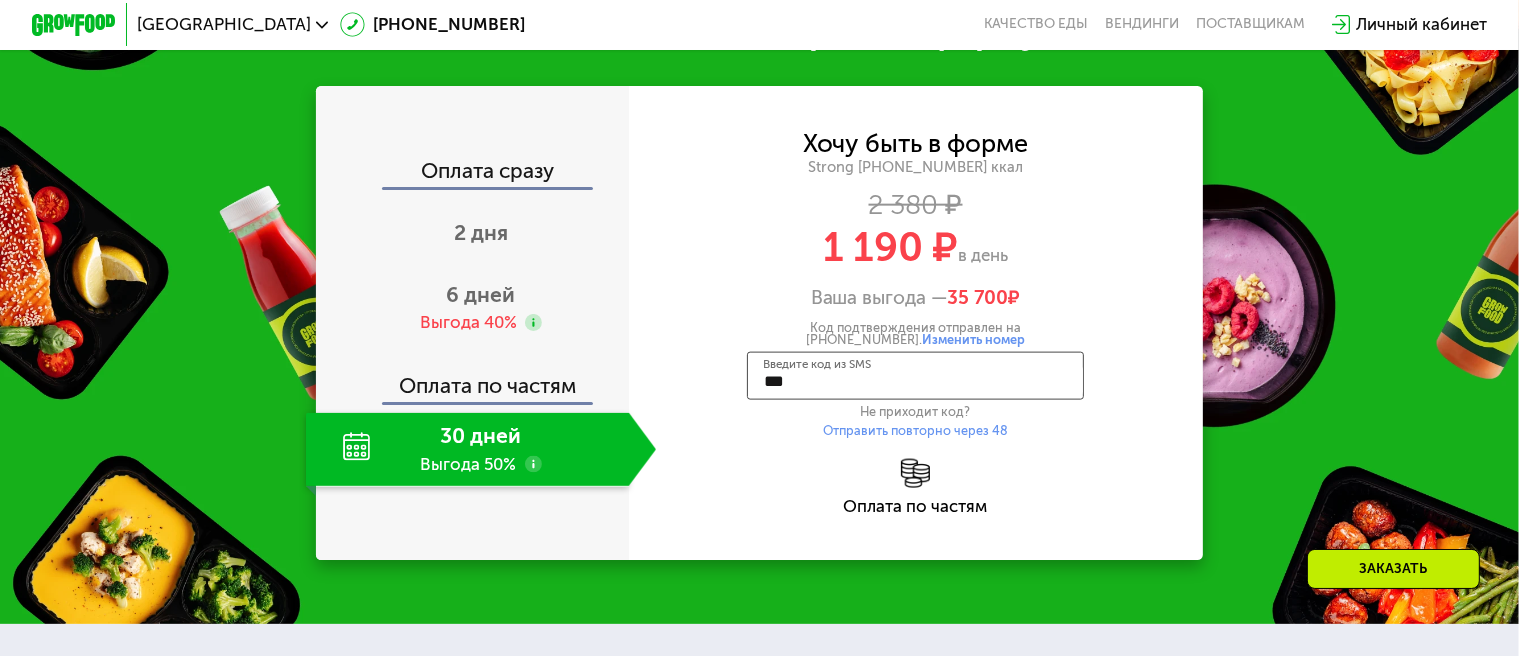 type on "****" 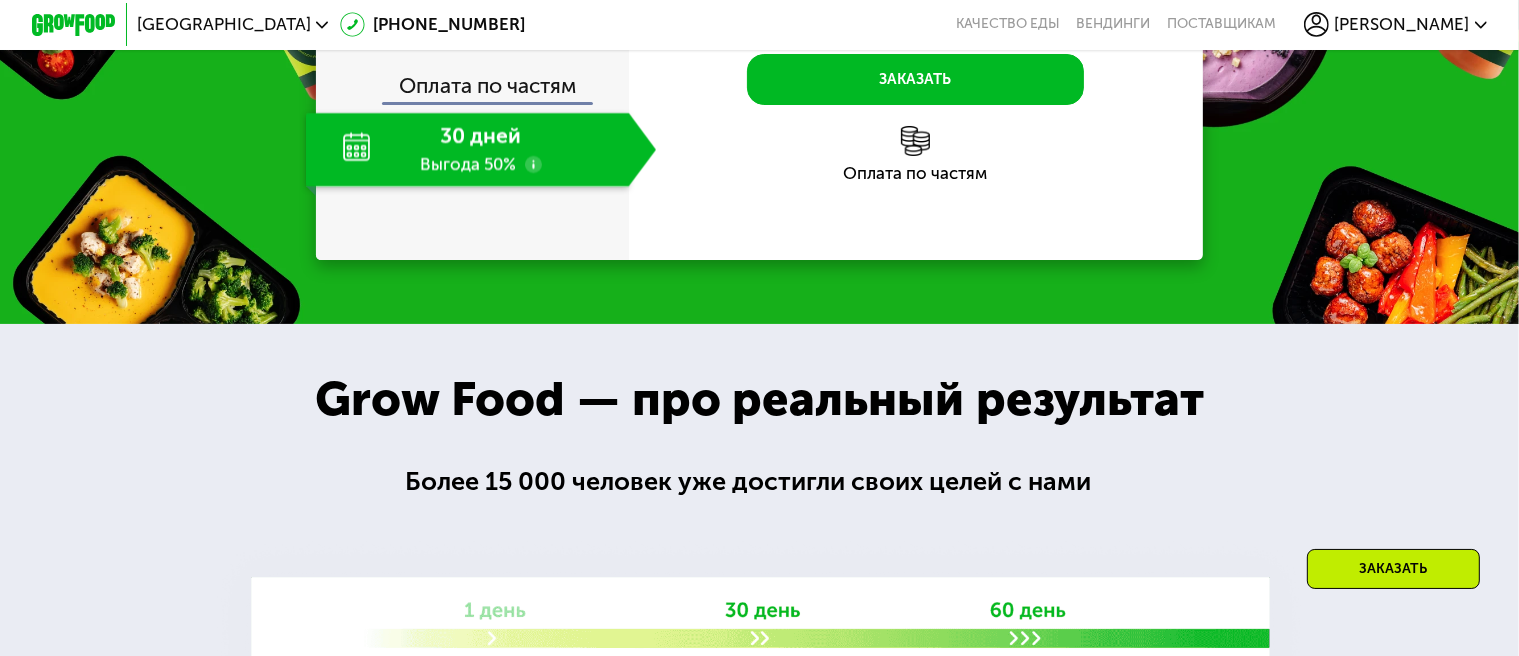 scroll, scrollTop: 0, scrollLeft: 0, axis: both 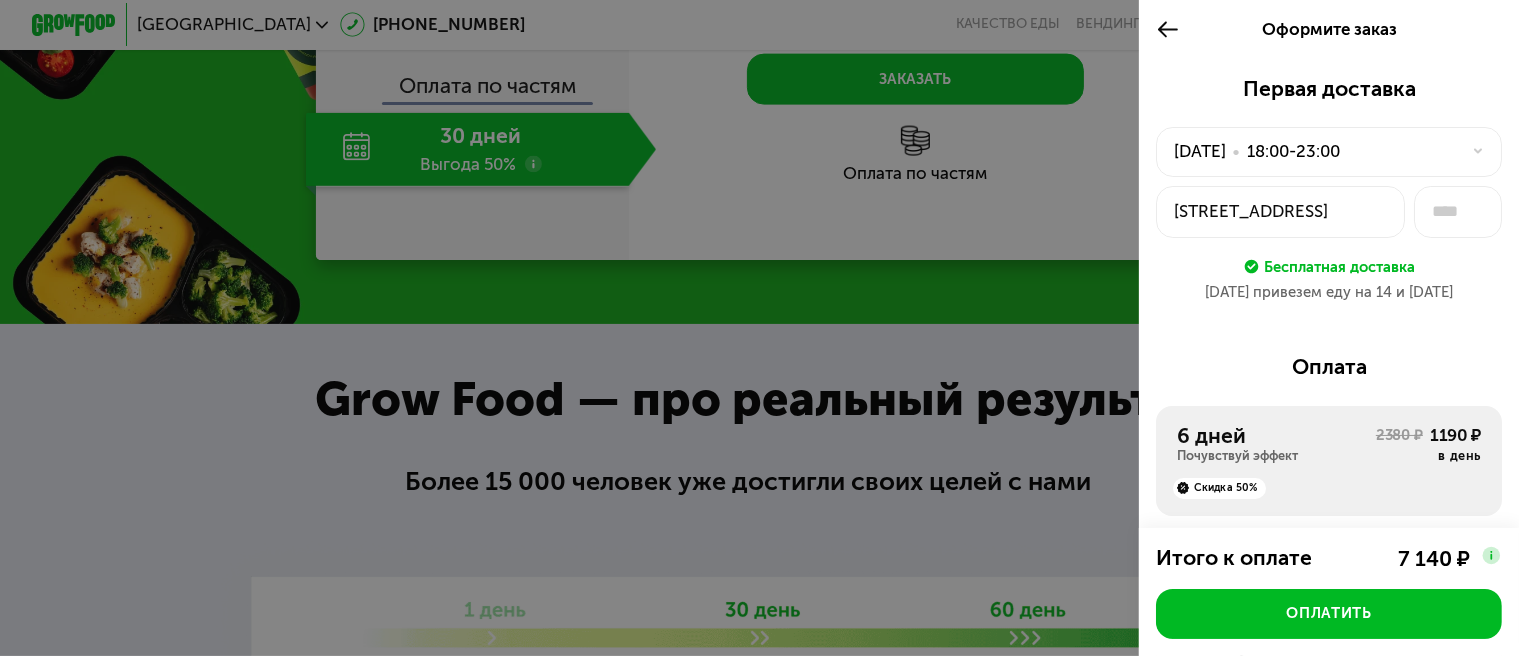 click on "13 июл, вс  •  18:00-23:00" 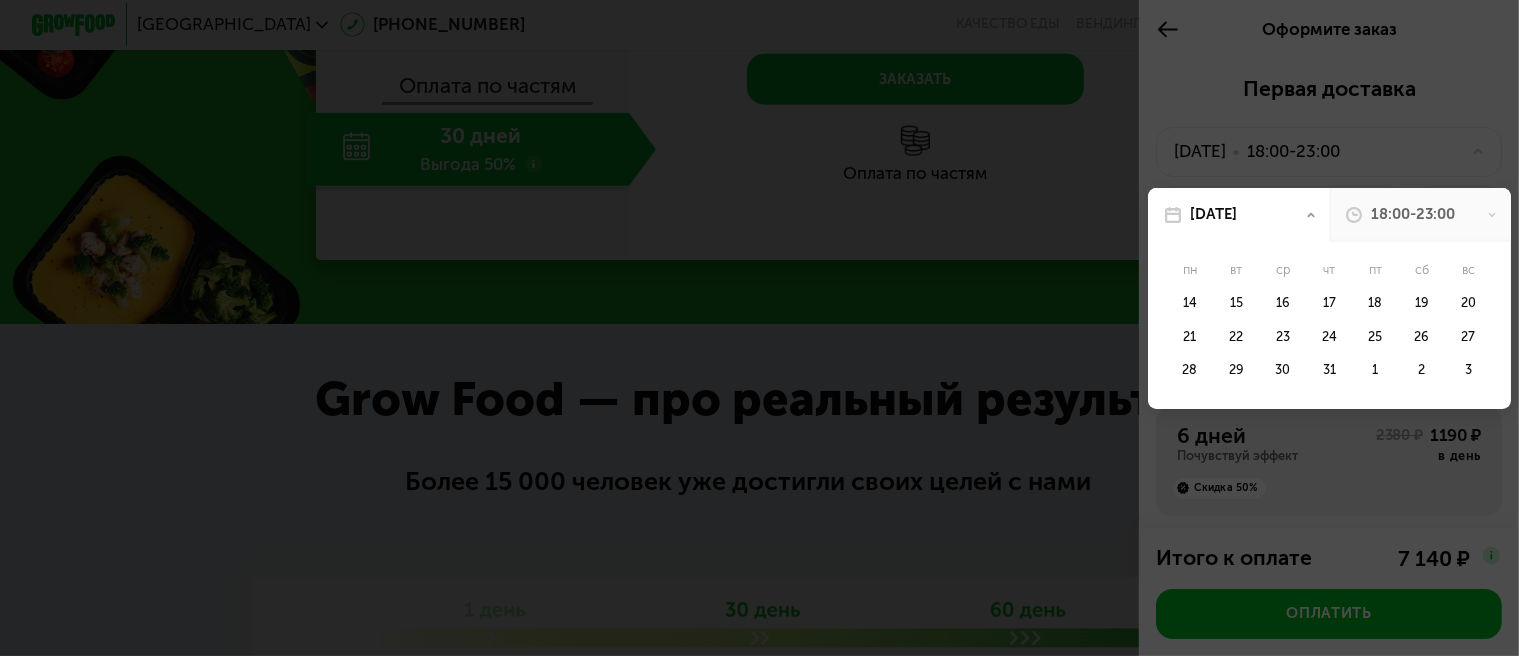 click at bounding box center [759, 328] 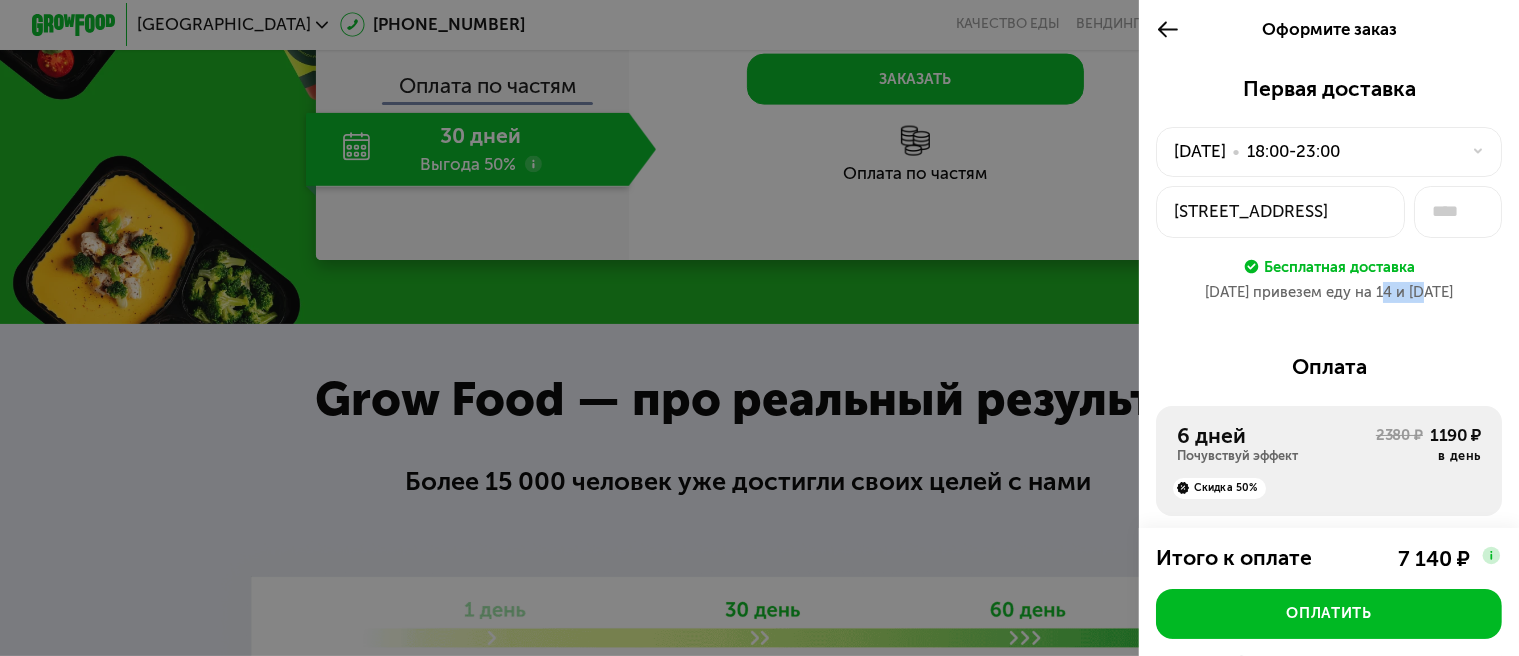 drag, startPoint x: 1368, startPoint y: 294, endPoint x: 1414, endPoint y: 292, distance: 46.043457 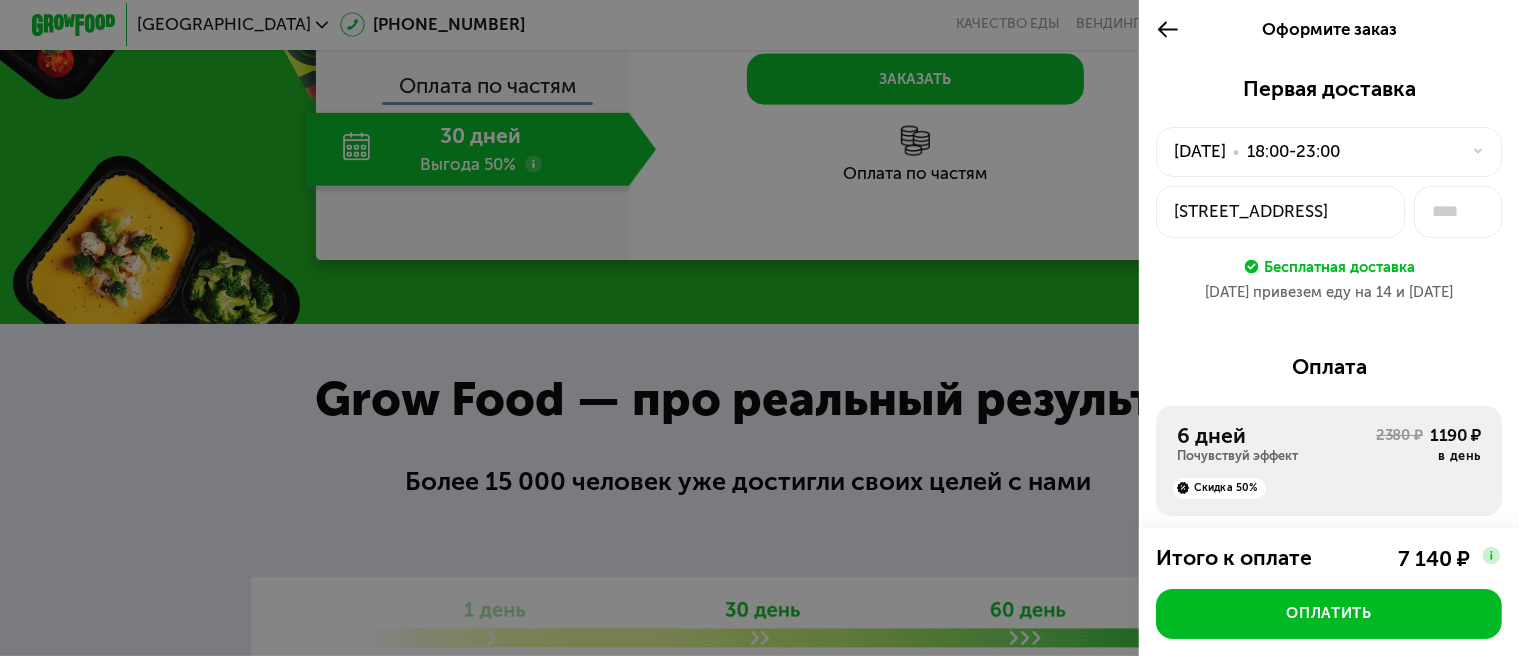 click on "13 июл привезем еду на 14 и 15 июл" at bounding box center (1329, 292) 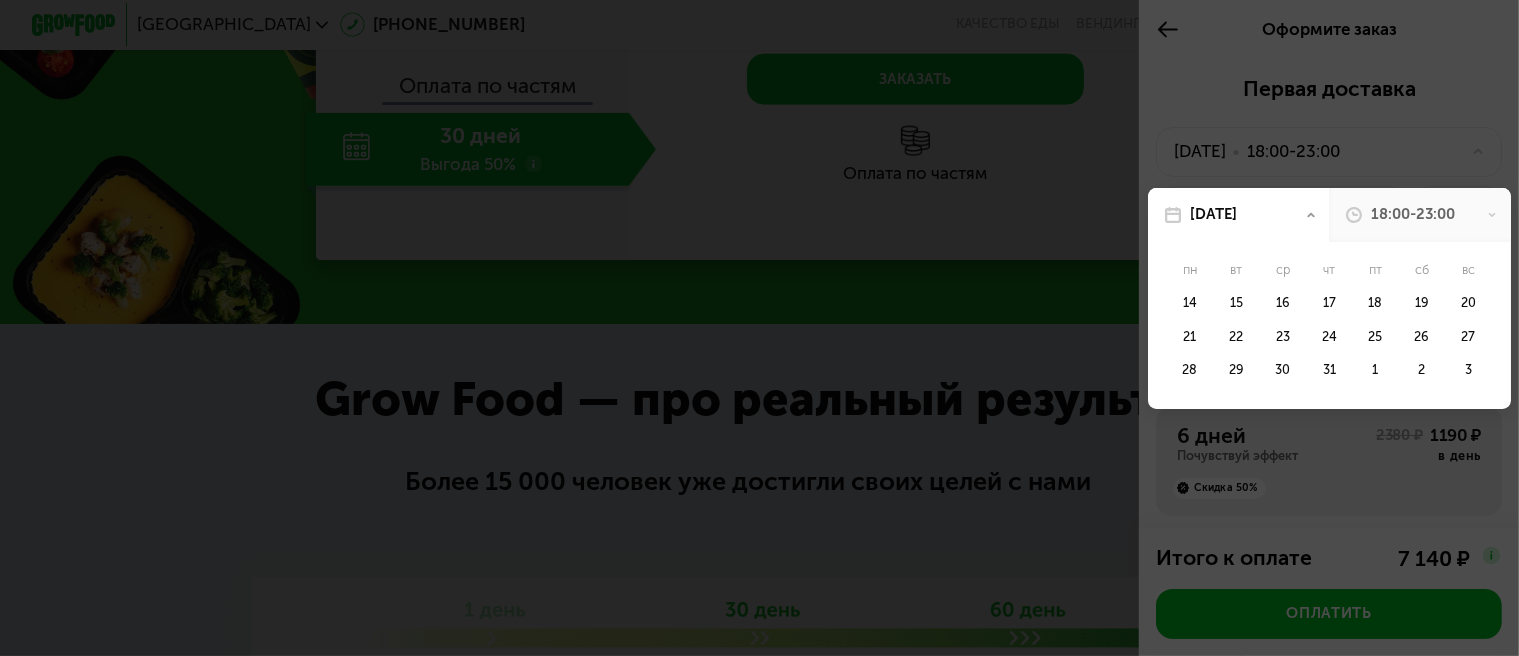 click on "18:00-23:00" at bounding box center (1419, 215) 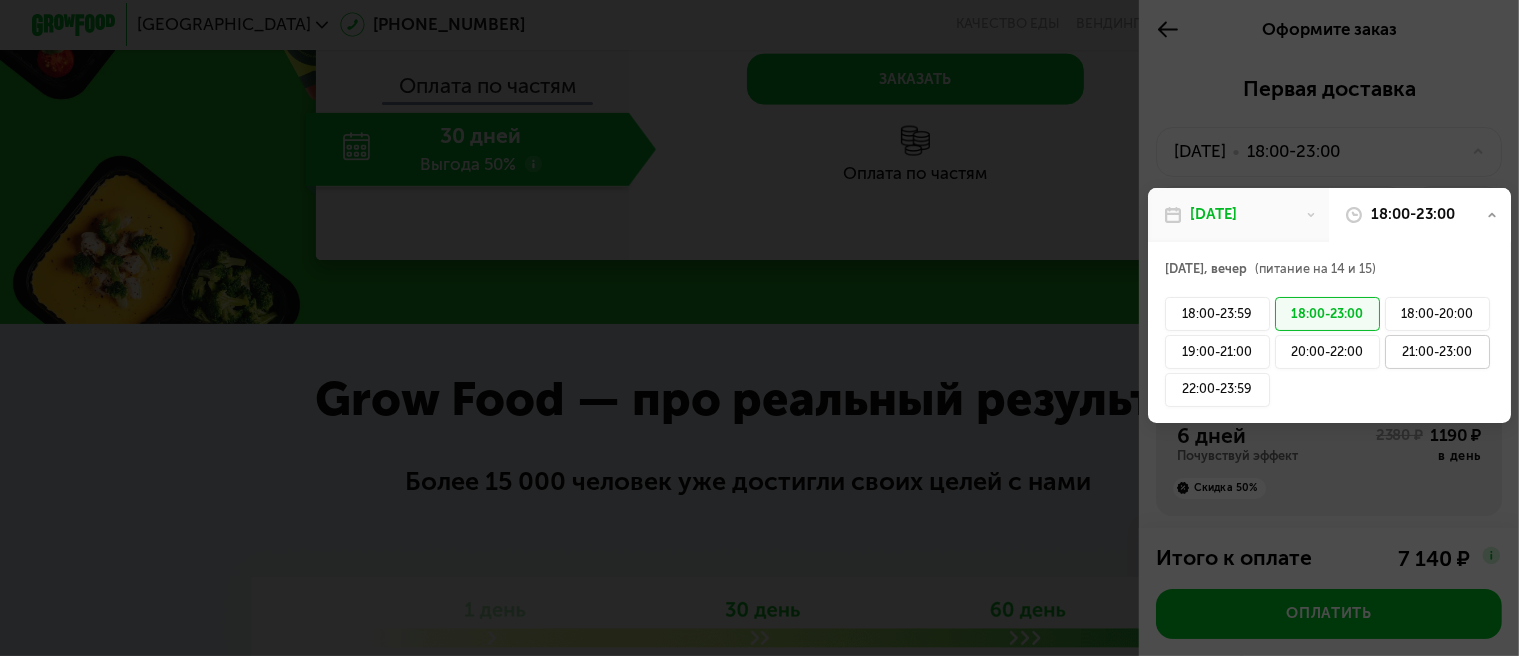 click on "21:00-23:00" at bounding box center [1438, 352] 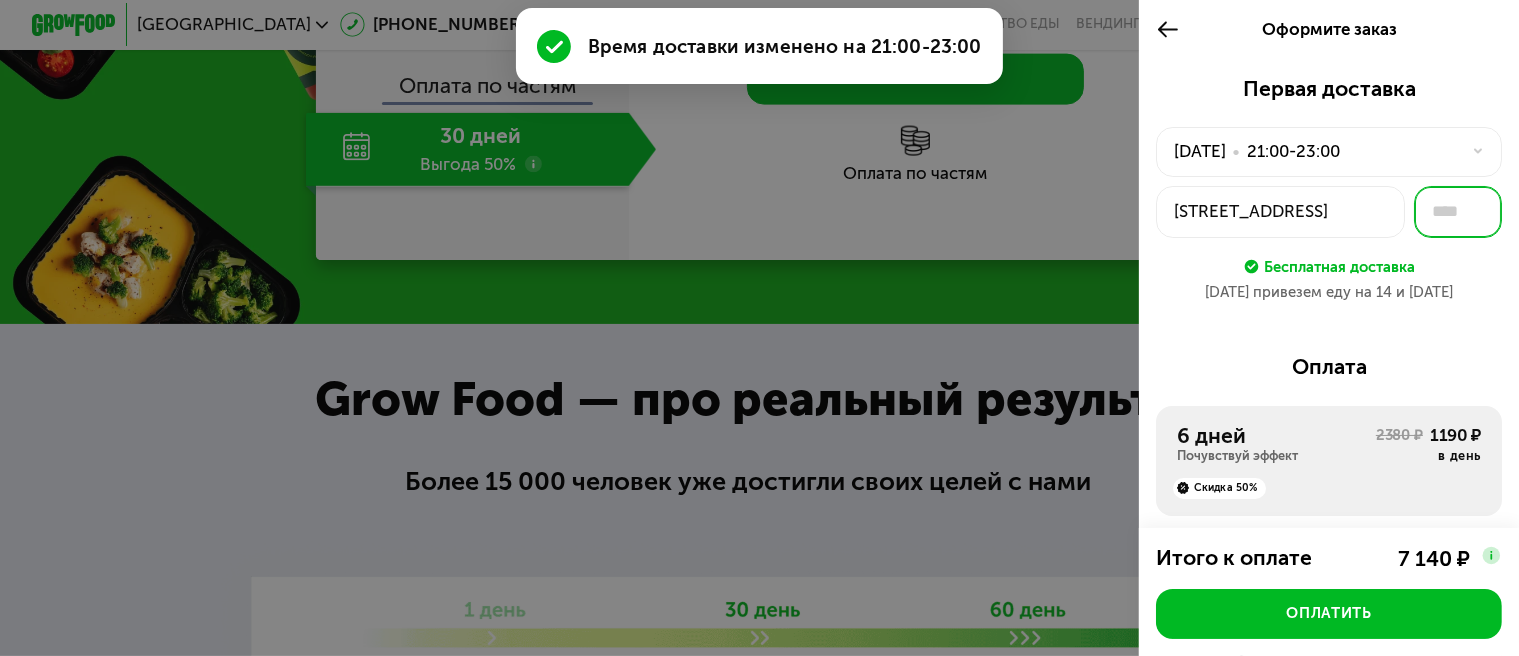 click at bounding box center [1458, 212] 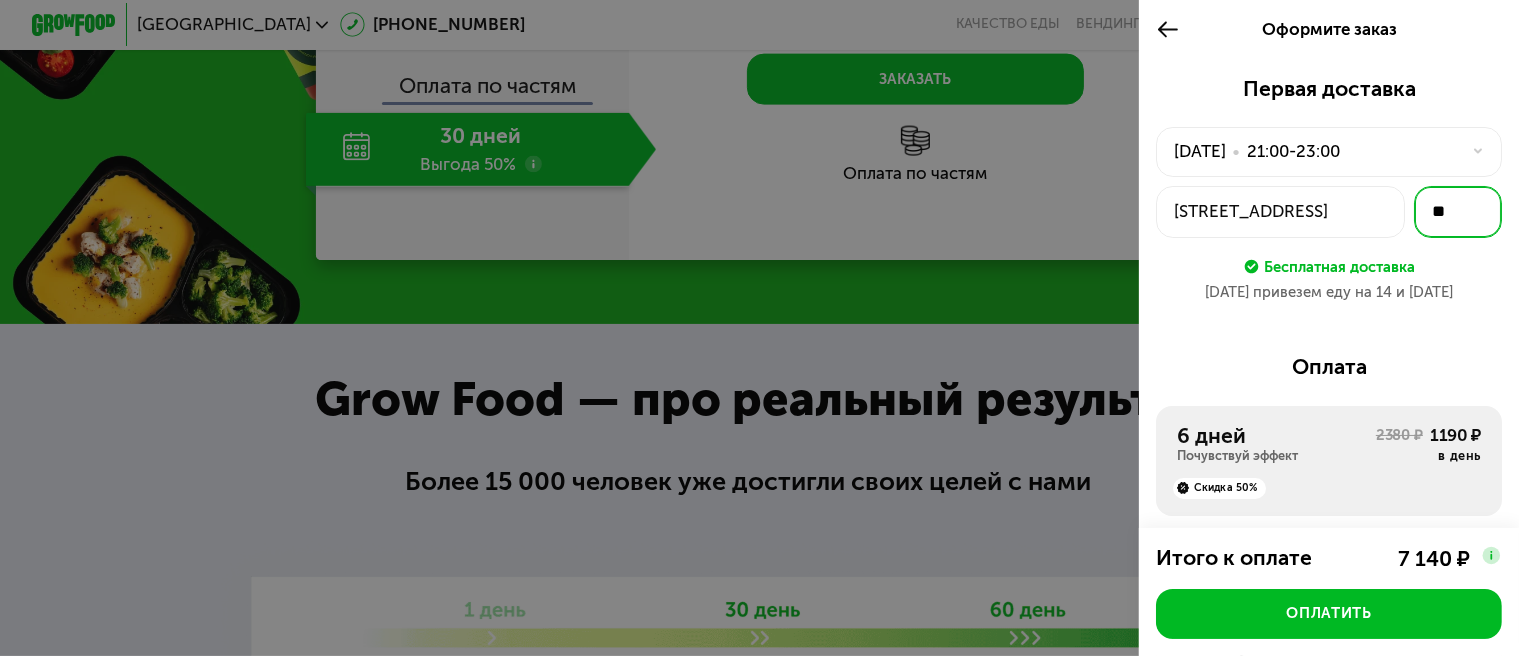 type on "**" 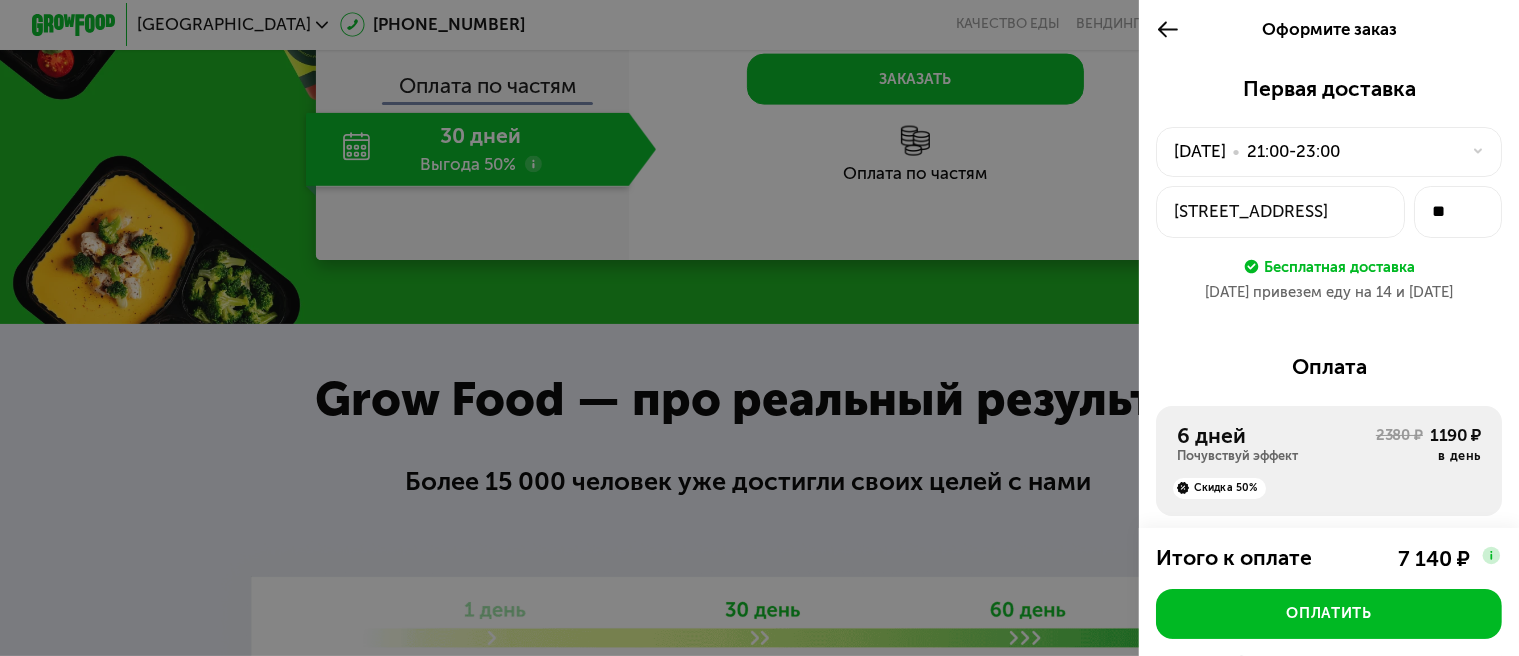 click on "Бесплатная доставка" at bounding box center (1329, 266) 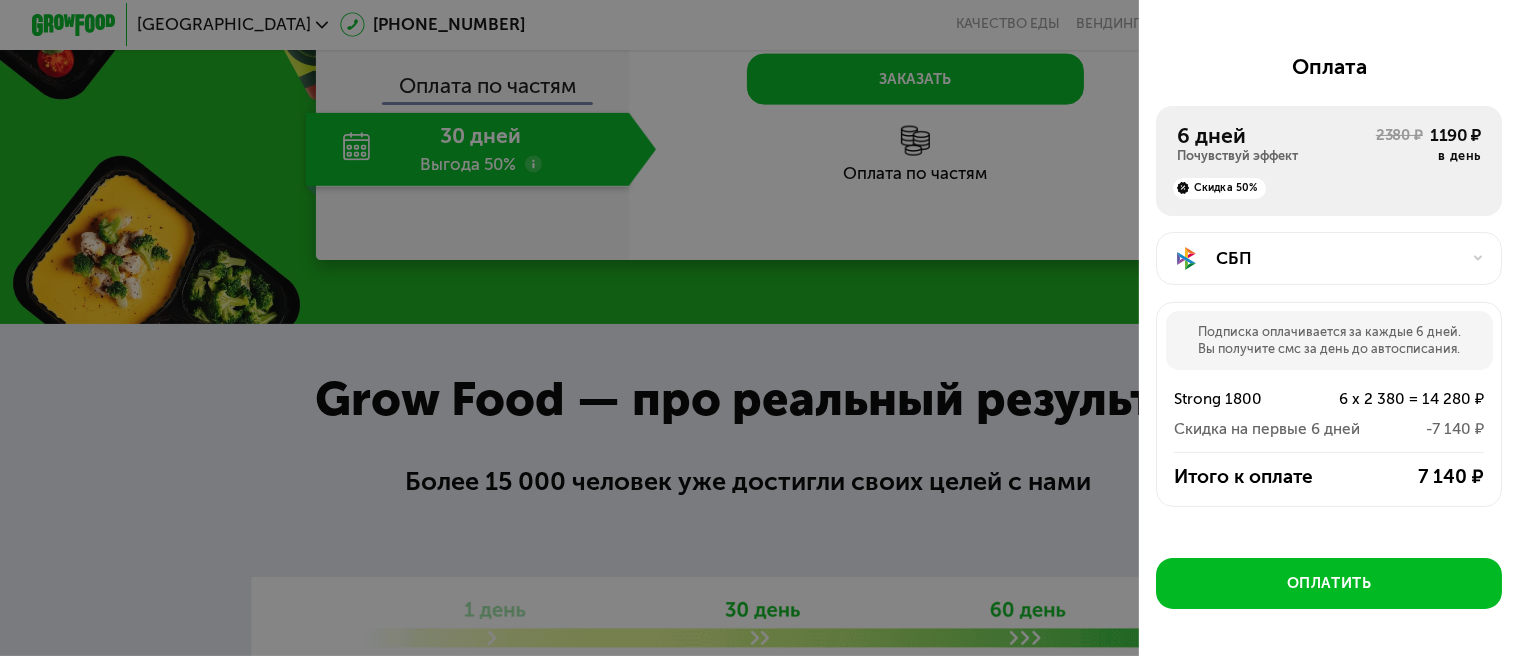 scroll, scrollTop: 384, scrollLeft: 0, axis: vertical 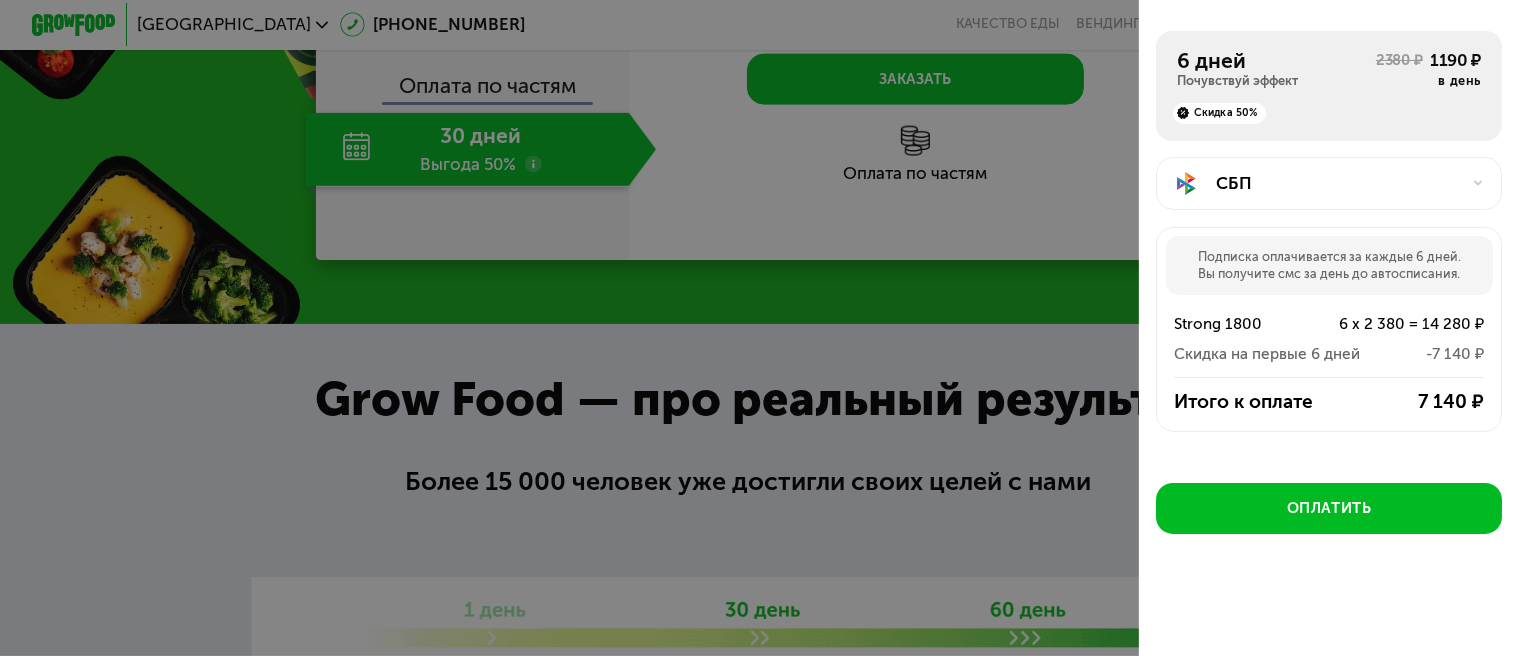click on "СБП" at bounding box center [1337, 183] 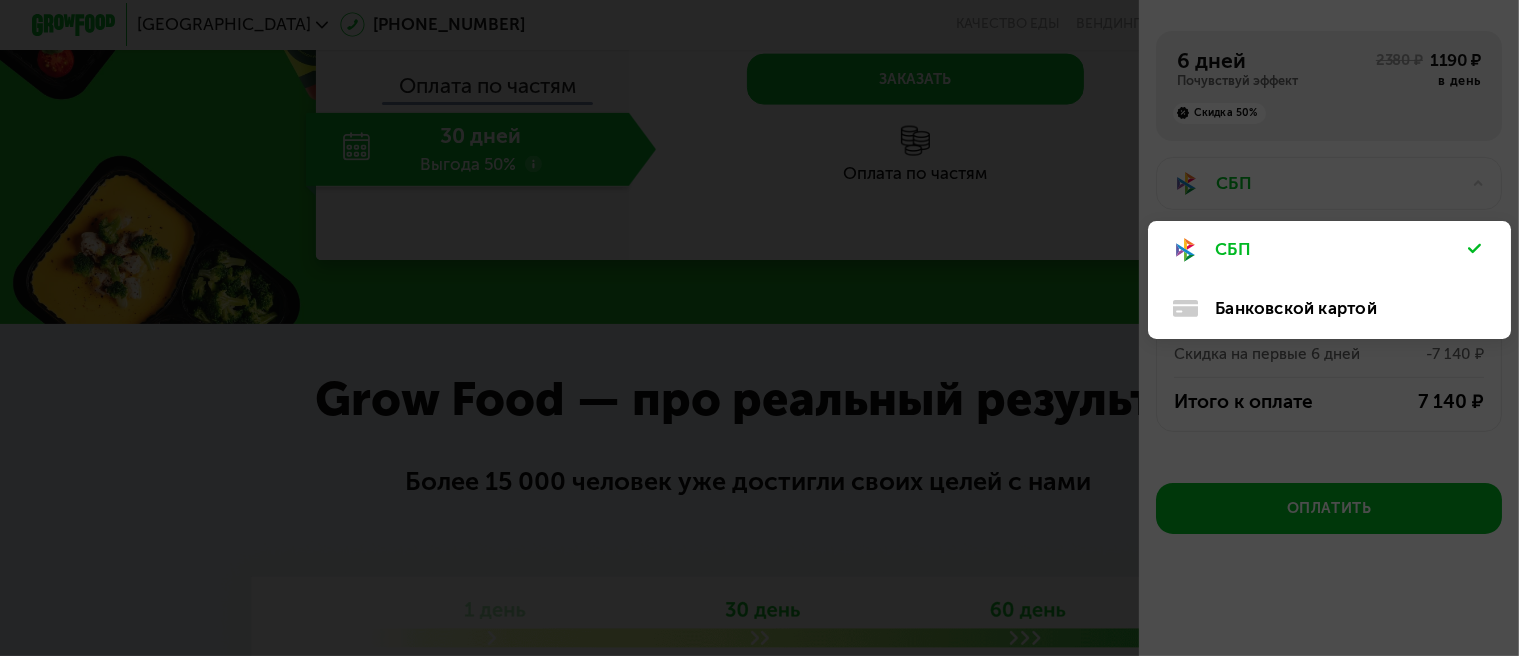 click at bounding box center [759, 328] 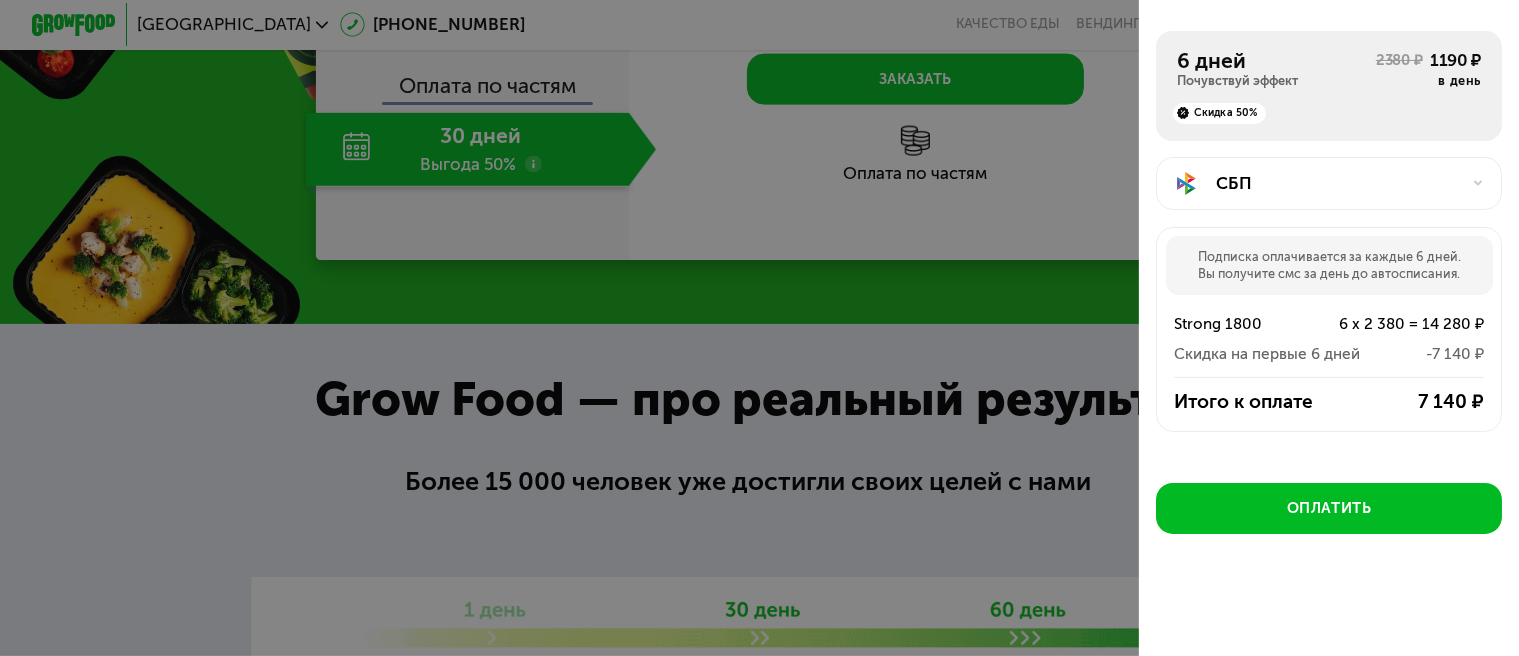 click on "СБП" at bounding box center [1337, 183] 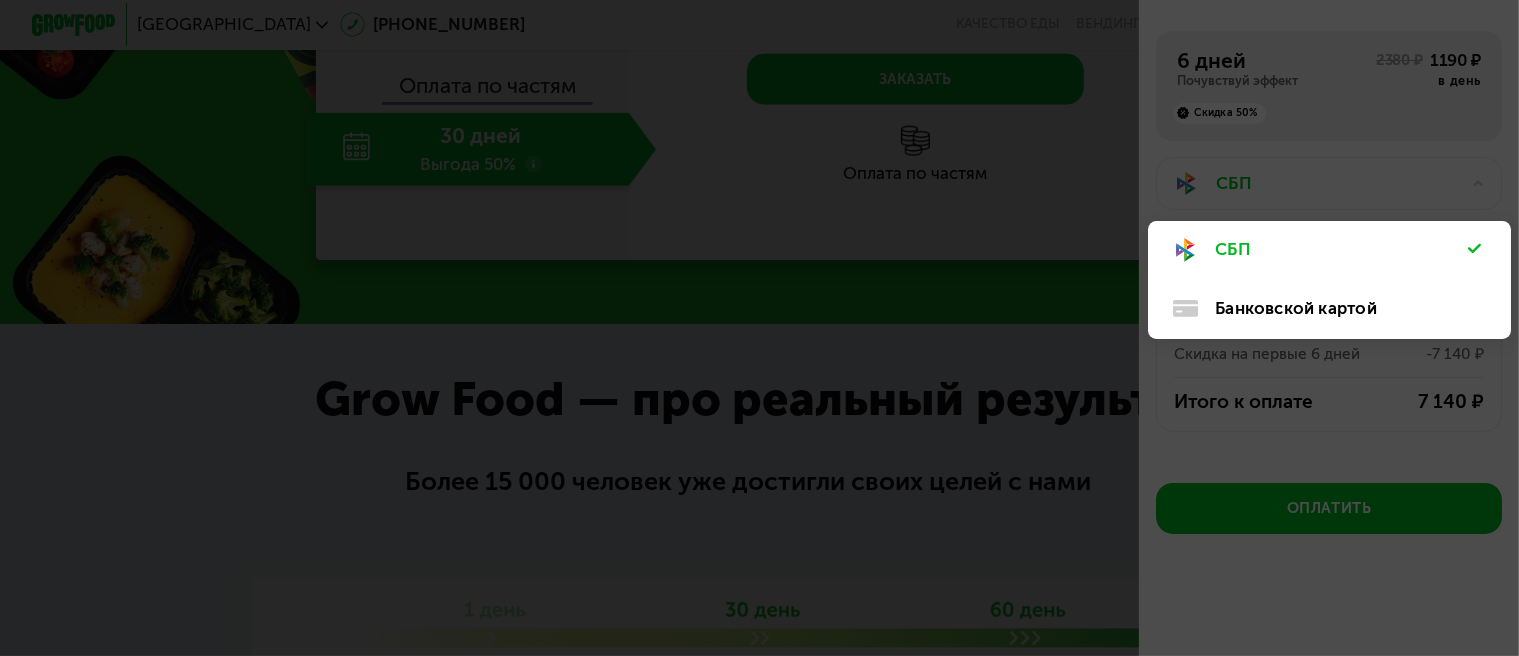 click on "Банковской картой" at bounding box center (1341, 308) 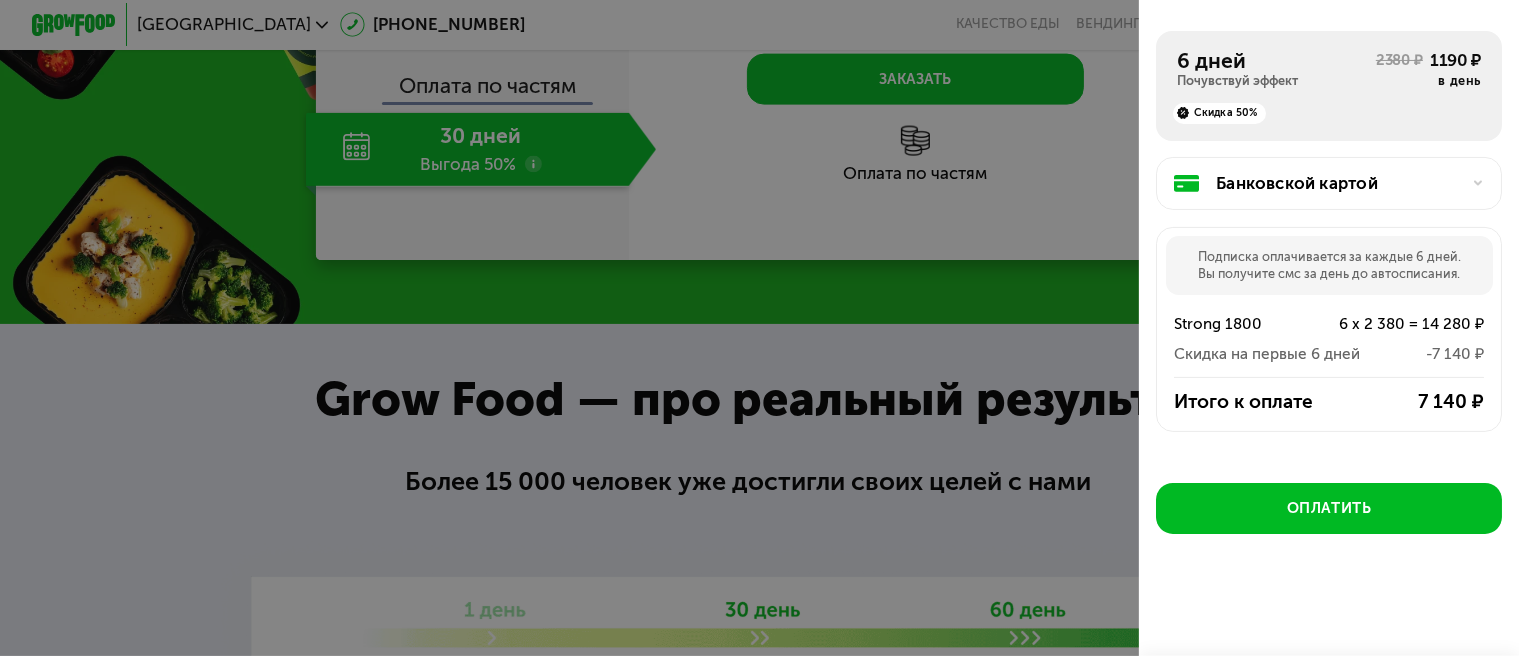 scroll, scrollTop: 384, scrollLeft: 0, axis: vertical 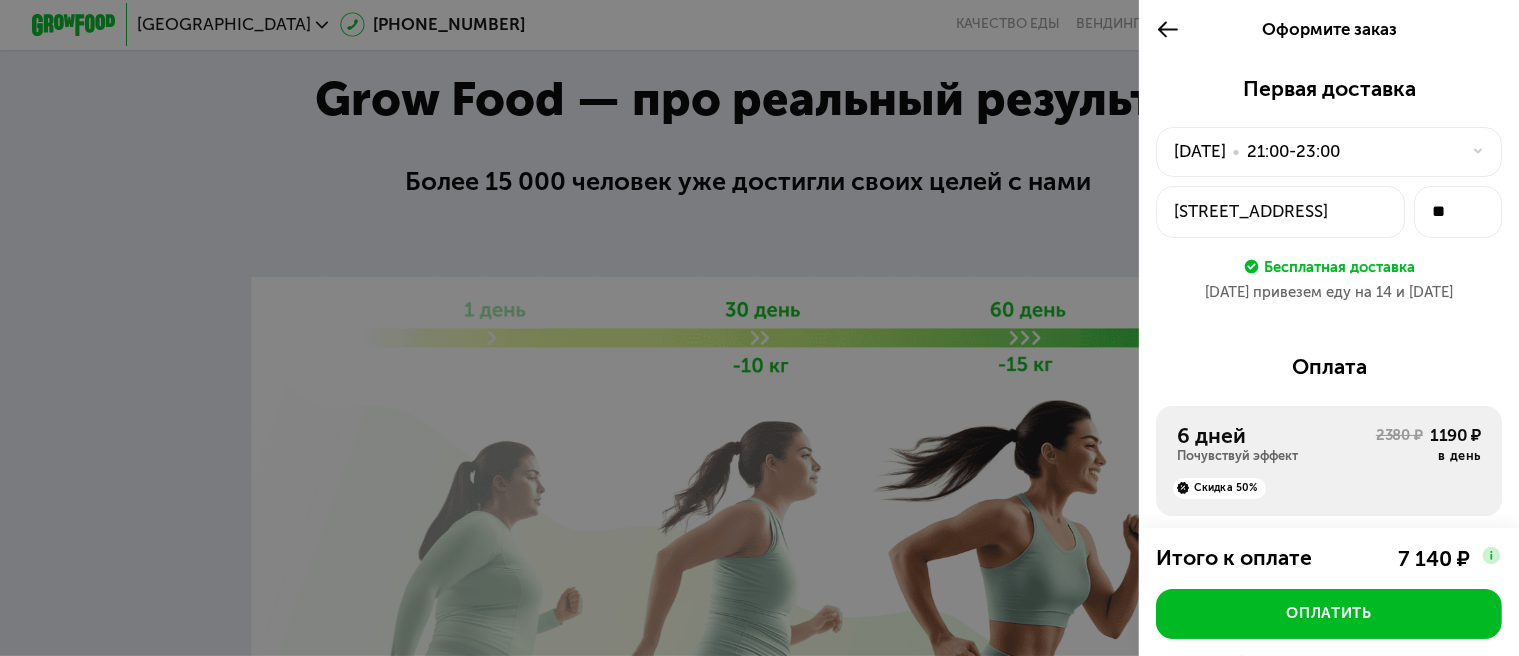 click at bounding box center (1491, 555) 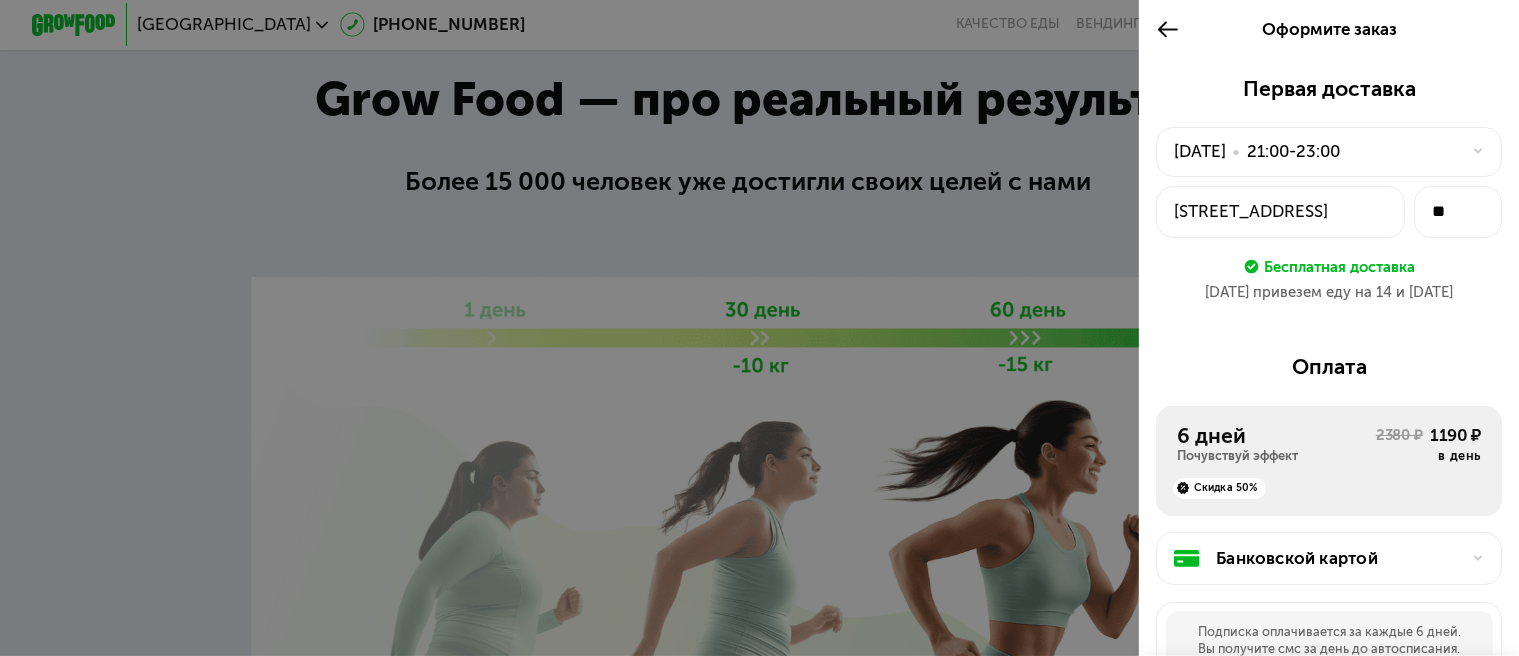 scroll, scrollTop: 8, scrollLeft: 0, axis: vertical 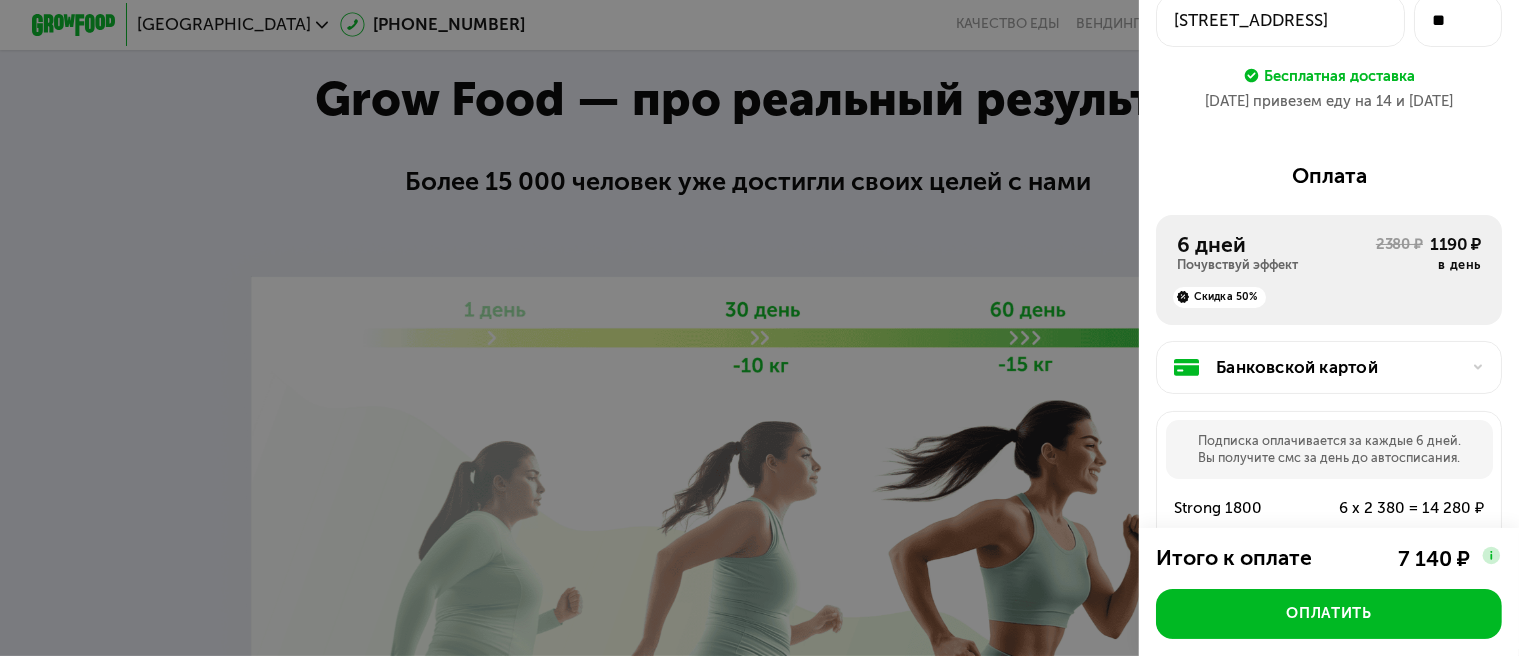 click on "Скидка 50%" at bounding box center (1219, 297) 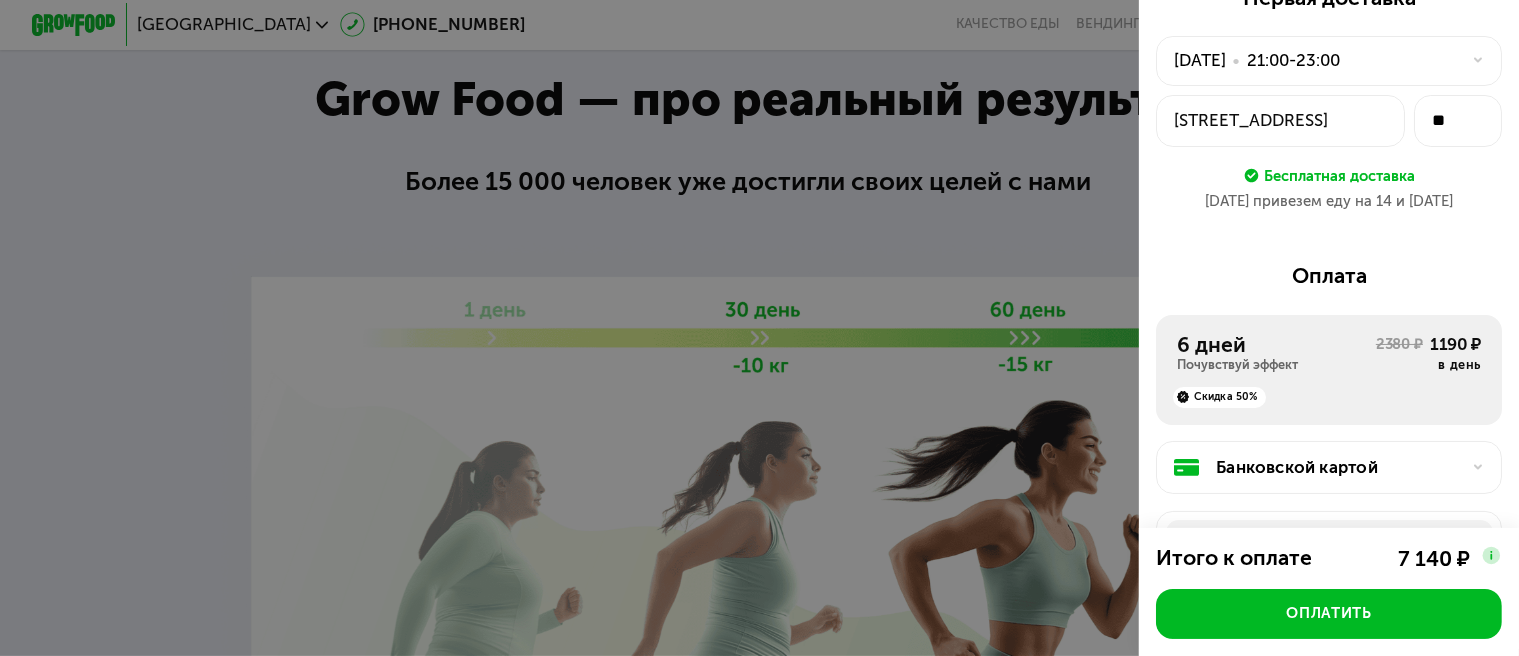 scroll, scrollTop: 0, scrollLeft: 0, axis: both 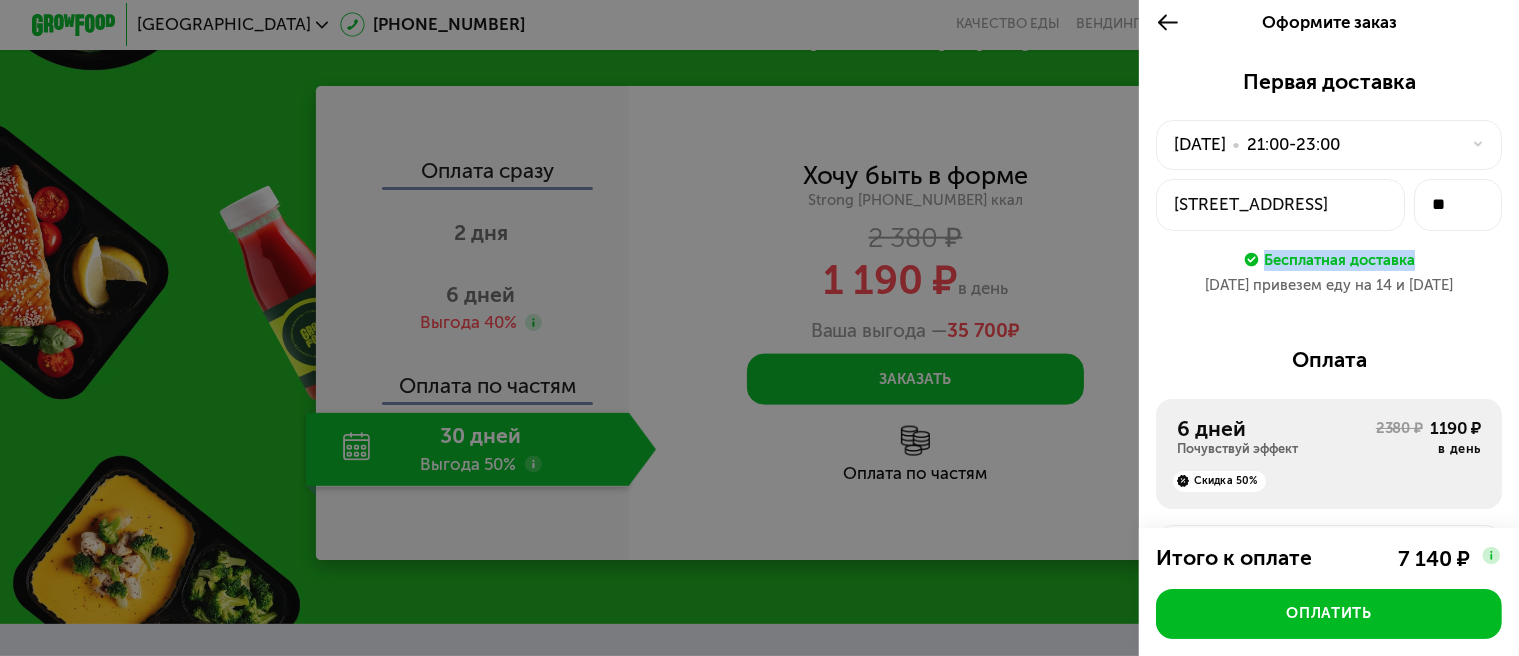 drag, startPoint x: 1236, startPoint y: 259, endPoint x: 1436, endPoint y: 267, distance: 200.15994 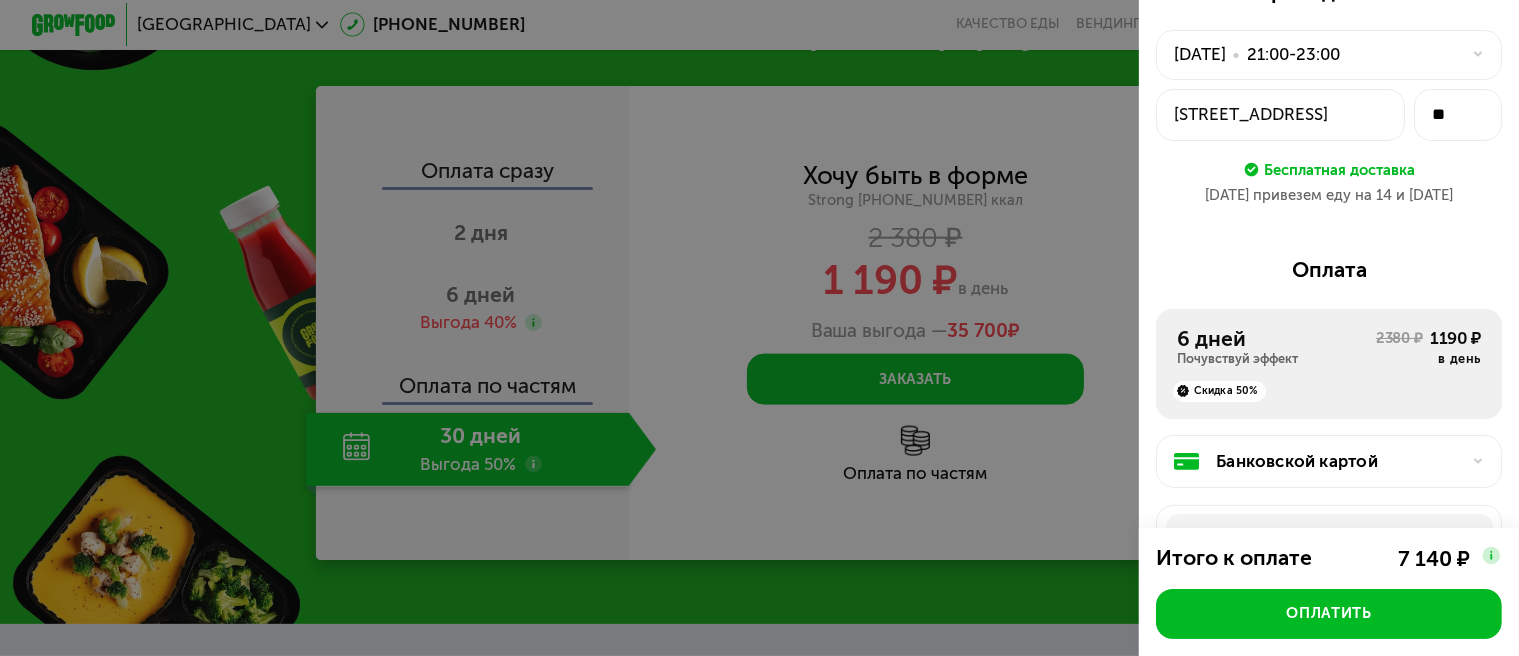 scroll, scrollTop: 0, scrollLeft: 0, axis: both 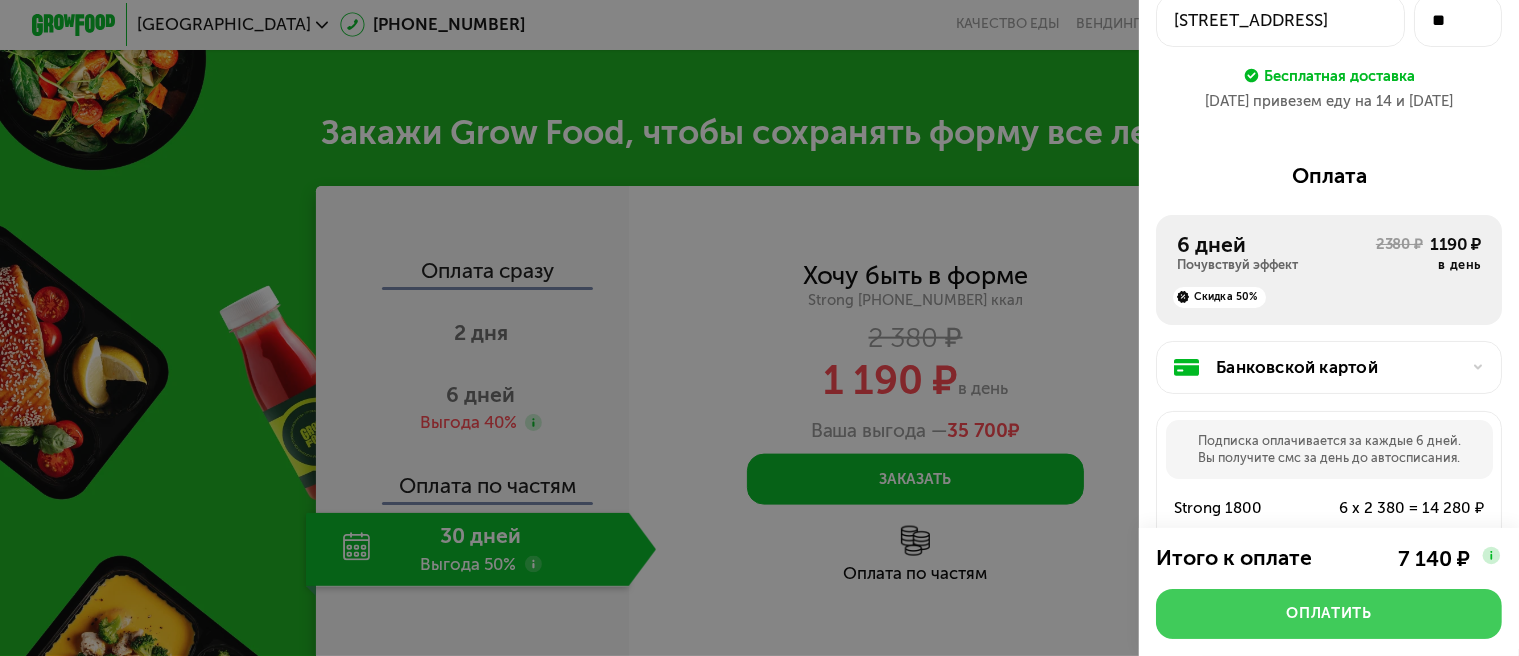 click on "Оплатить" at bounding box center [1329, 613] 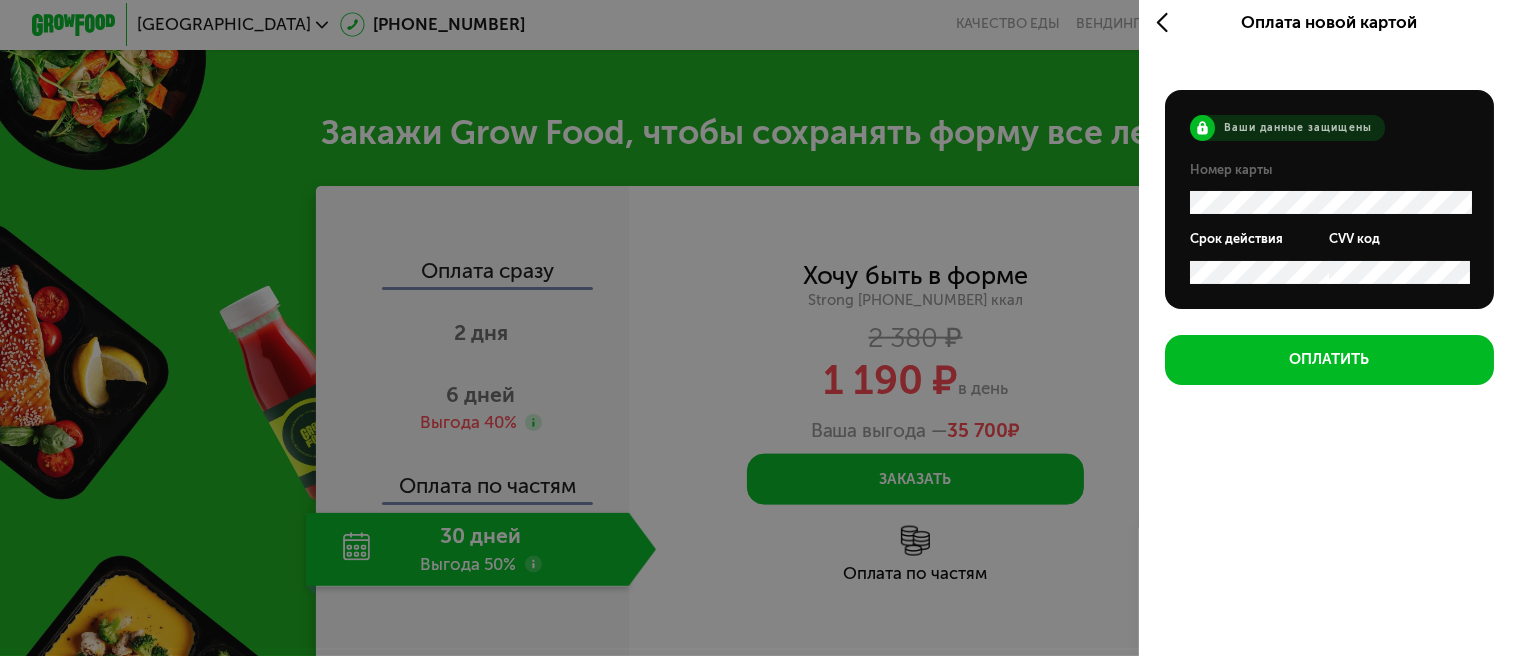 scroll, scrollTop: 8, scrollLeft: 0, axis: vertical 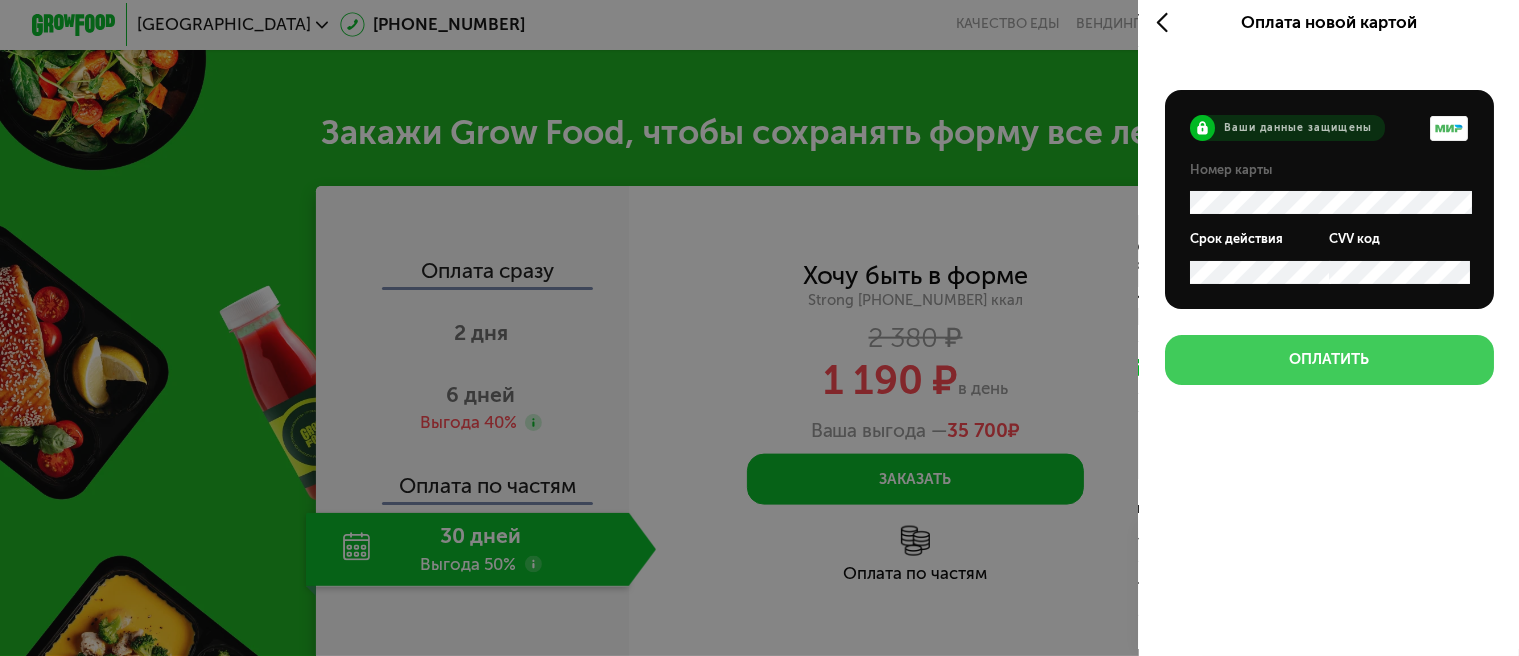 click on "Оплатить" at bounding box center (1329, 359) 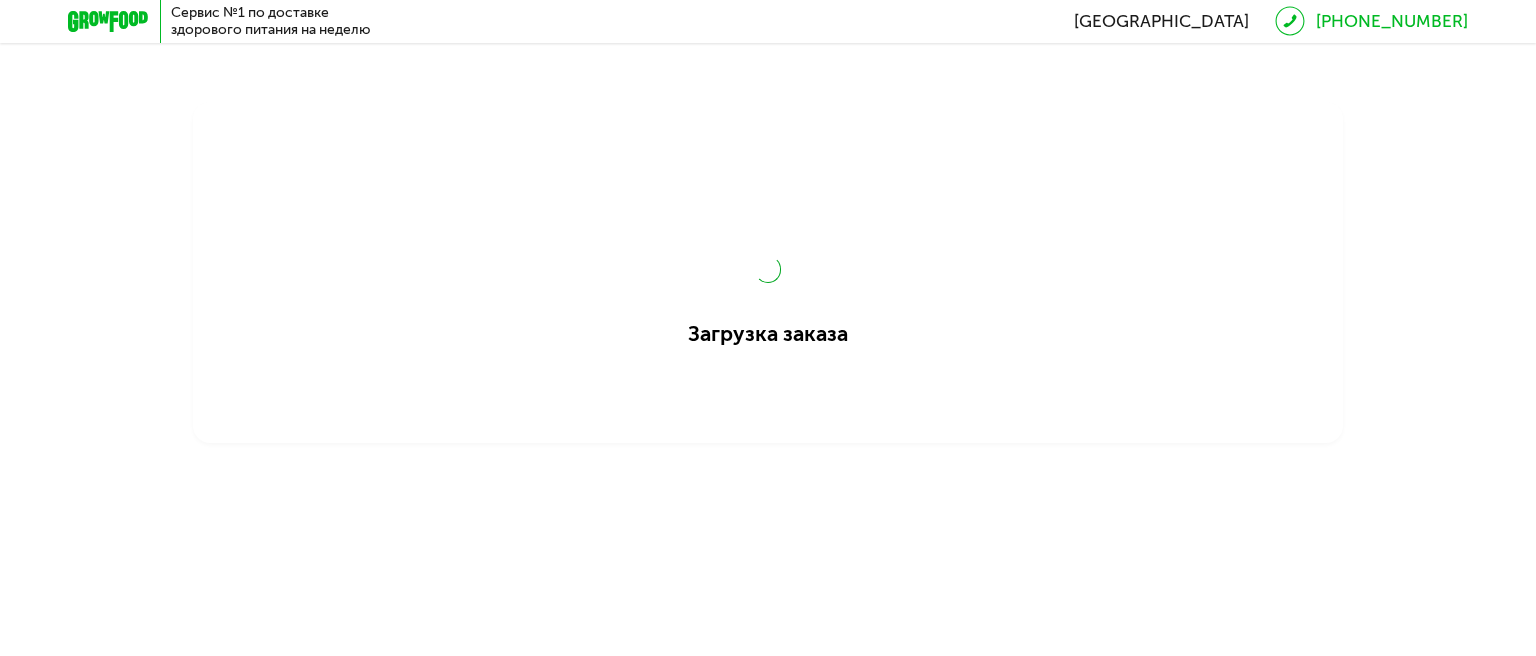 scroll, scrollTop: 0, scrollLeft: 0, axis: both 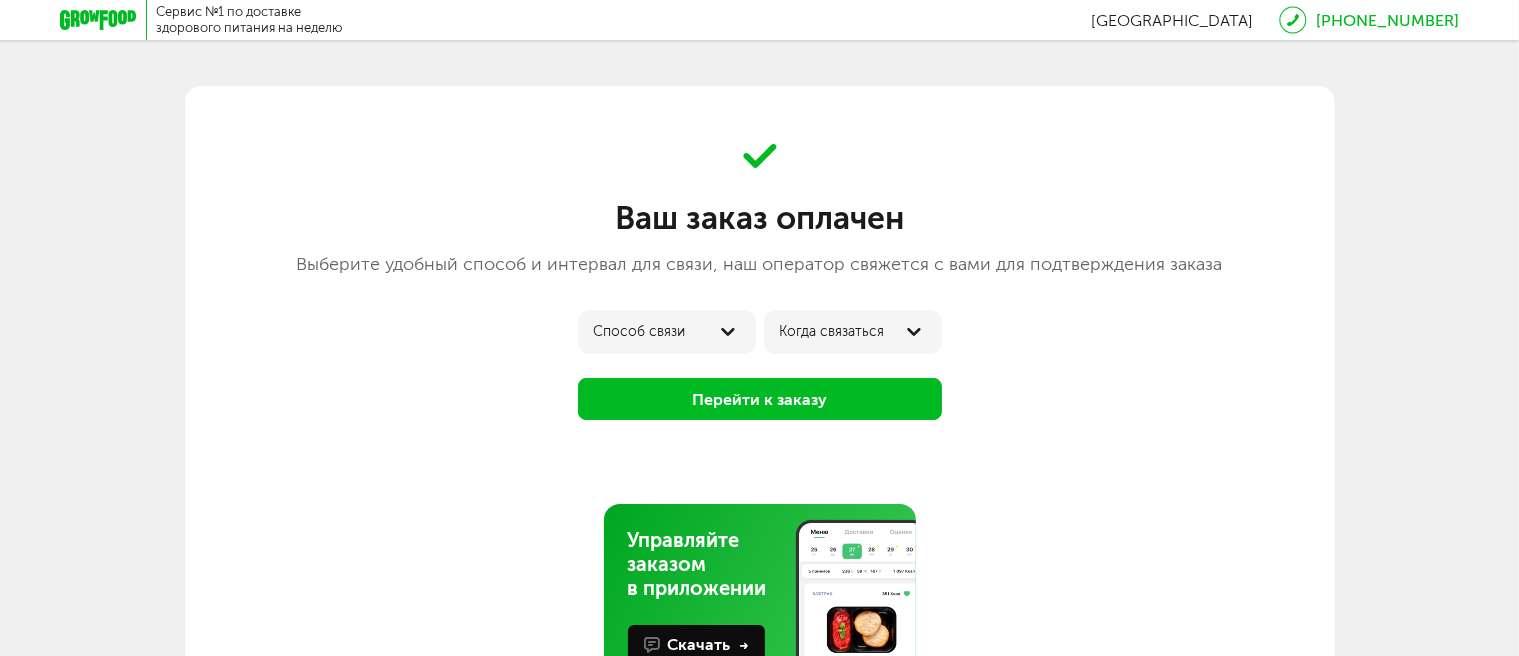 click on "Способ связи" at bounding box center [667, 332] 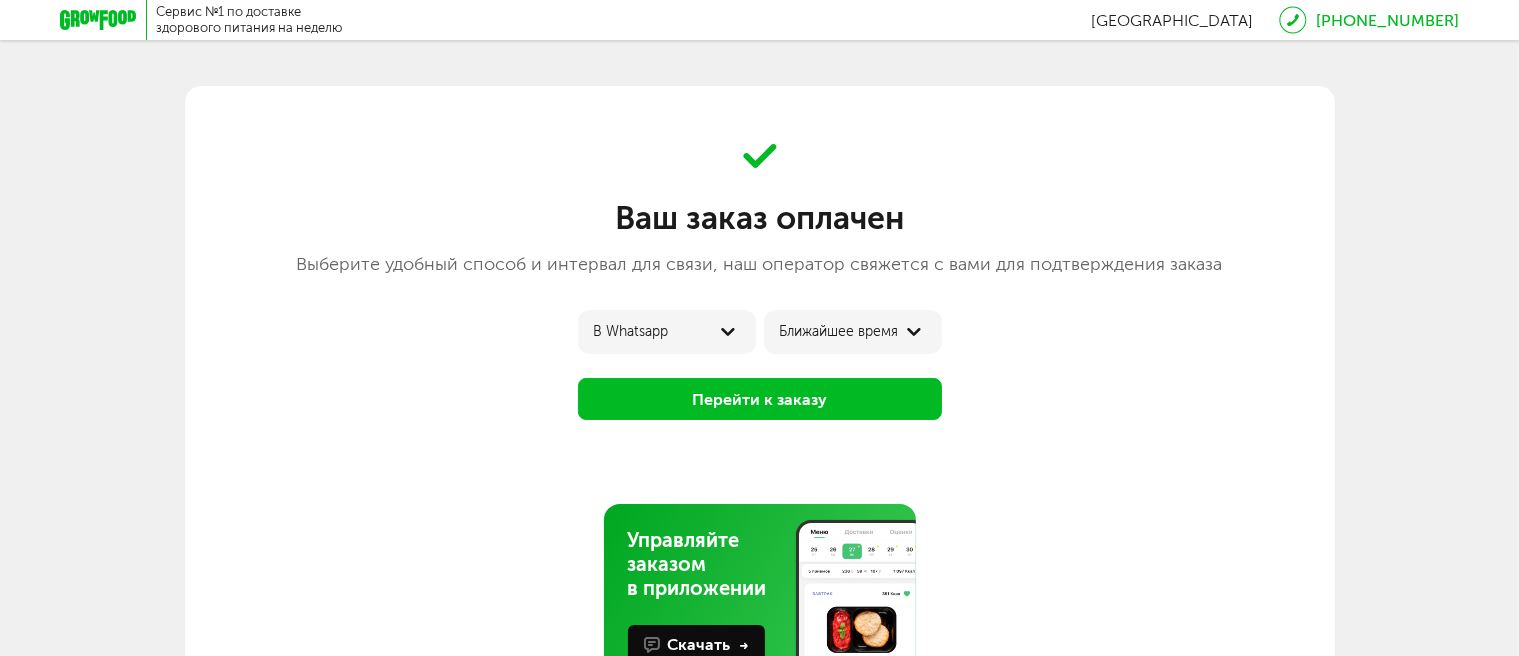 scroll, scrollTop: 110, scrollLeft: 0, axis: vertical 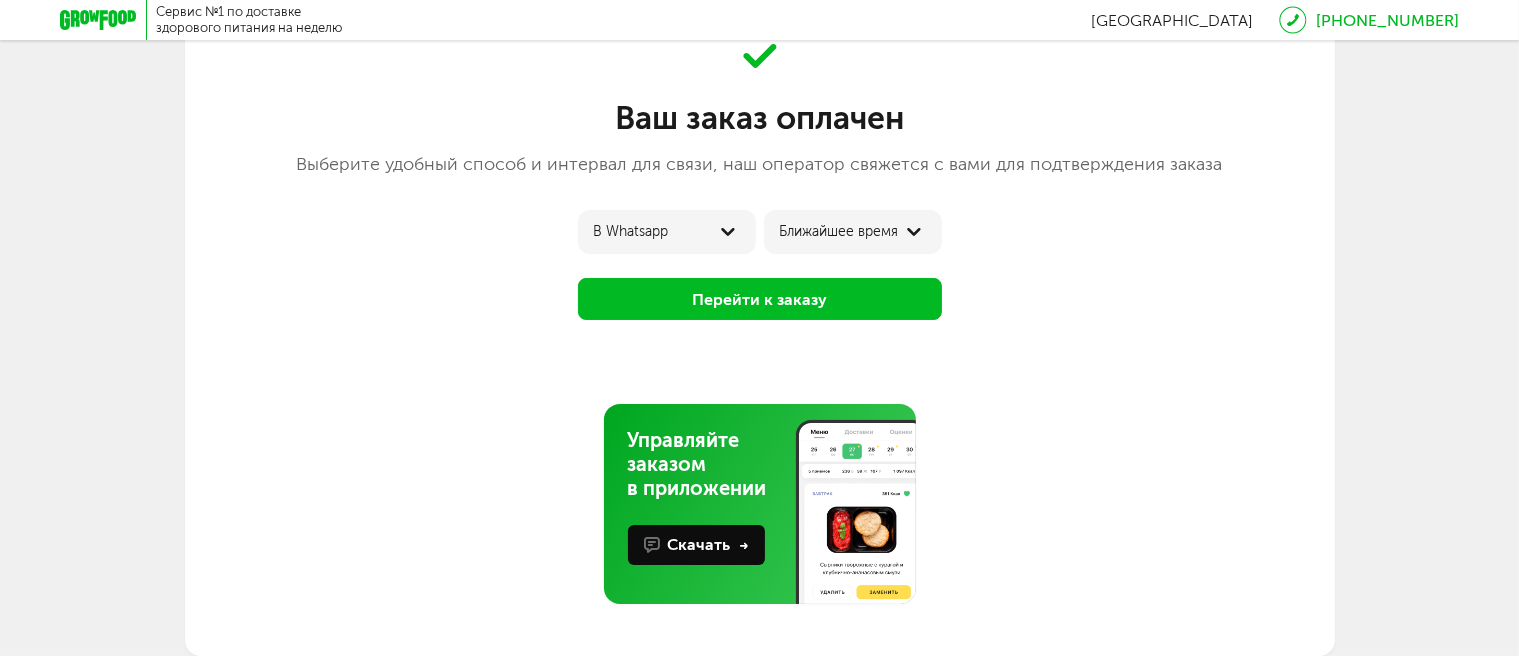 click on "Перейти к заказу" at bounding box center (760, 299) 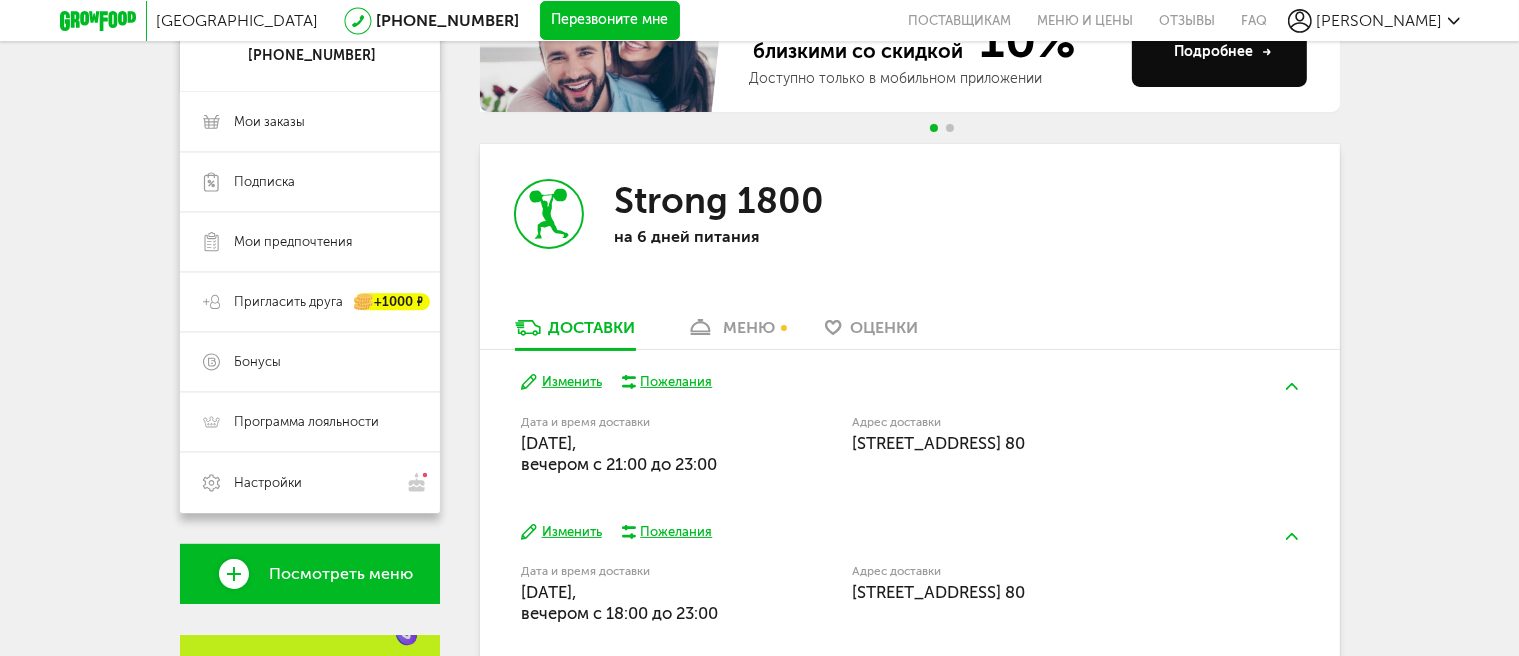 scroll, scrollTop: 144, scrollLeft: 0, axis: vertical 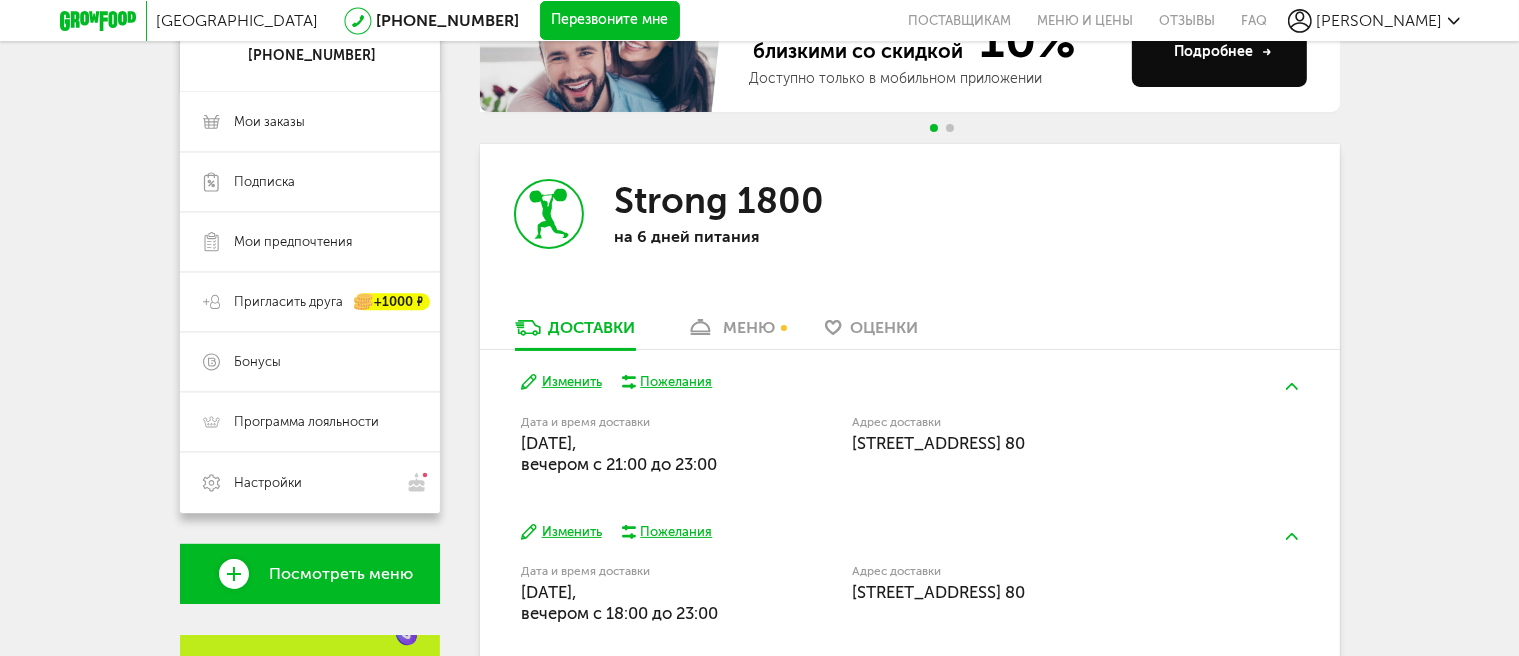 click on "меню" at bounding box center (749, 327) 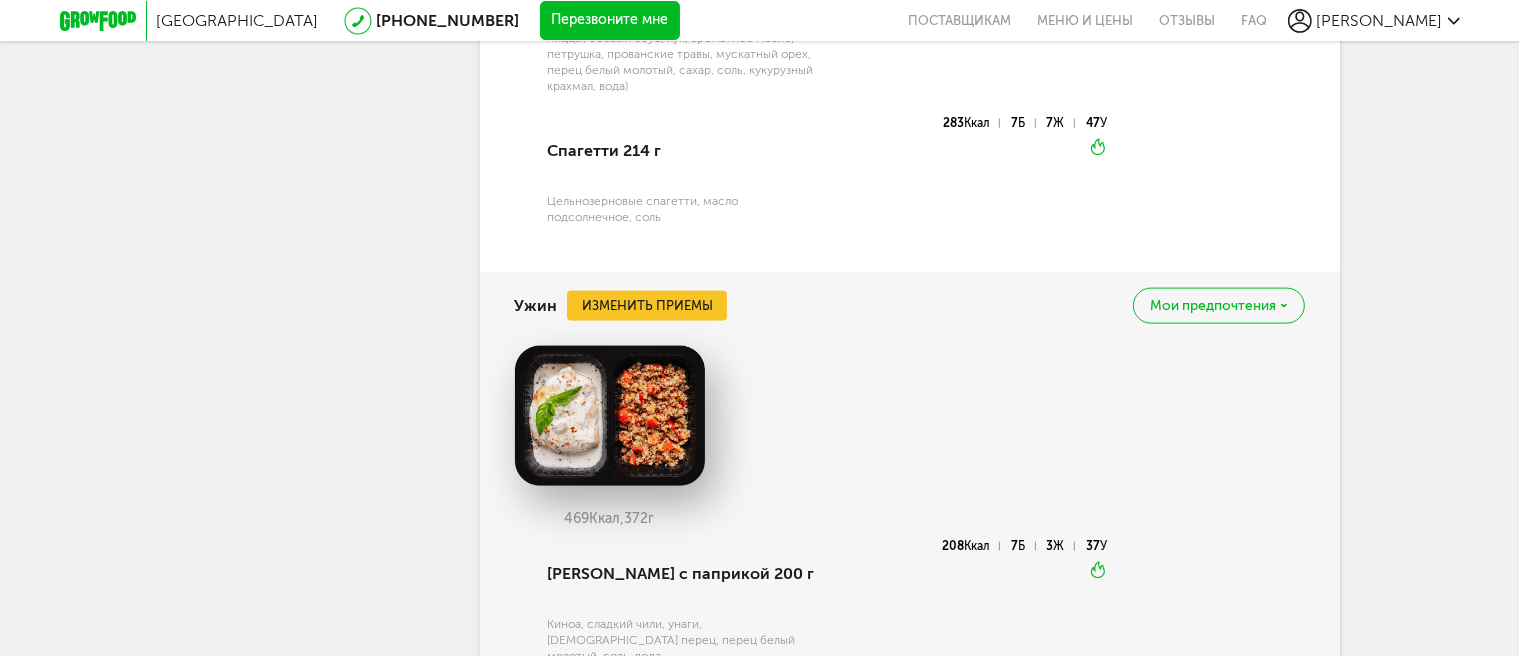 scroll, scrollTop: 2837, scrollLeft: 0, axis: vertical 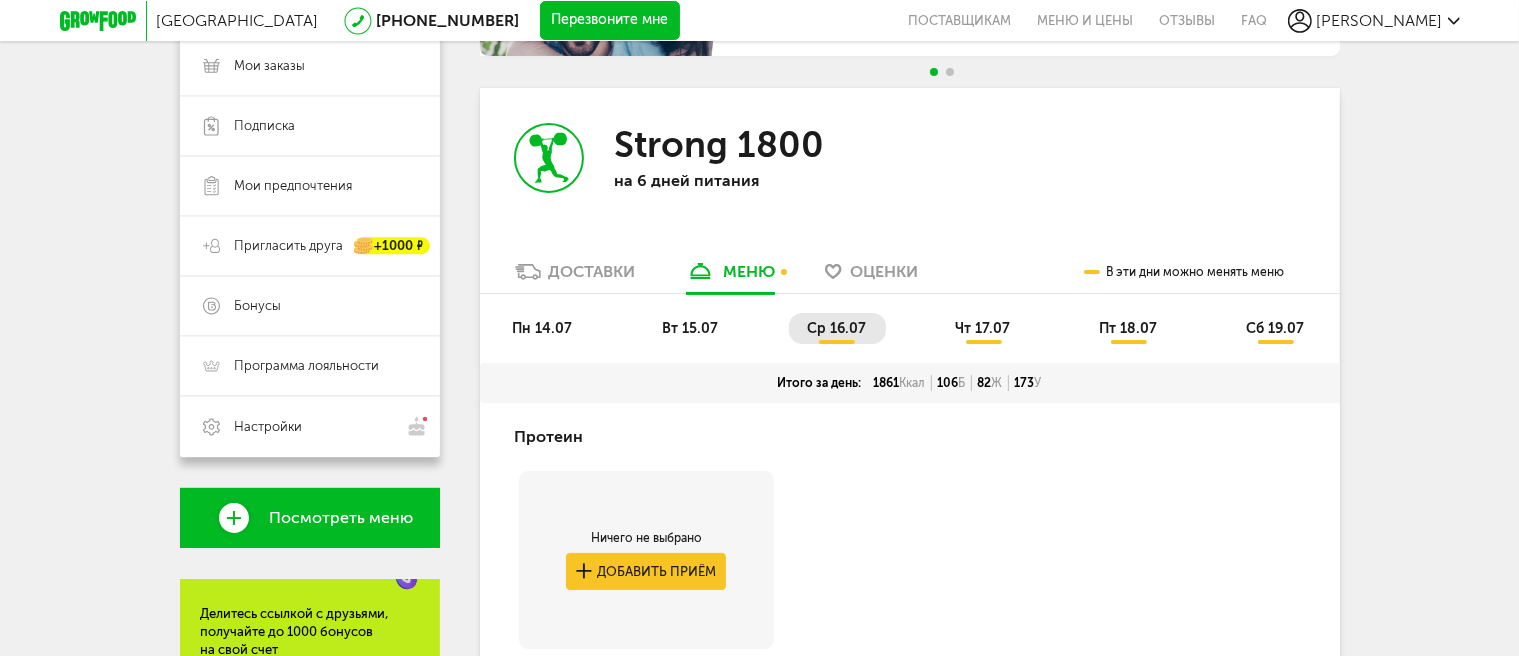 drag, startPoint x: 879, startPoint y: 381, endPoint x: 1067, endPoint y: 379, distance: 188.01064 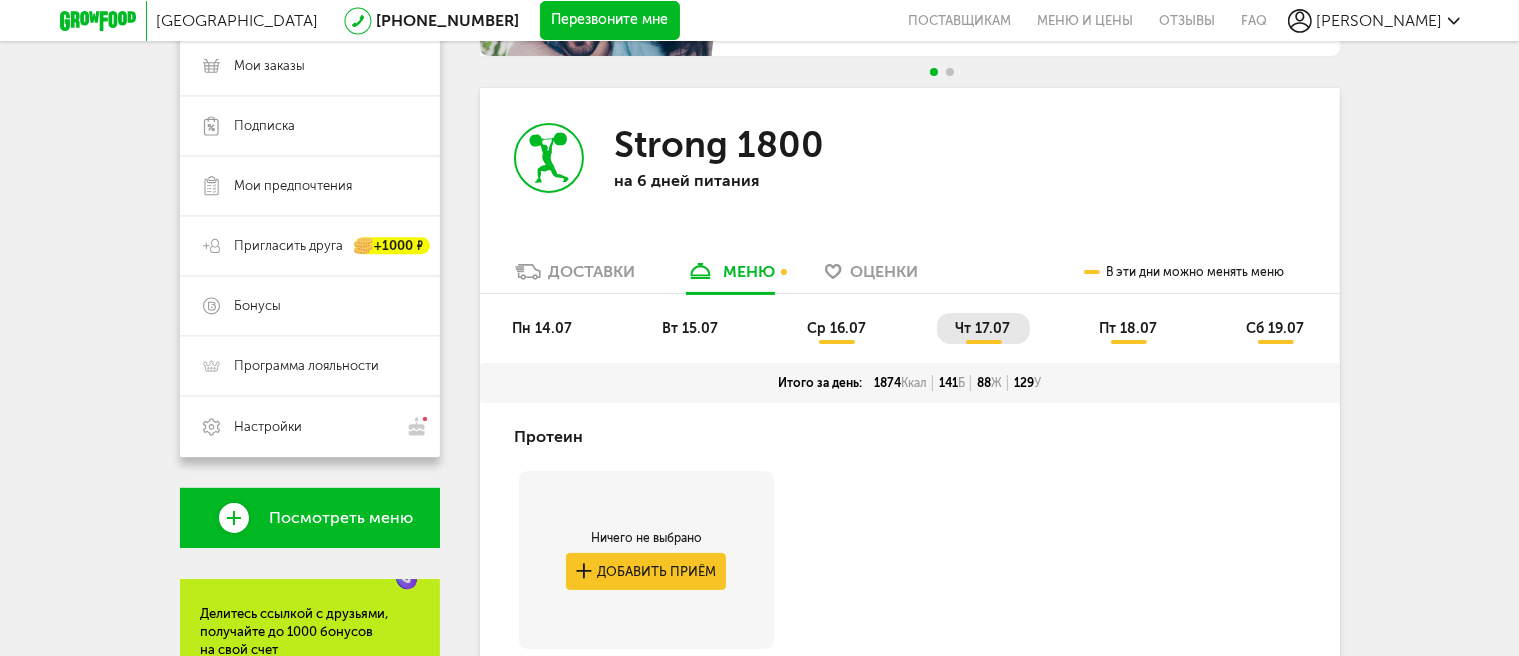 click on "пт 18.07" at bounding box center (1128, 328) 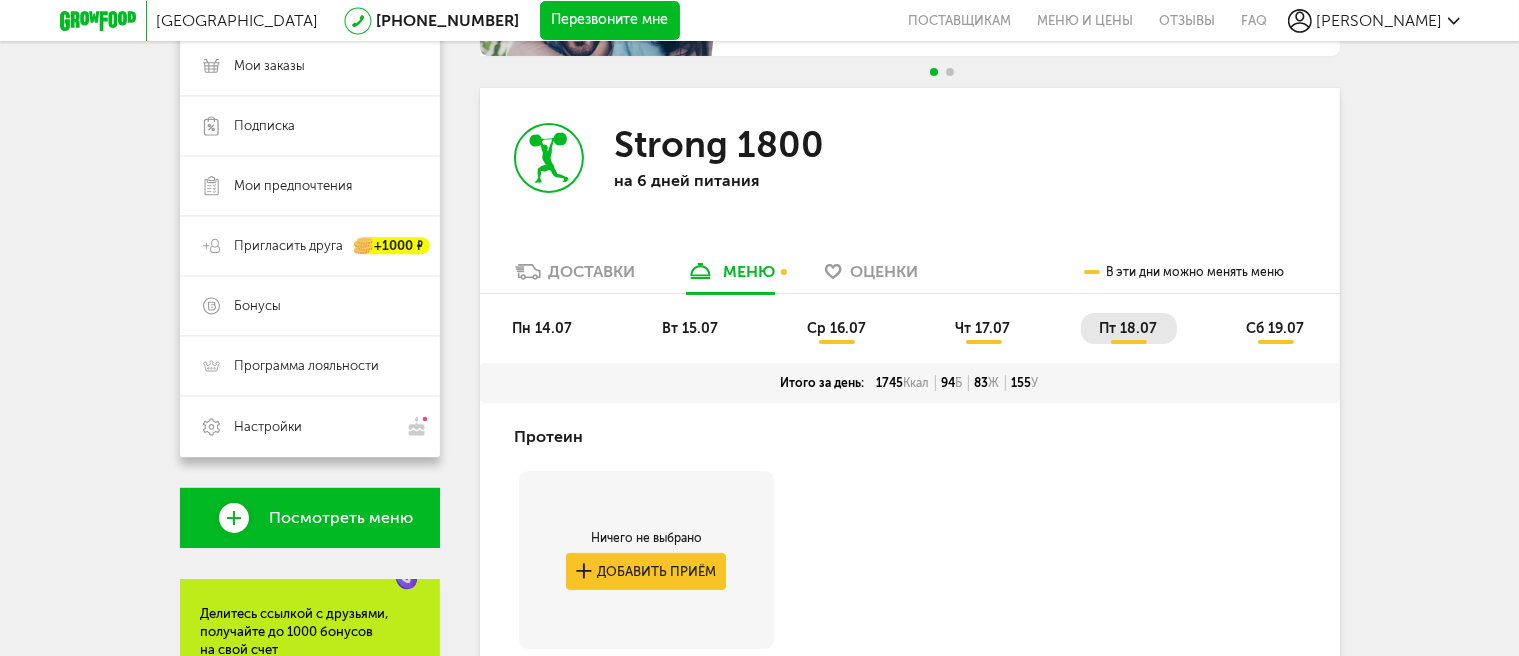 click on "сб 19.07" at bounding box center (1275, 328) 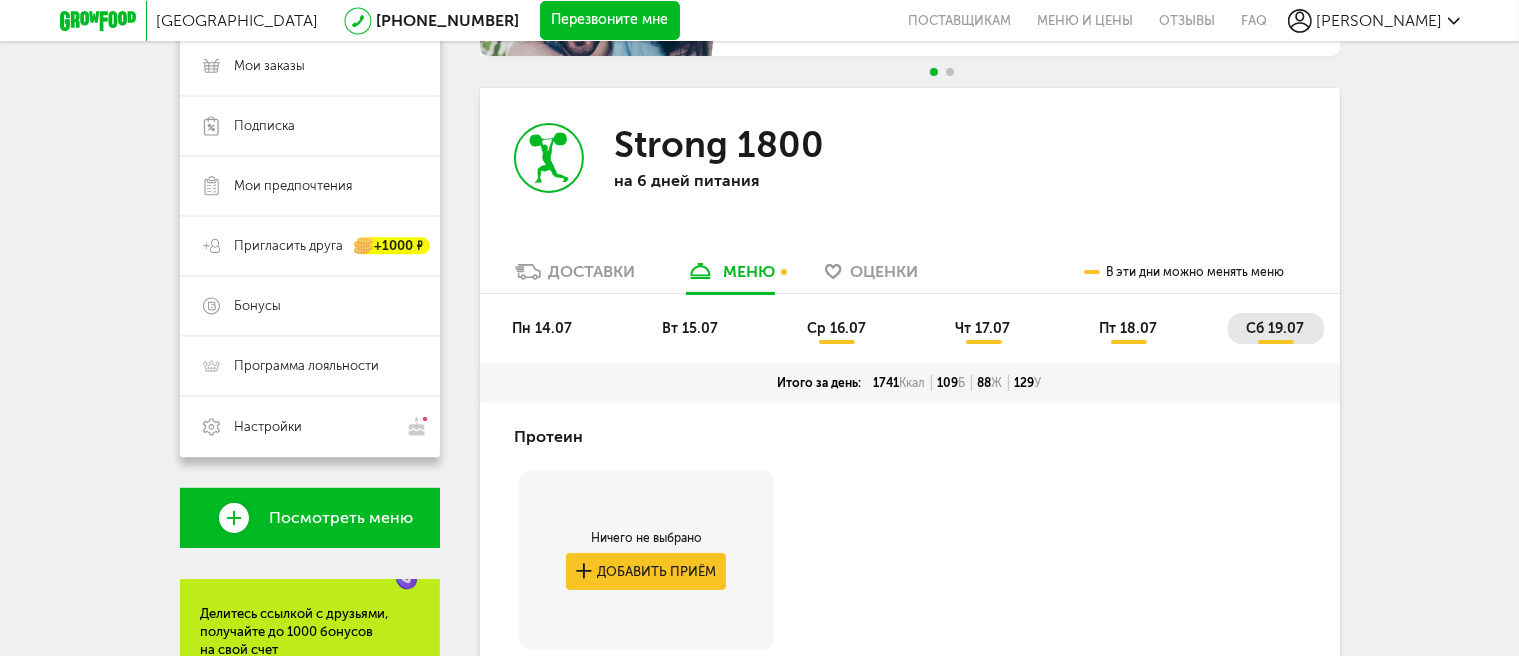 click on "ср 16.07" at bounding box center (836, 328) 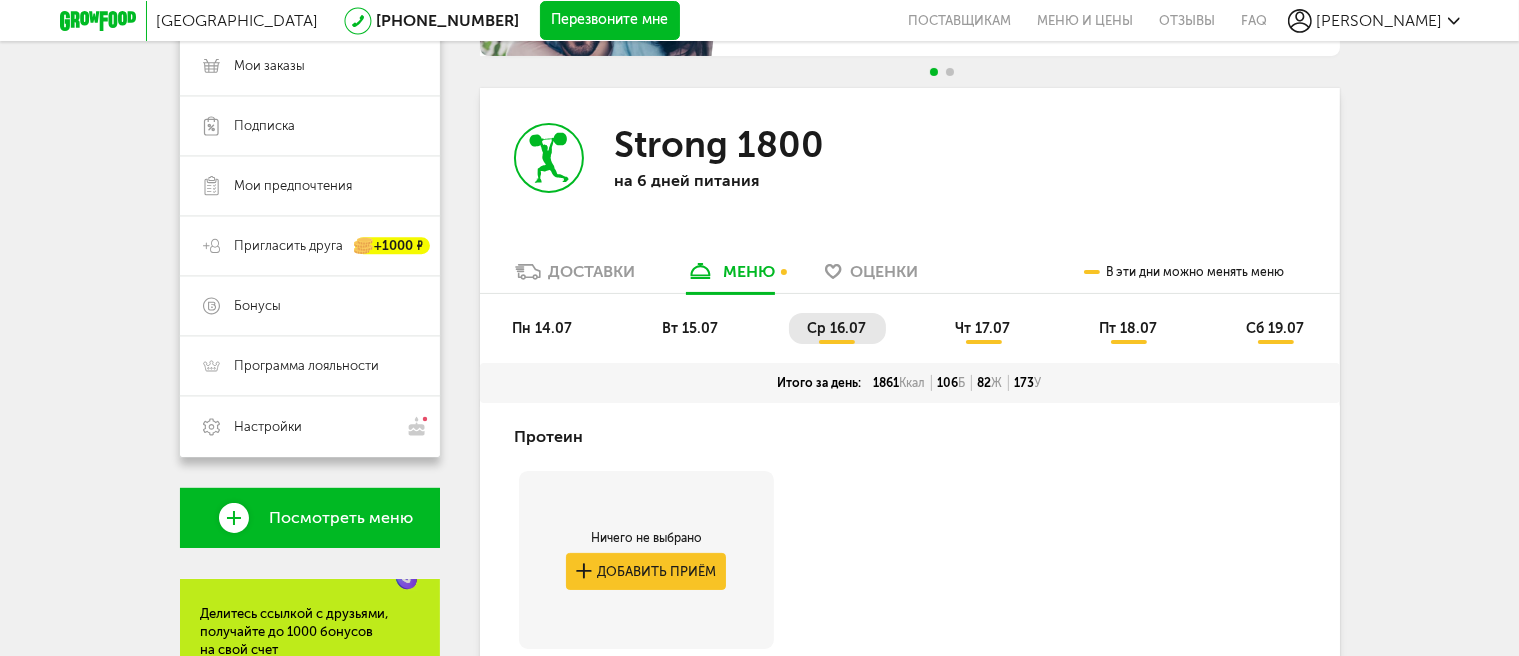 click on "чт 17.07" at bounding box center (982, 328) 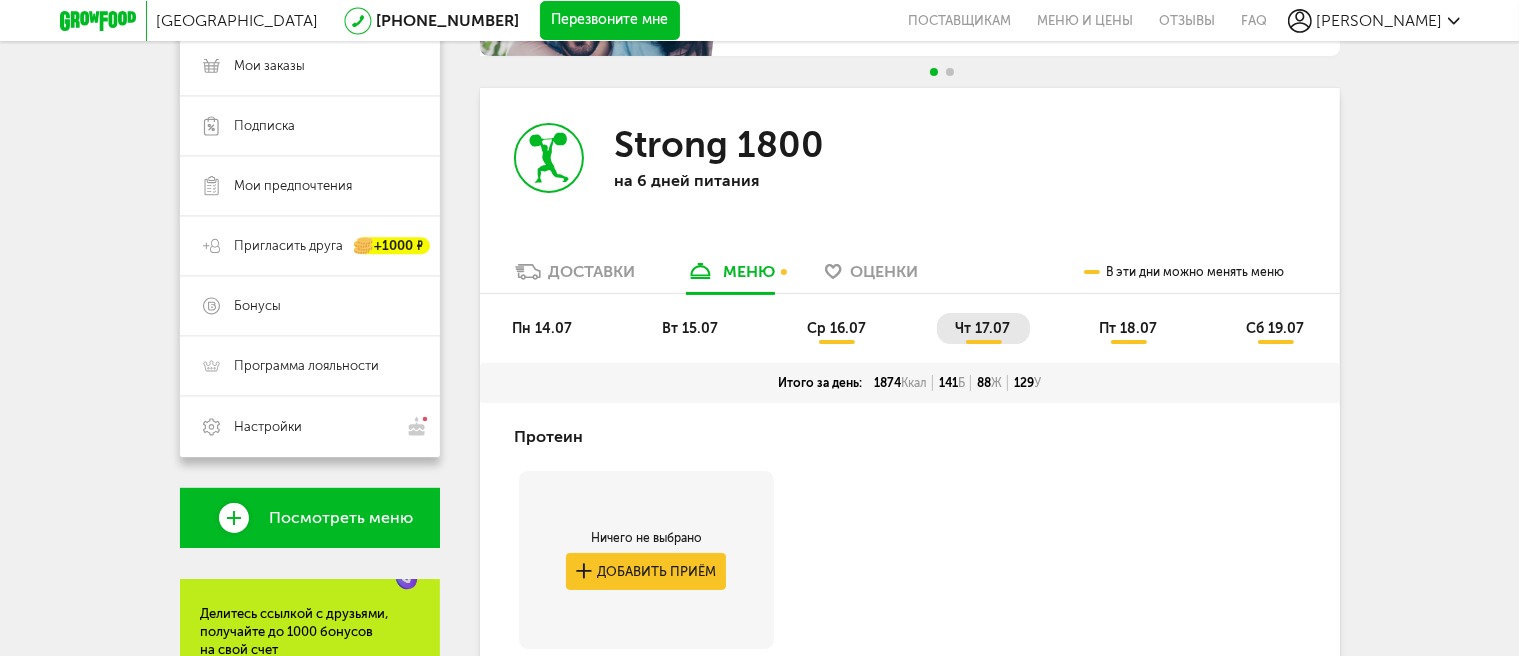 click on "пт 18.07" at bounding box center (1129, 328) 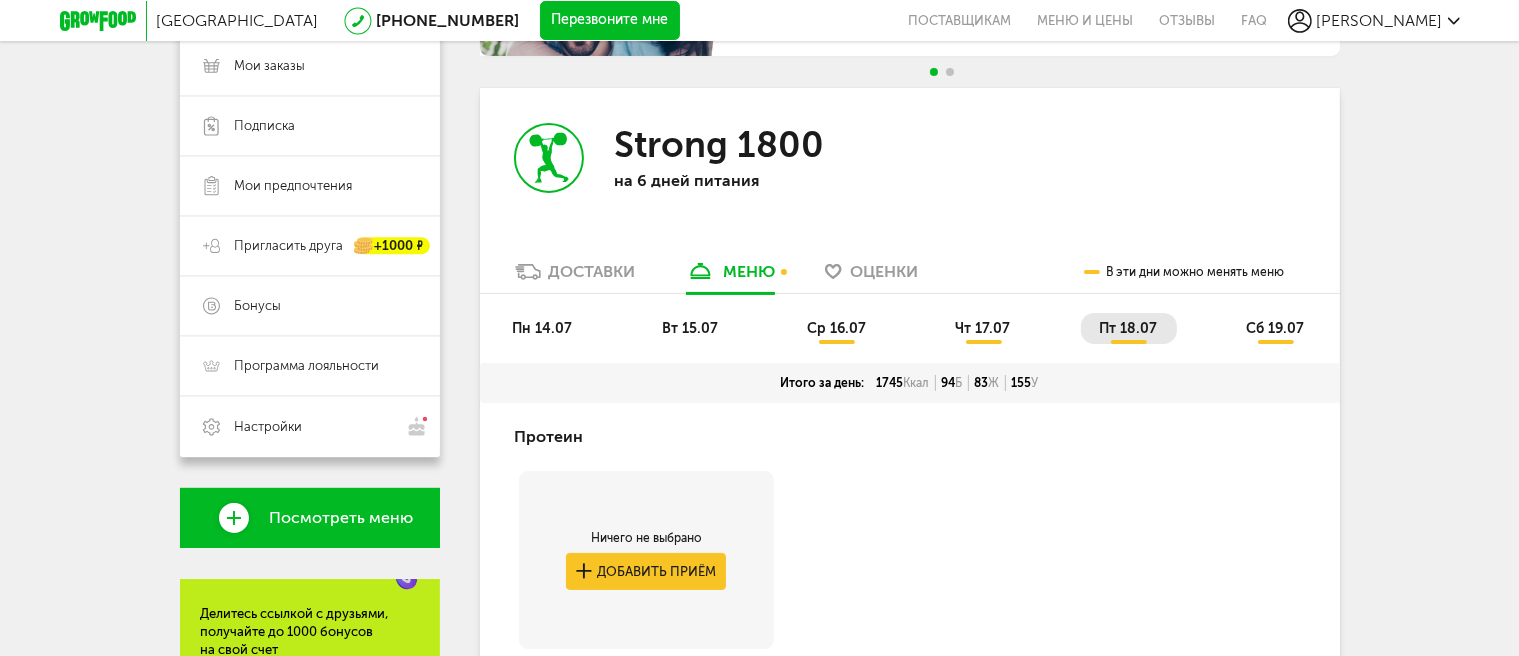 click on "пн 14.07 вт 15.07 ср 16.07 чт 17.07 пт 18.07 сб 19.07" at bounding box center (910, 328) 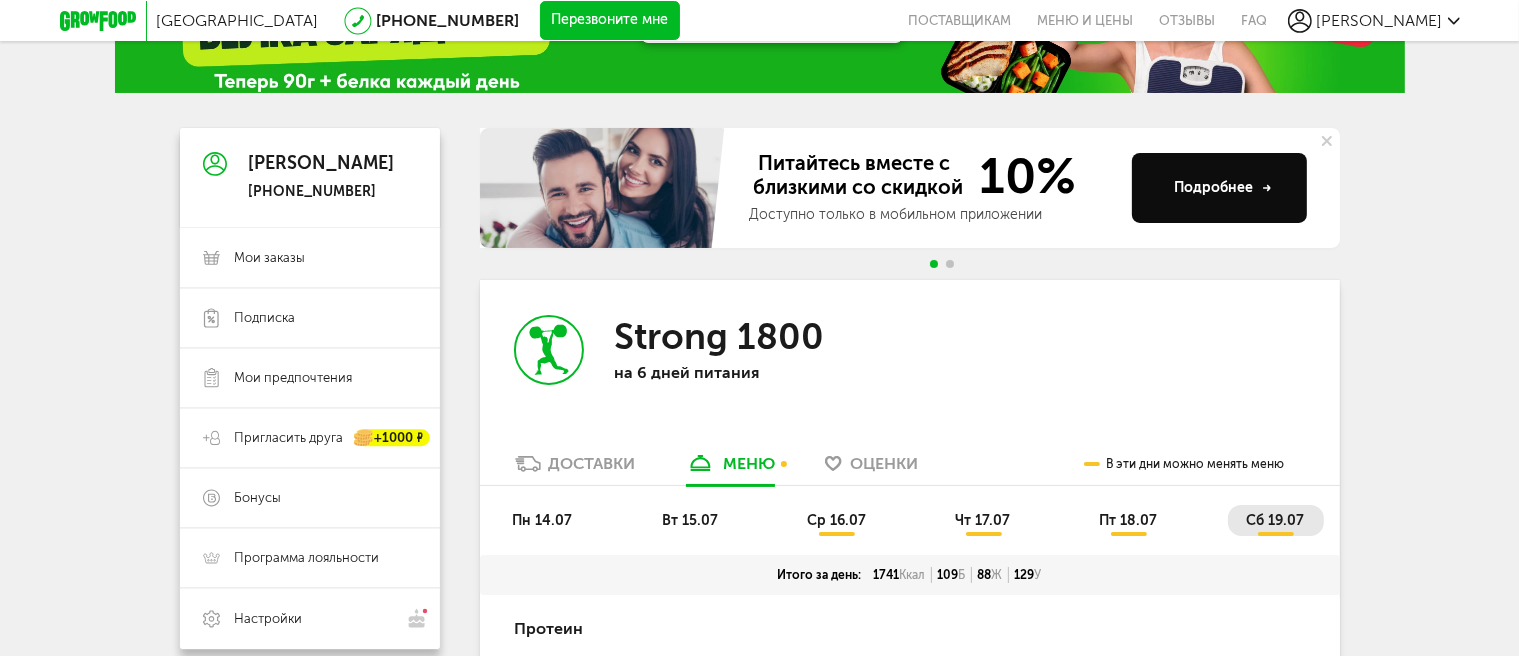 scroll, scrollTop: 100, scrollLeft: 0, axis: vertical 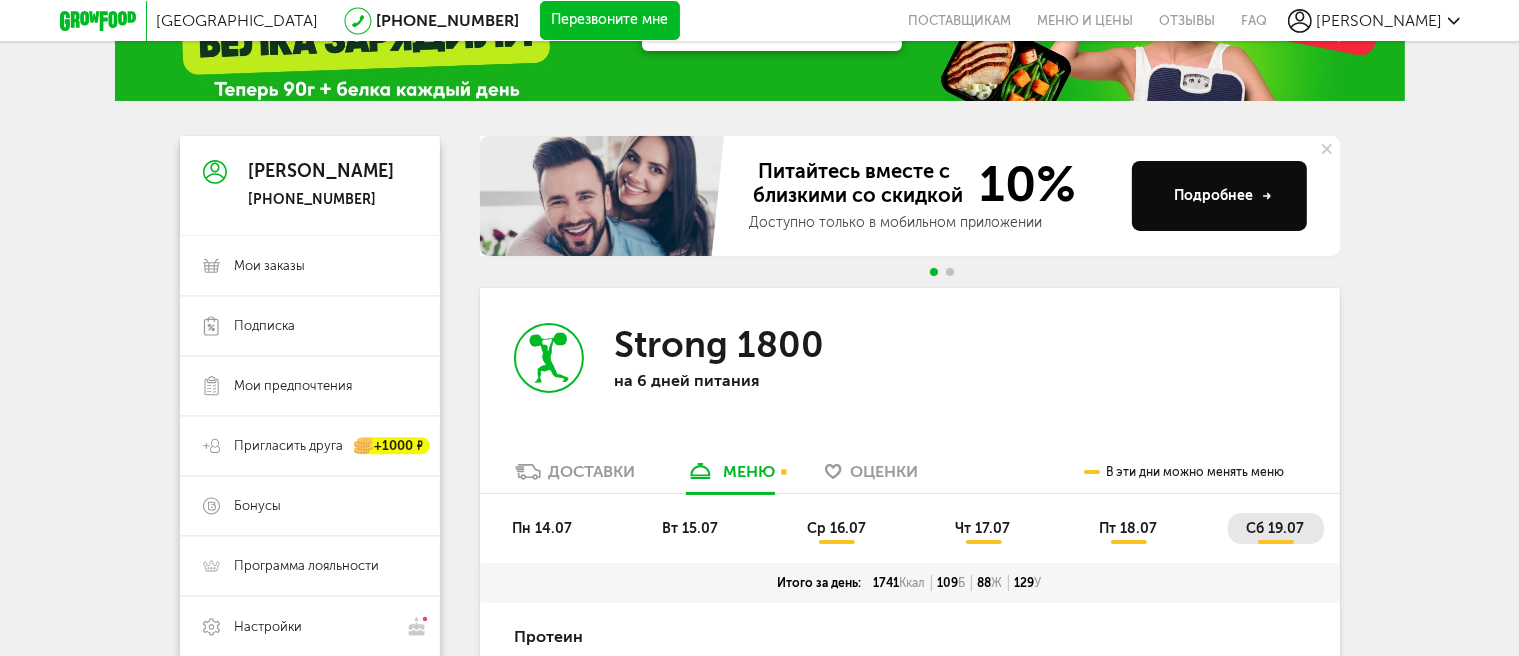 click on "В эти дни можно менять меню" at bounding box center (1184, 472) 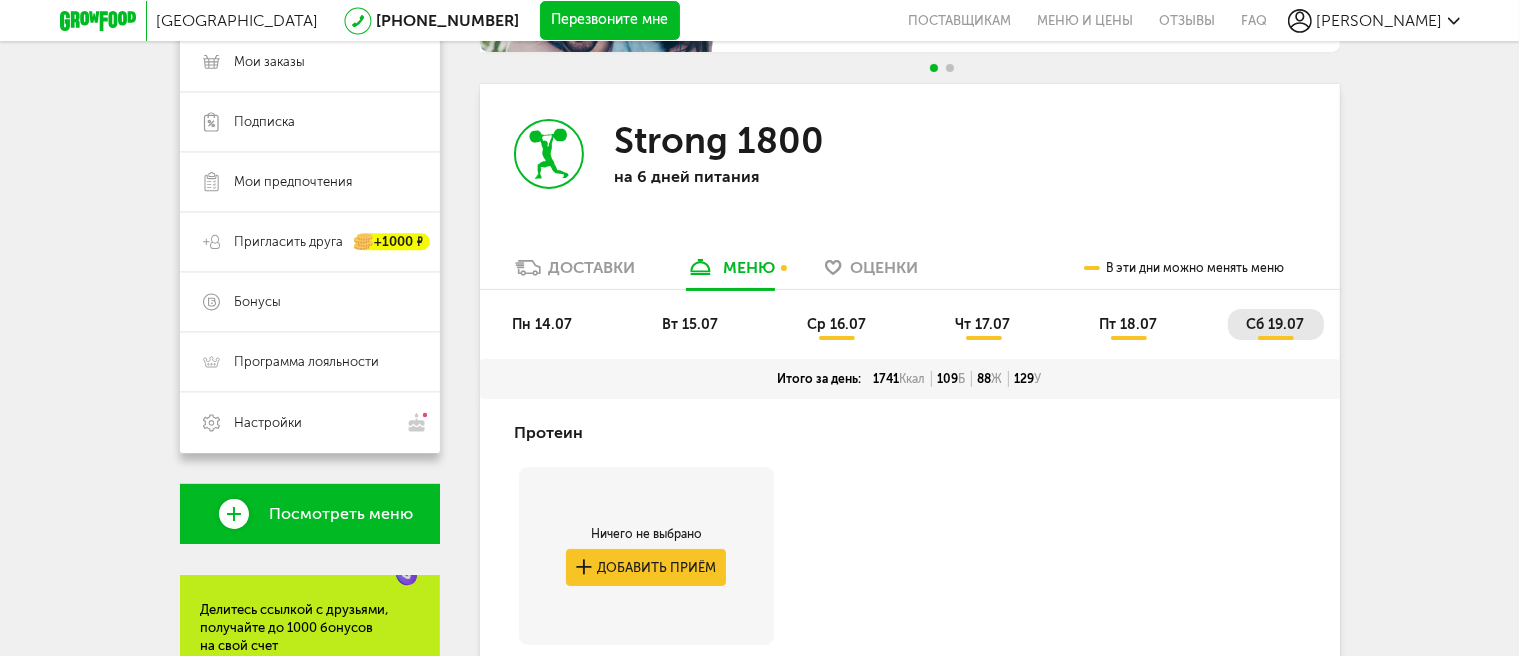 scroll, scrollTop: 300, scrollLeft: 0, axis: vertical 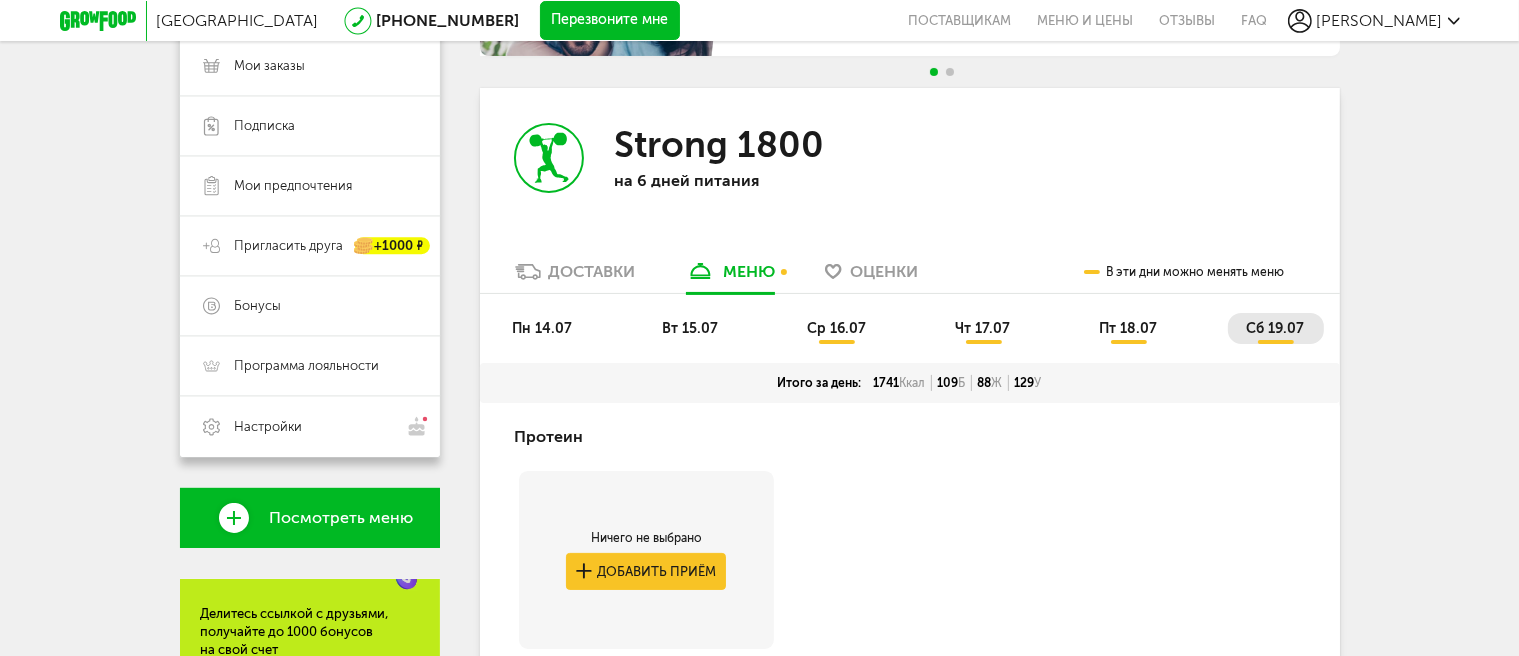 click on "ср 16.07" at bounding box center (836, 328) 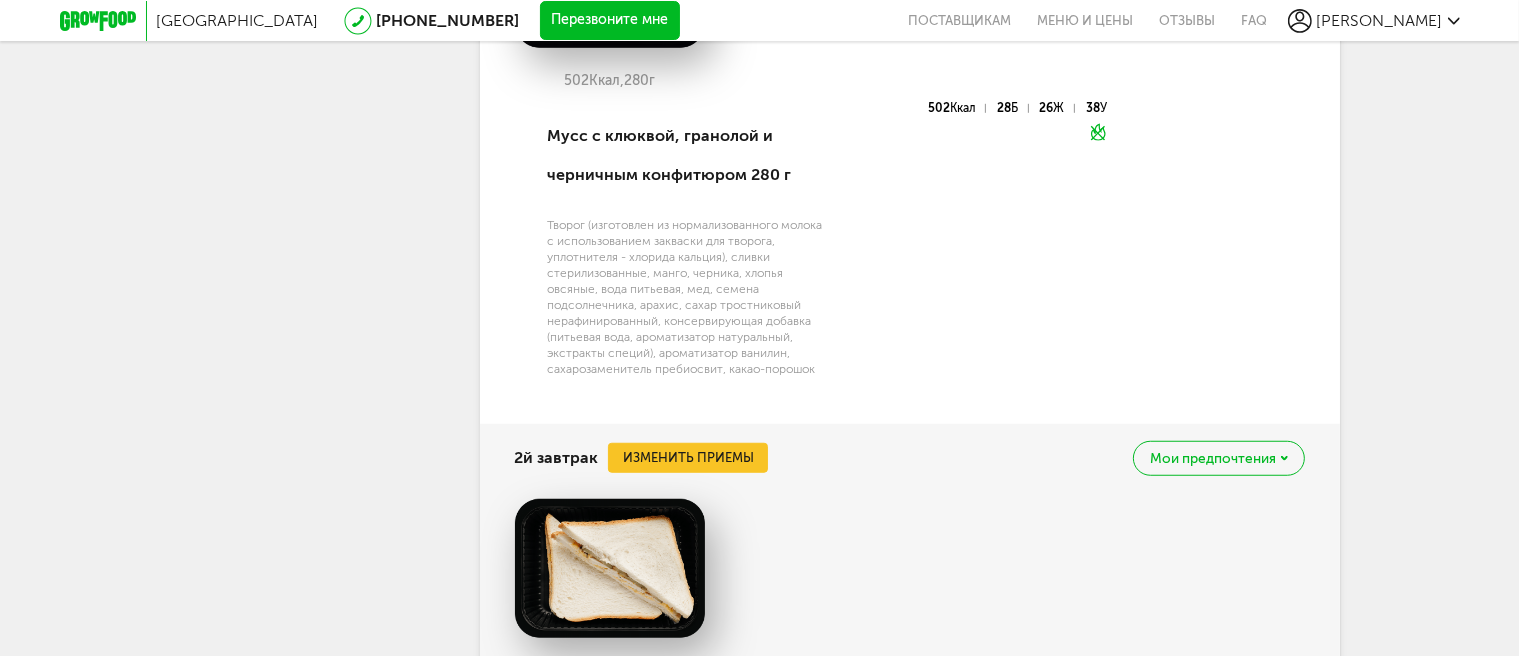 scroll, scrollTop: 1100, scrollLeft: 0, axis: vertical 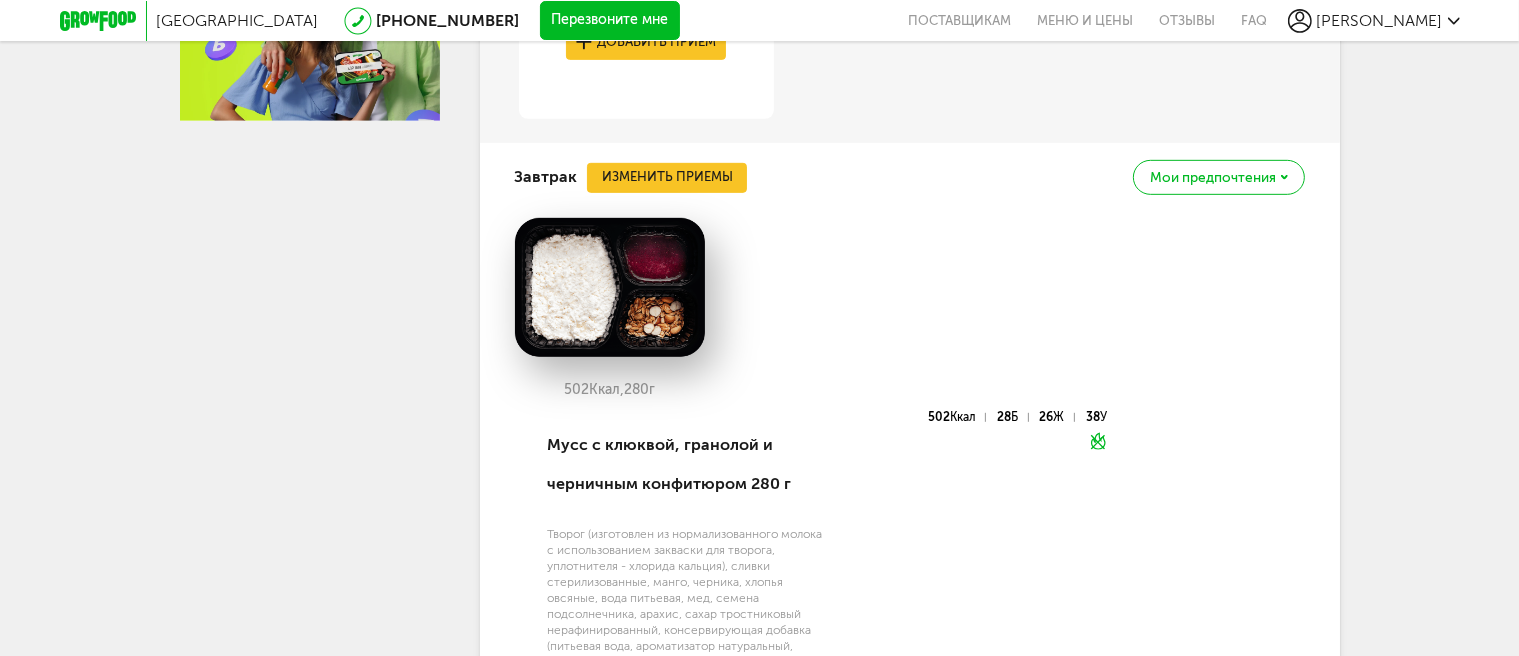 click on "Мои предпочтения" at bounding box center (1213, 178) 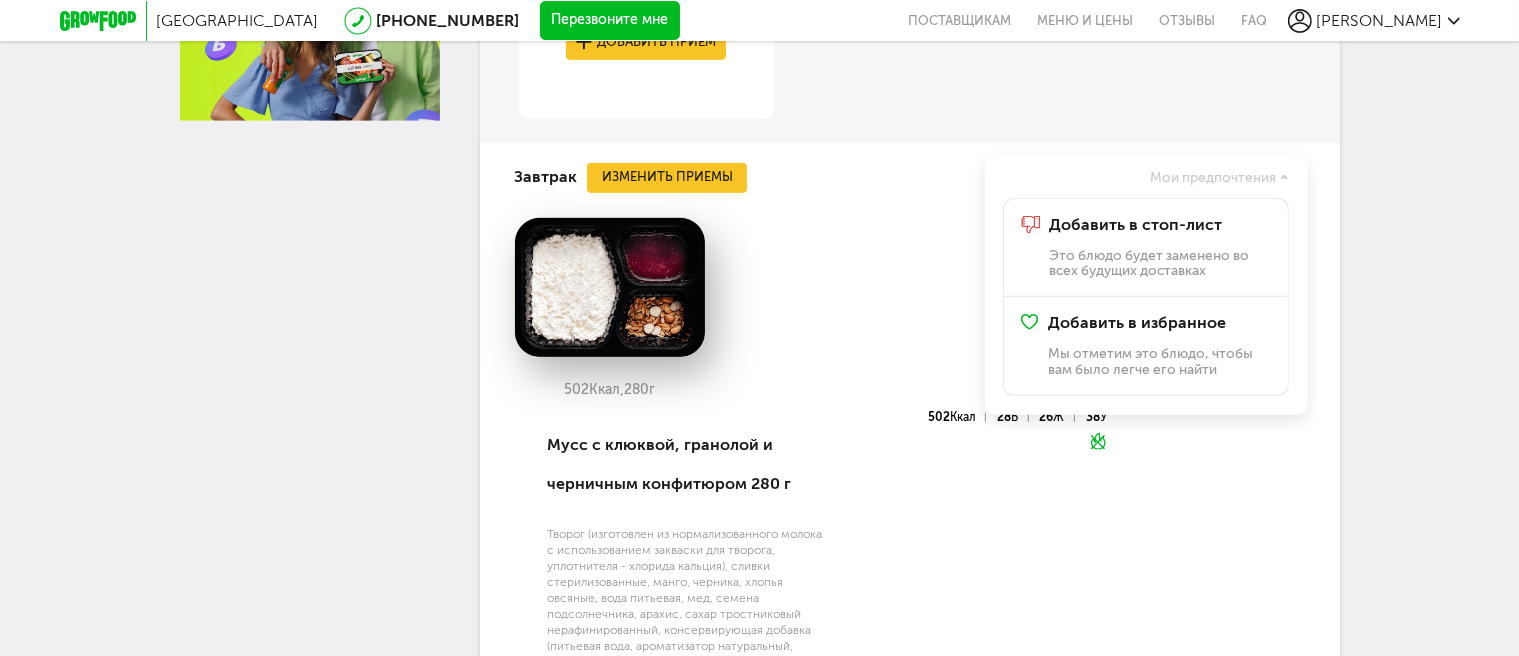 click on "Санкт-Петербург
8 (800) 555-21-78   Перезвоните мне
поставщикам
Меню и цены
Отзывы
FAQ
Екатерина               Екатерина   8 (996) 789-22-42       Мои заказы       Подписка           Мои предпочтения     Пригласить друга     +1000 ₽       Бонусы     Программа лояльности     Настройки       Выход       Меню и цены Отзывы FAQ     8 (800) 555-21-78   Перезвоните мне     По любым вопросам пишите сюда:       Подписывайтесь в соцсетях:       Присоединяйся к нашей команде:   Карьера в GF   Читайте статьи:   Блог GrowFood   Ты блогер?   Оставляй заявку   Поставщикам:   Написать   Новый заказ" at bounding box center (759, 760) 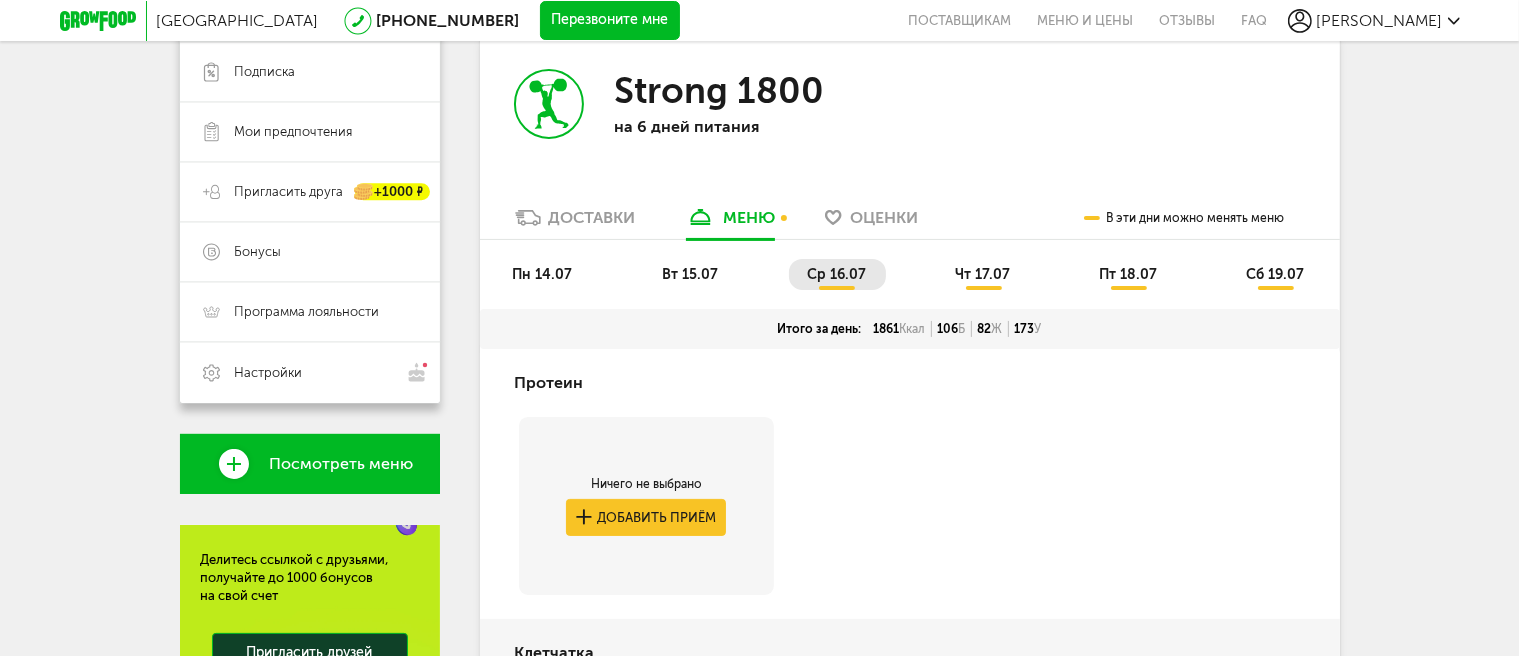 scroll, scrollTop: 100, scrollLeft: 0, axis: vertical 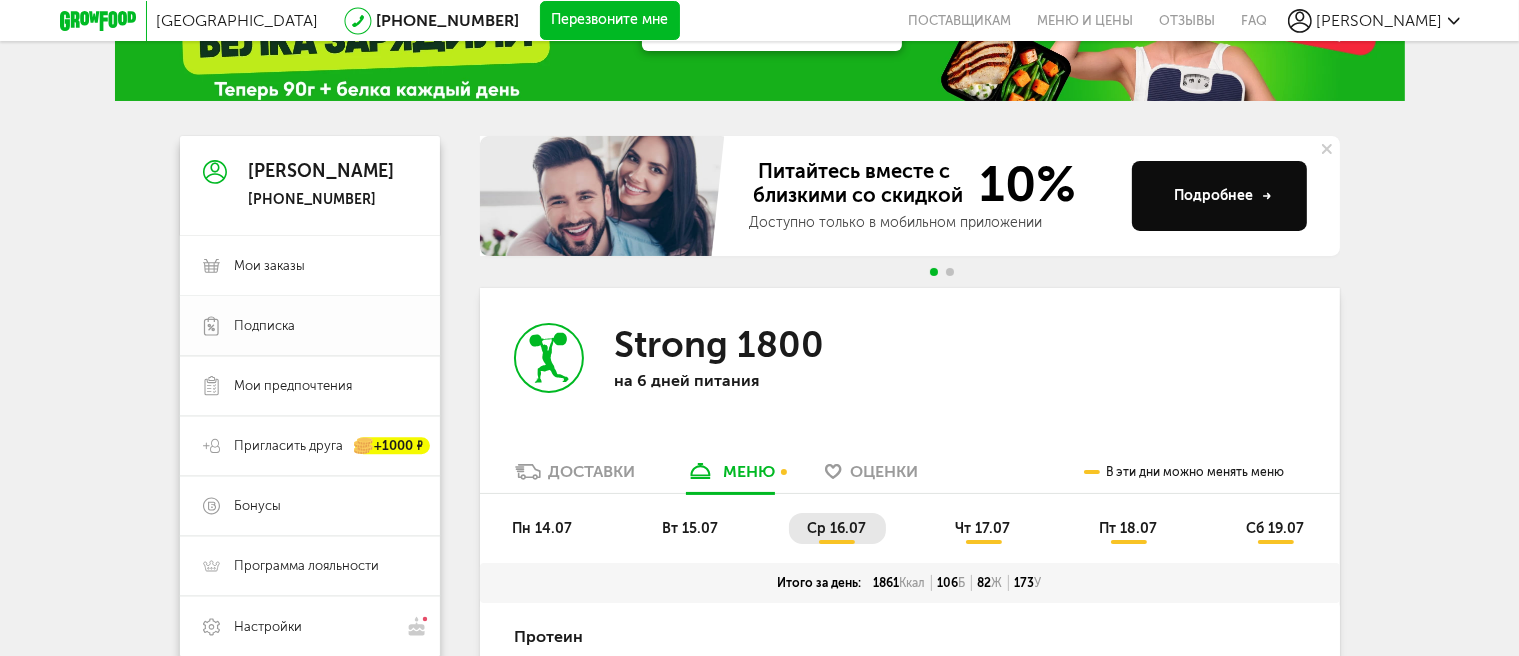 click on "Подписка" at bounding box center [265, 326] 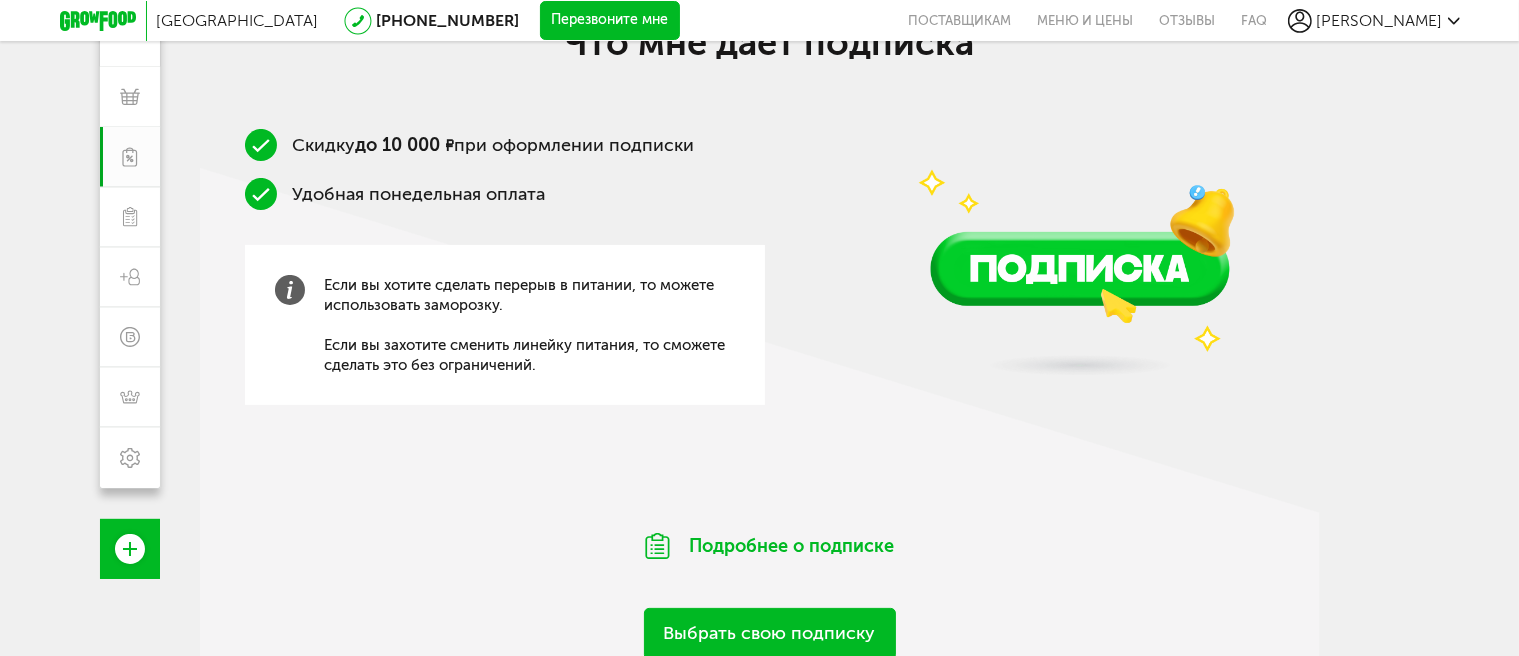 scroll, scrollTop: 332, scrollLeft: 0, axis: vertical 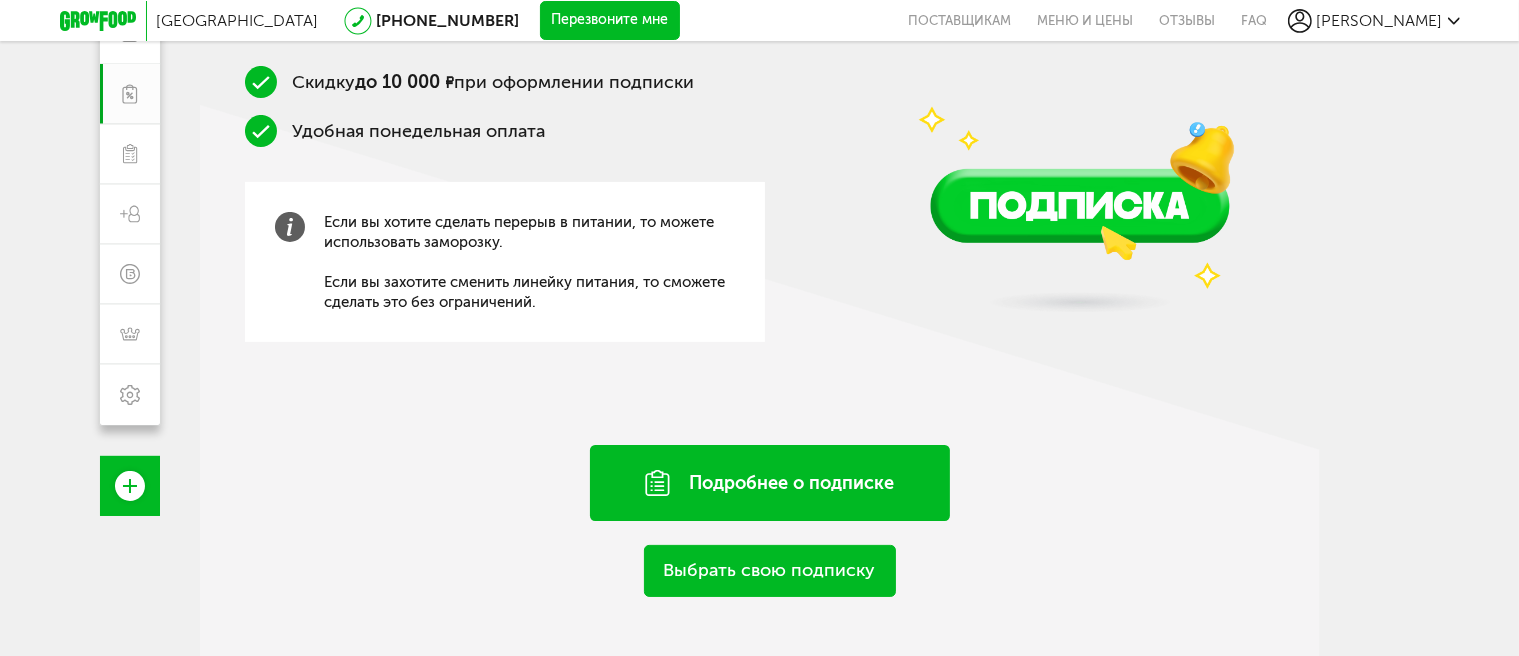 click on "Подробнее о подписке" at bounding box center (770, 483) 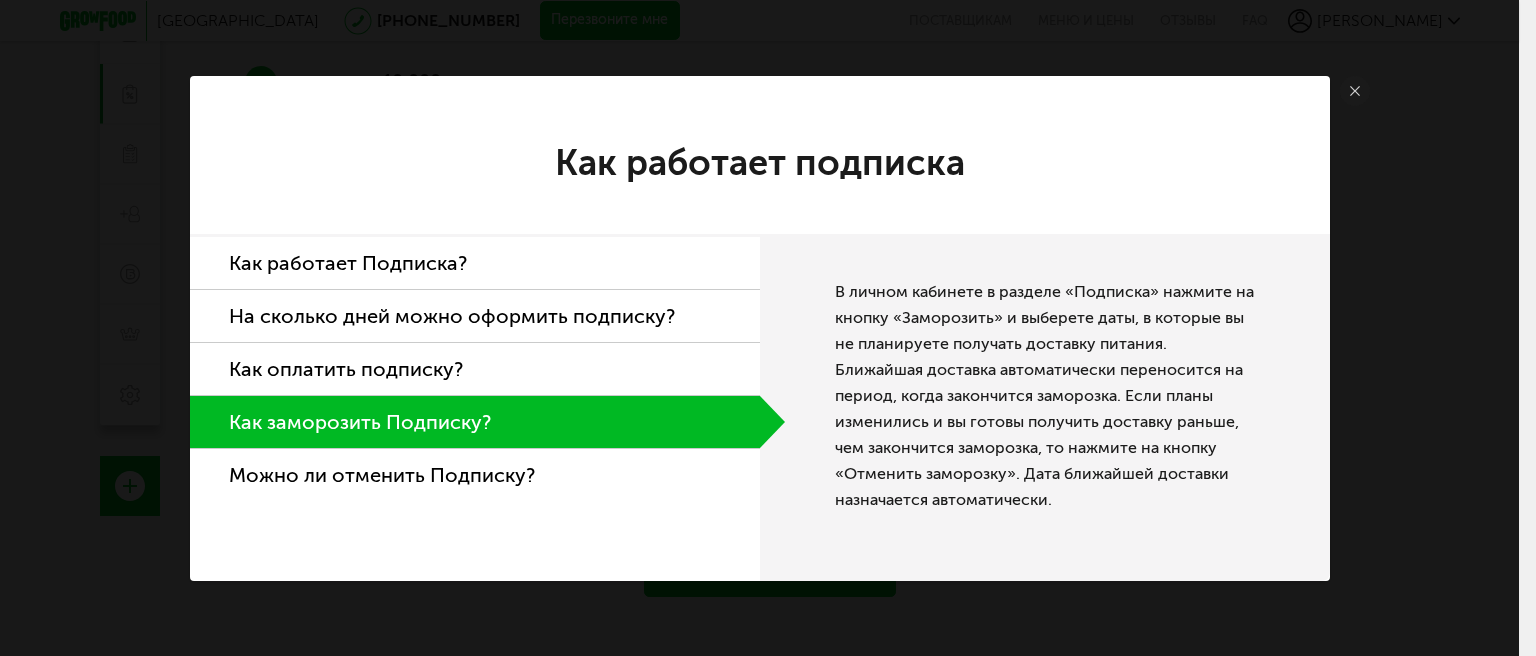 click on "Как работает Подписка?" at bounding box center (475, 263) 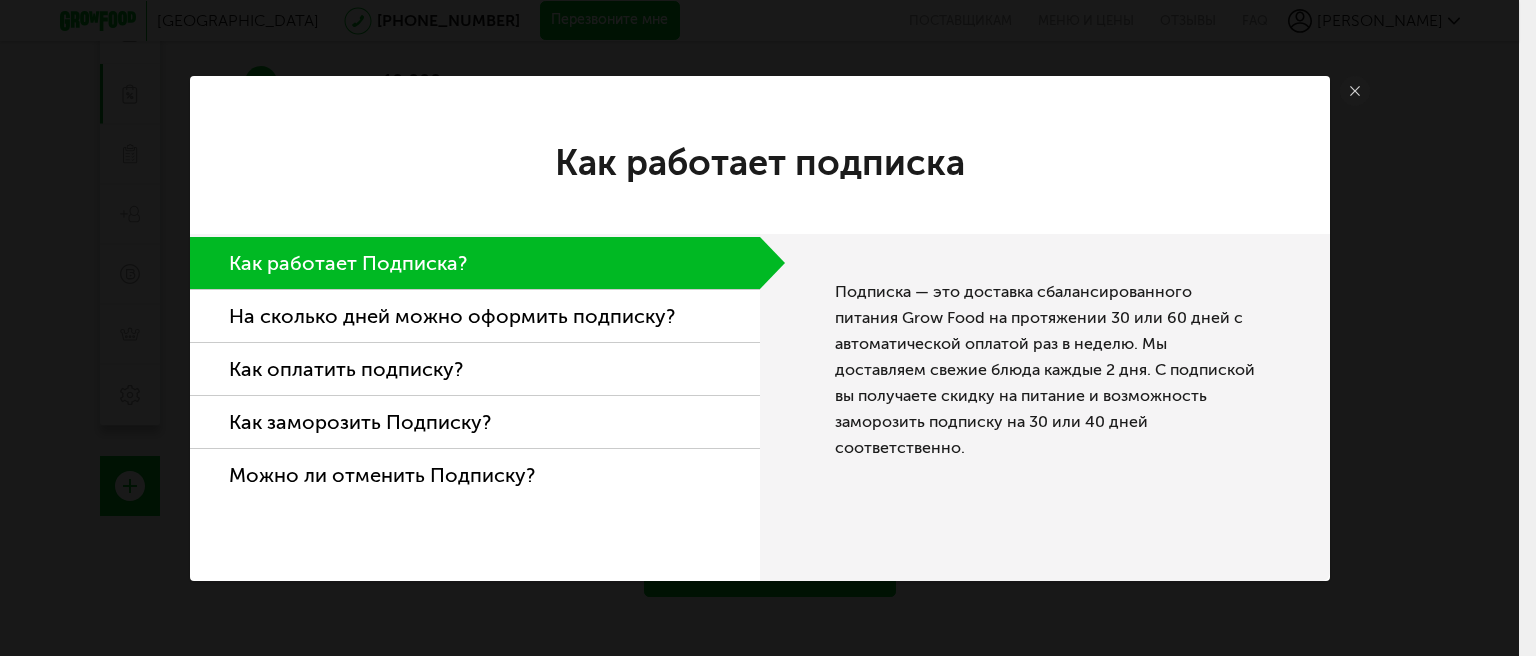 click on "На сколько дней можно оформить подписку?" at bounding box center [475, 316] 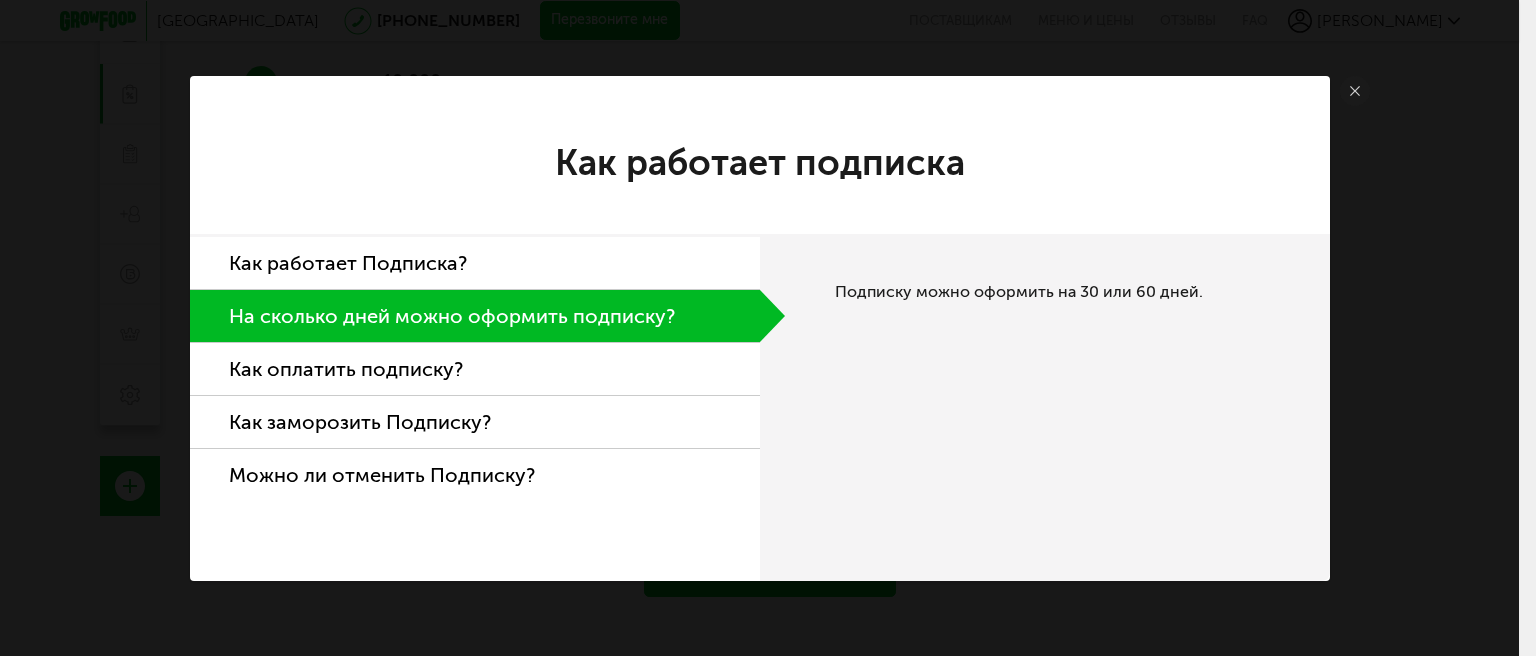 click on "Как оплатить подписку?" at bounding box center [475, 369] 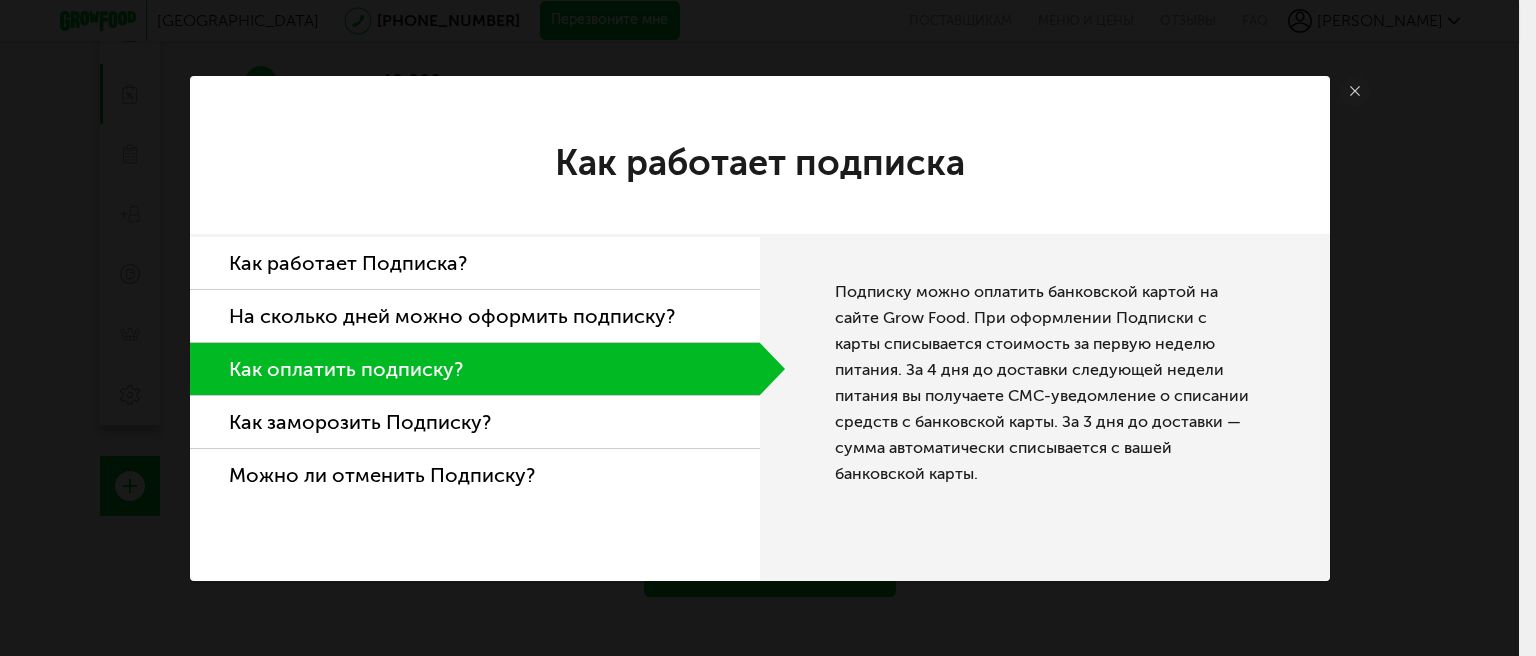 click on "Как заморозить Подписку?" at bounding box center [475, 422] 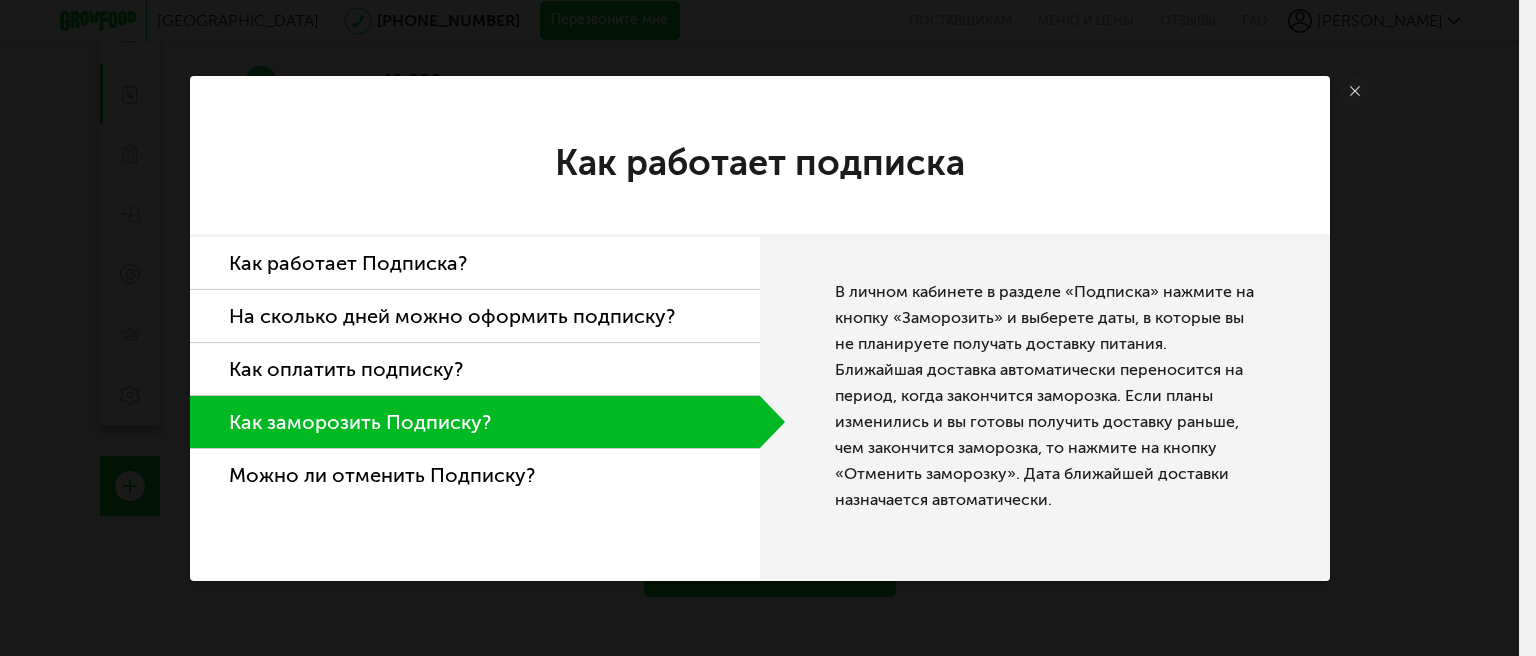 click on "Можно ли отменить Подписку?" at bounding box center (475, 475) 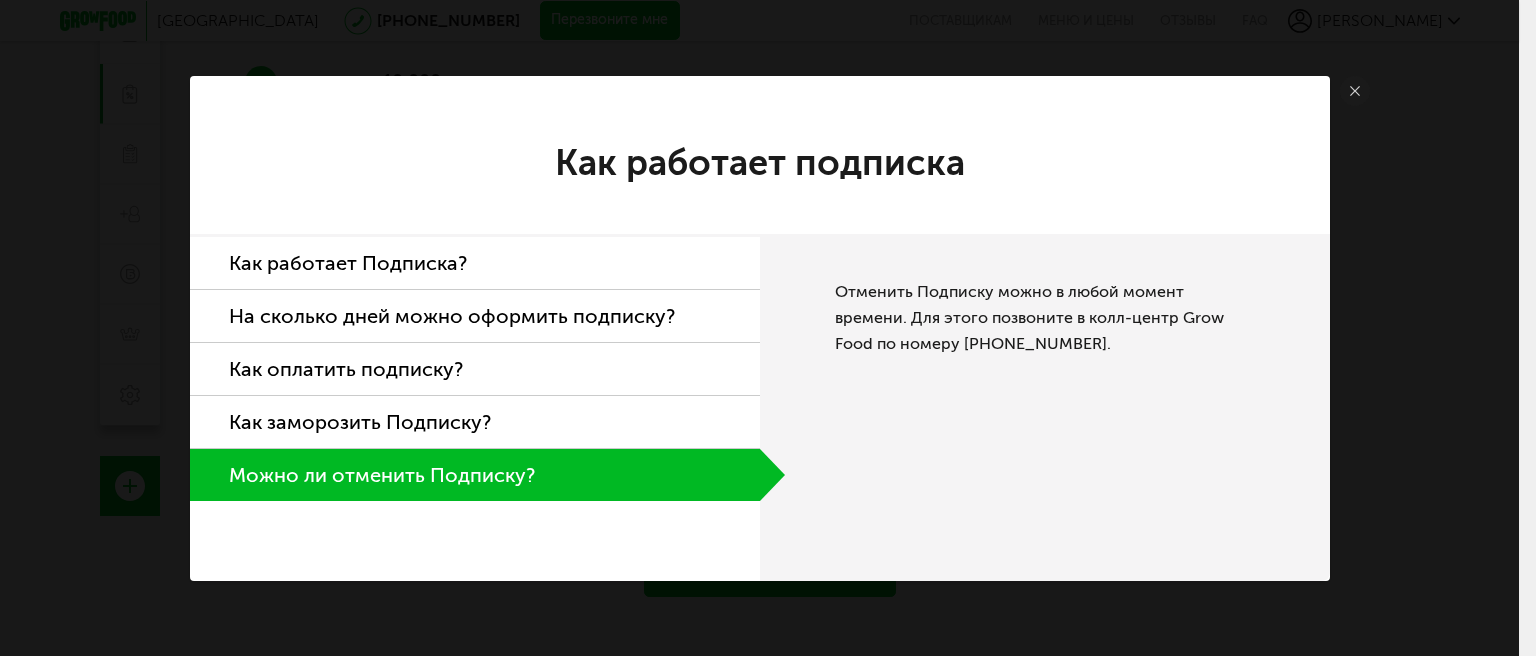 click at bounding box center (1355, 91) 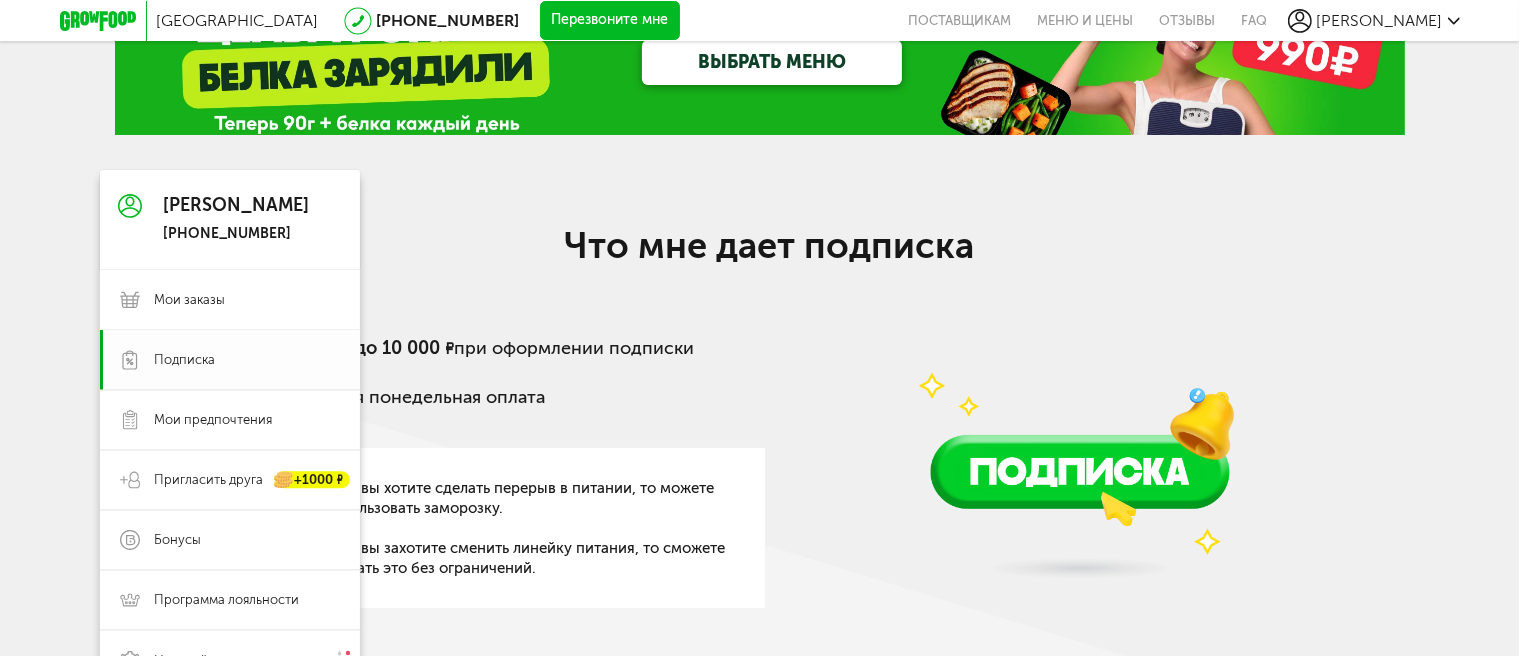 scroll, scrollTop: 100, scrollLeft: 0, axis: vertical 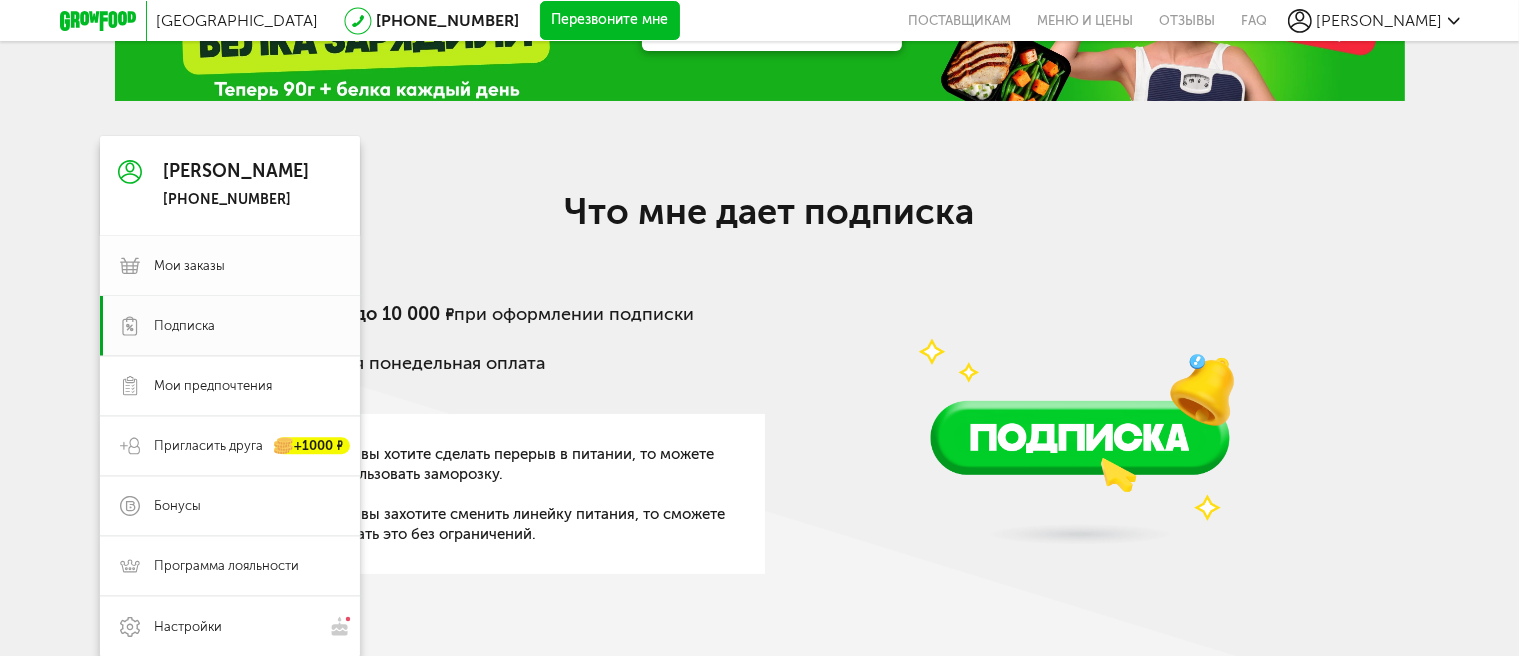 click on "Мои заказы" at bounding box center (190, 266) 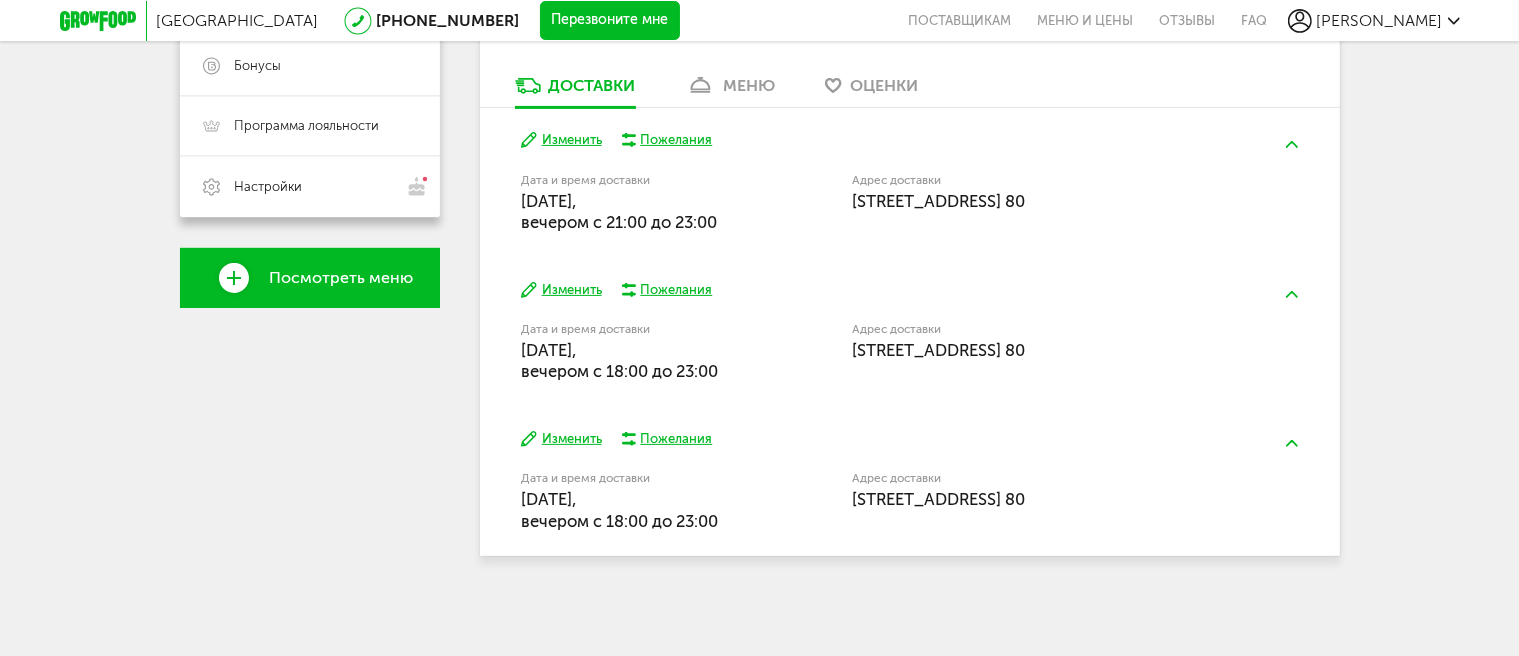 scroll, scrollTop: 541, scrollLeft: 0, axis: vertical 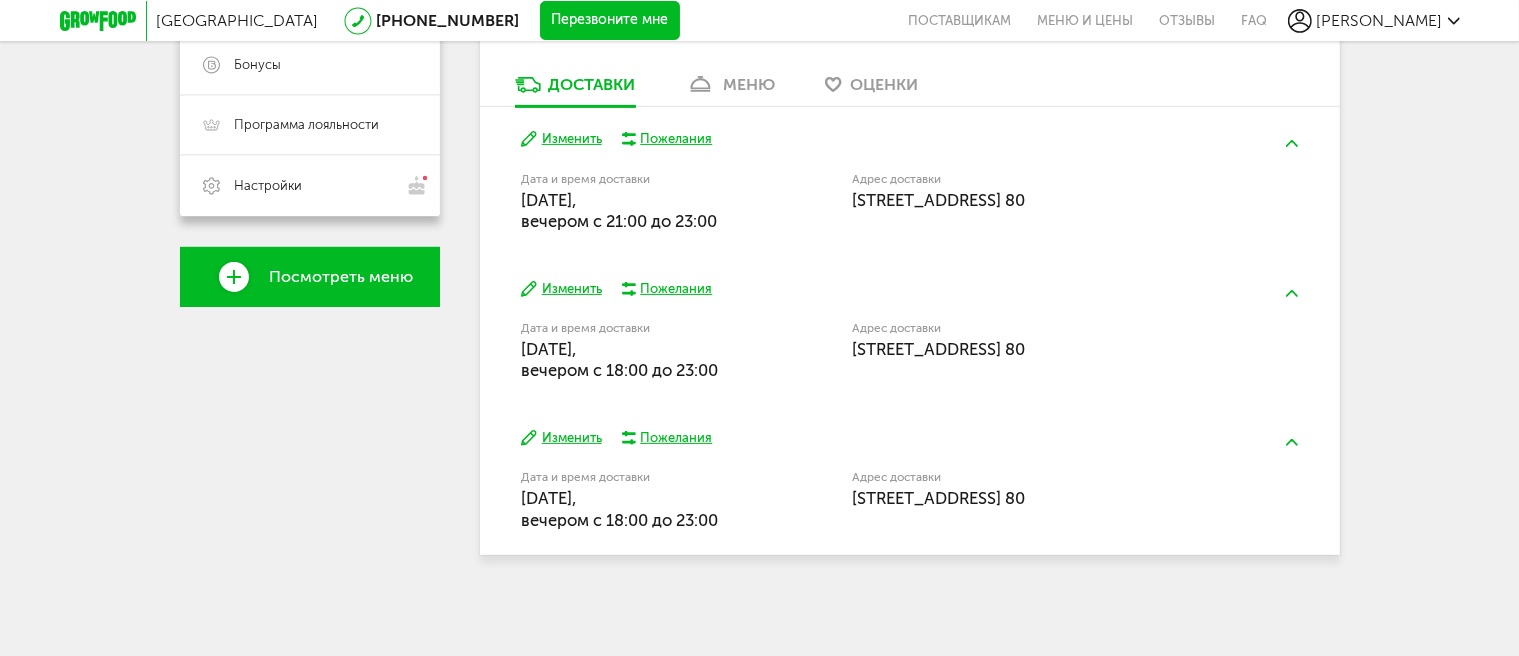 drag, startPoint x: 523, startPoint y: 197, endPoint x: 728, endPoint y: 222, distance: 206.51877 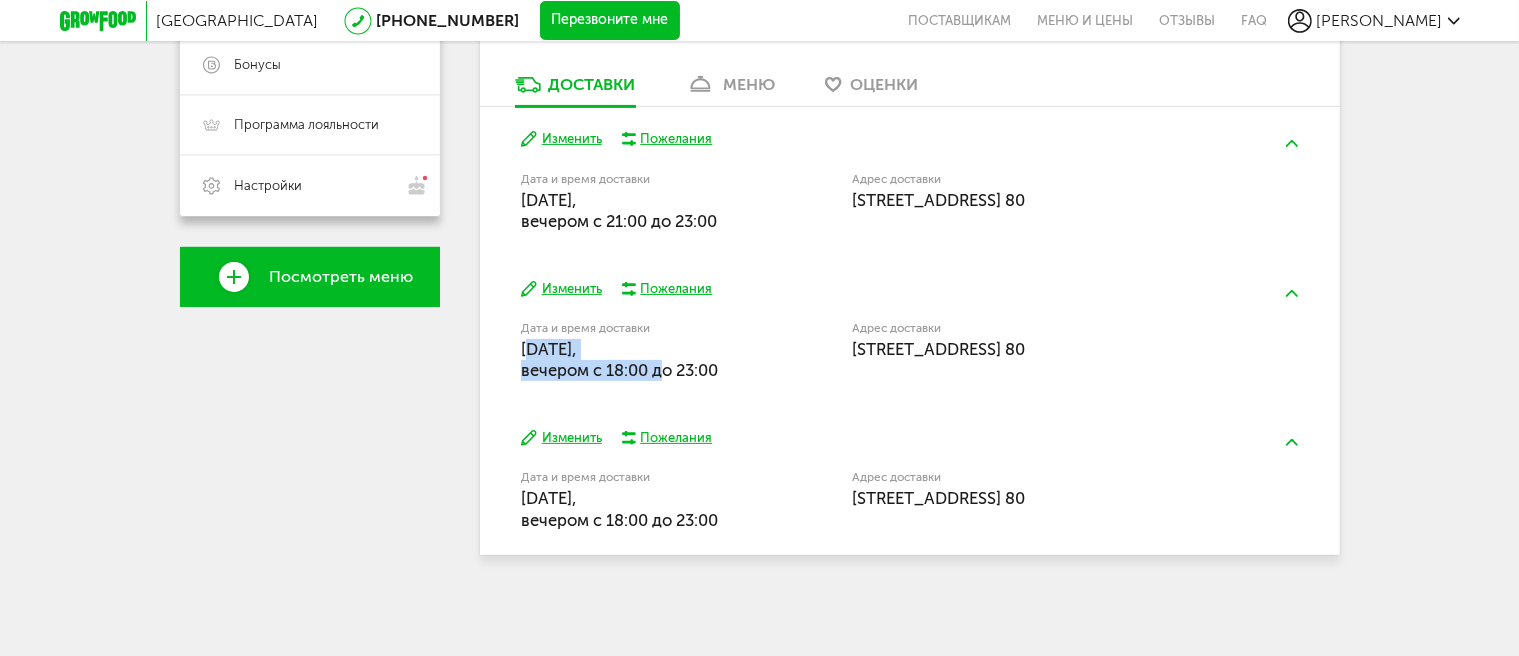 drag, startPoint x: 528, startPoint y: 352, endPoint x: 655, endPoint y: 365, distance: 127.66362 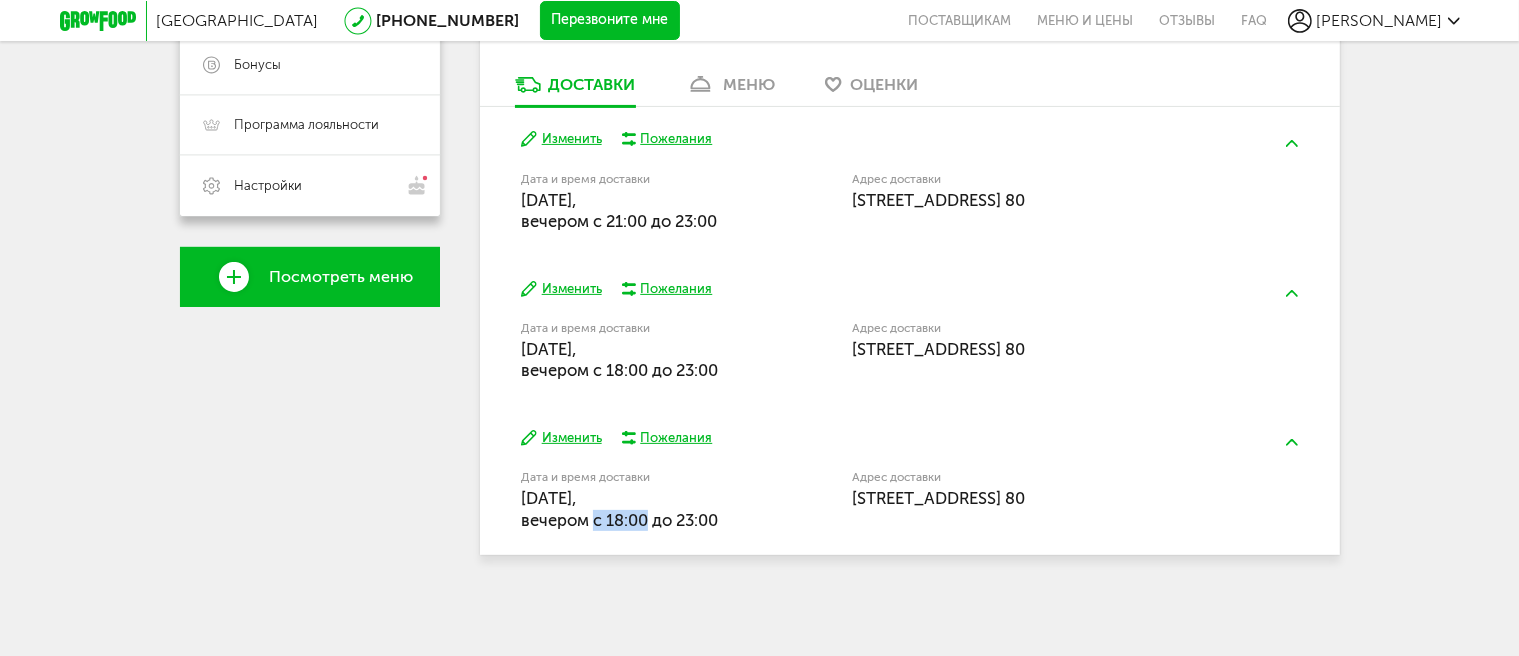 drag, startPoint x: 597, startPoint y: 511, endPoint x: 644, endPoint y: 512, distance: 47.010635 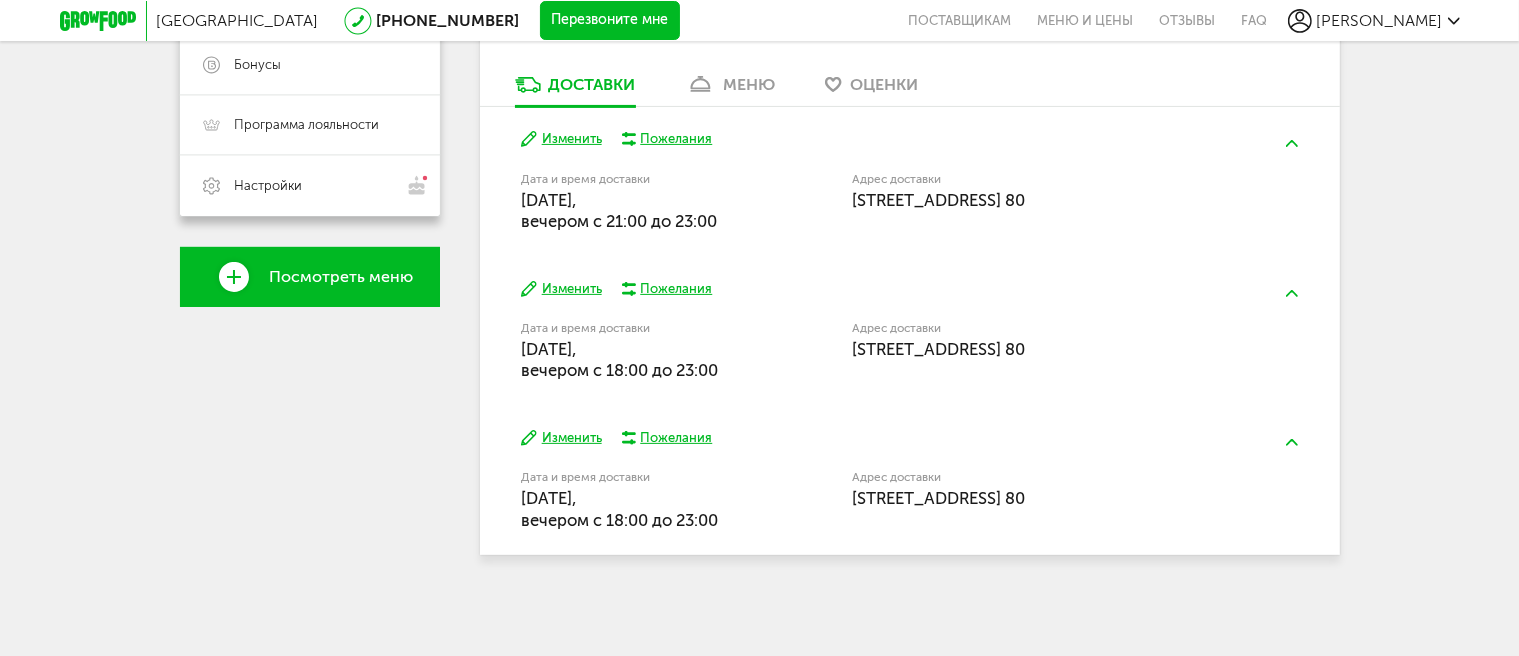 click on "Дата и время доставки   15 июля, вторник,  вечером c 18:00 до 23:00" at bounding box center [635, 352] 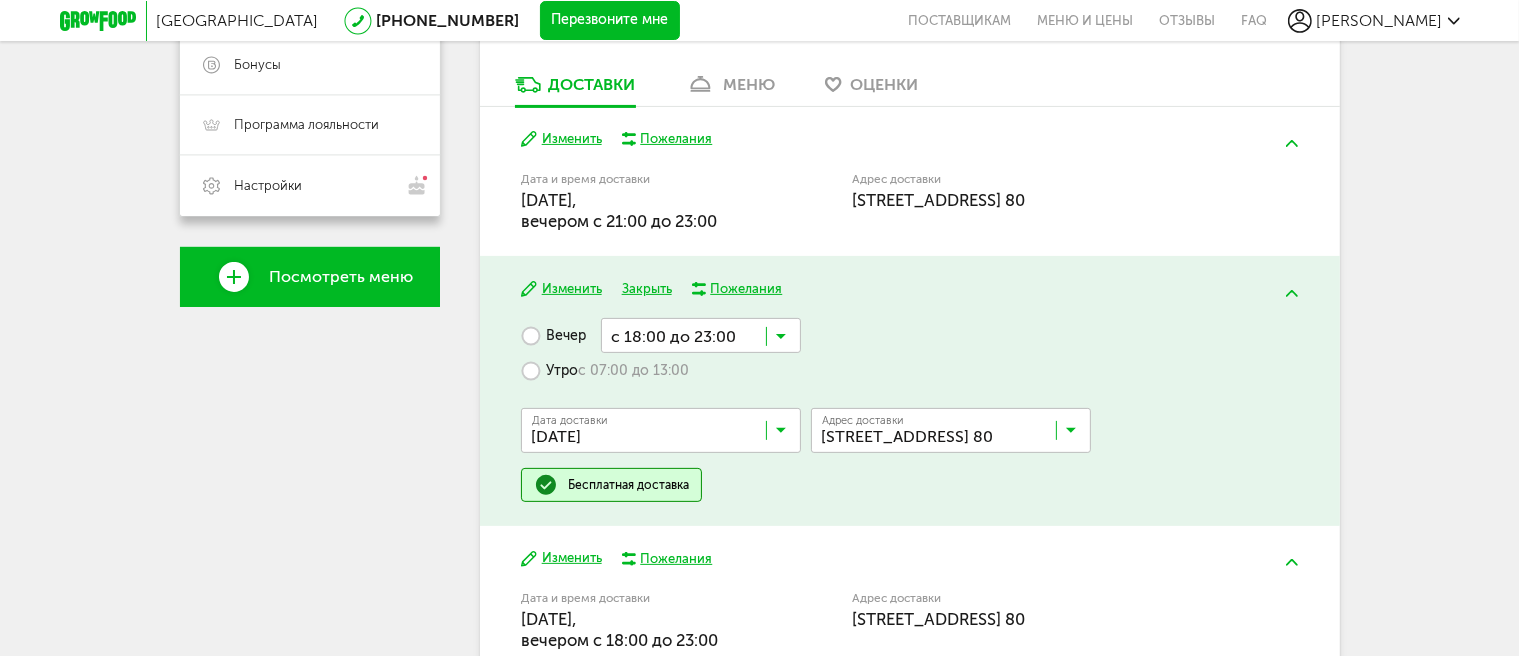 click at bounding box center [701, 335] 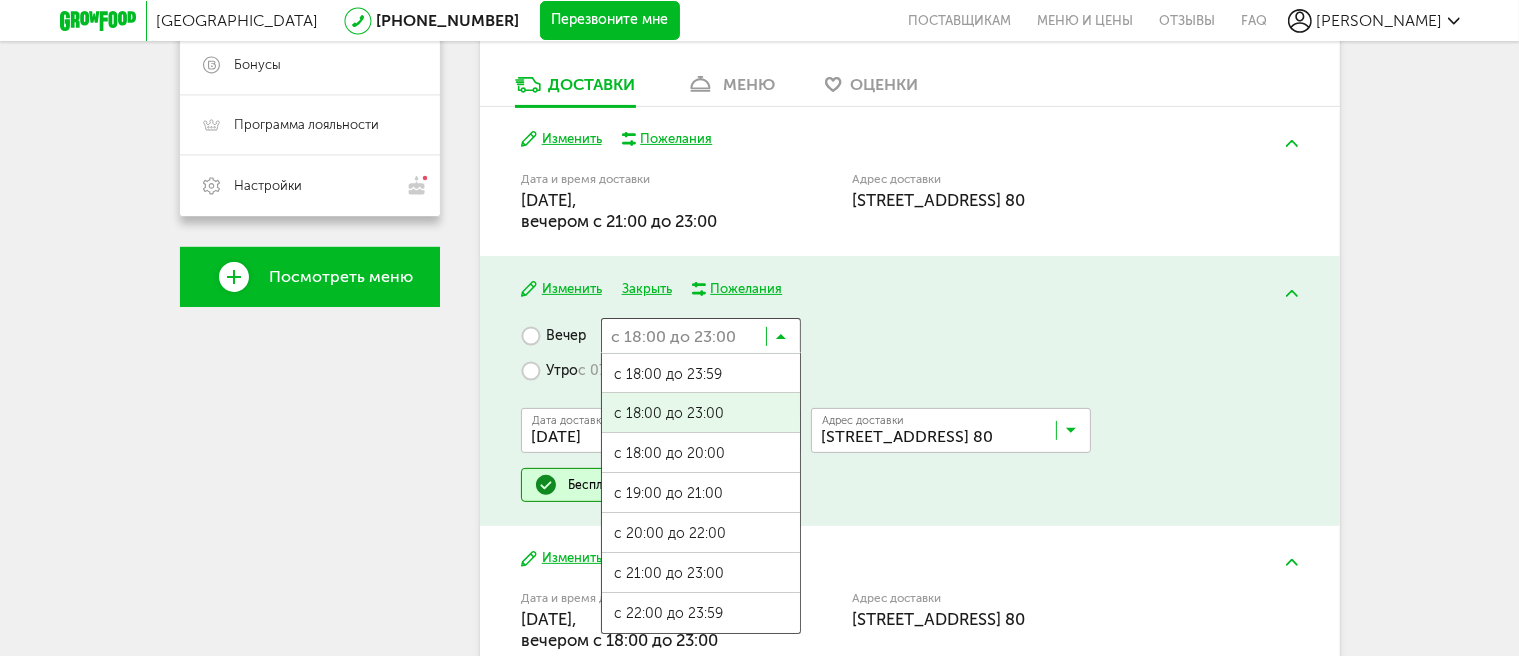 scroll, scrollTop: 1, scrollLeft: 0, axis: vertical 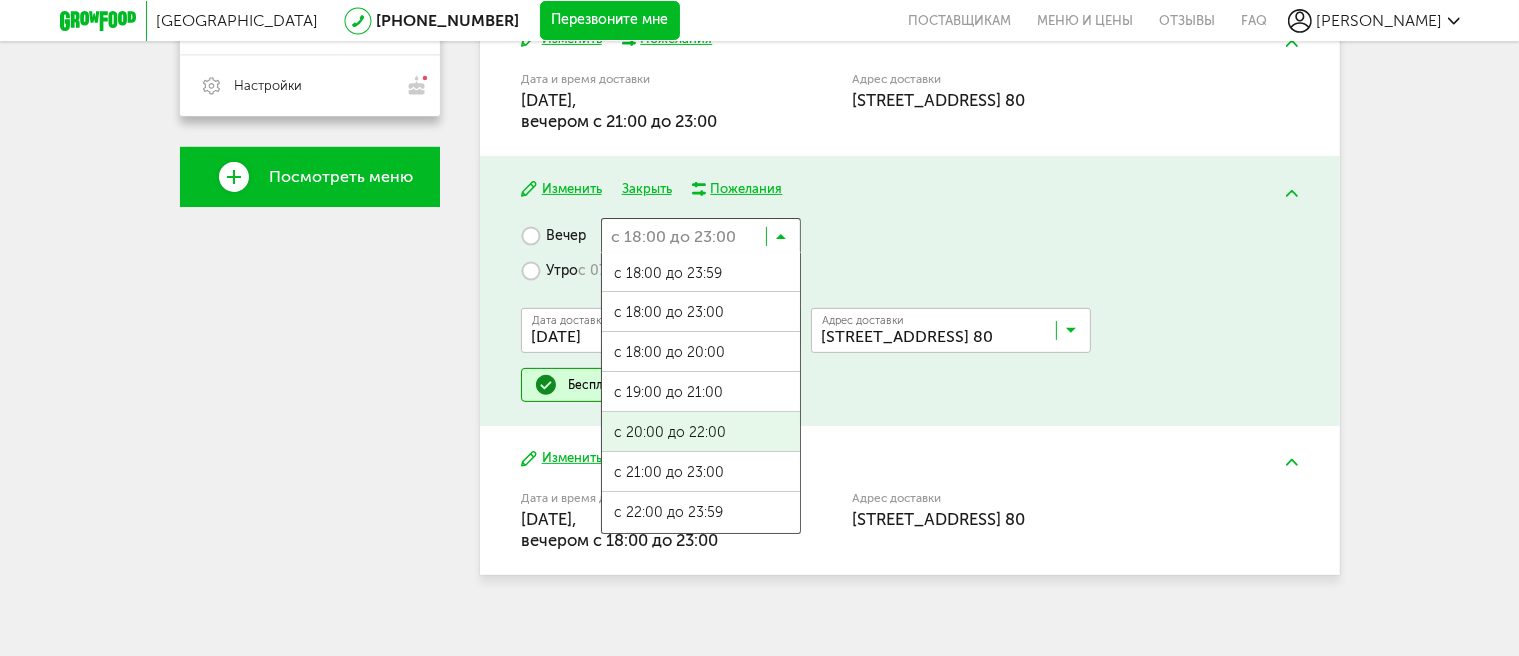 click on "с 20:00 до 22:00" at bounding box center (701, 433) 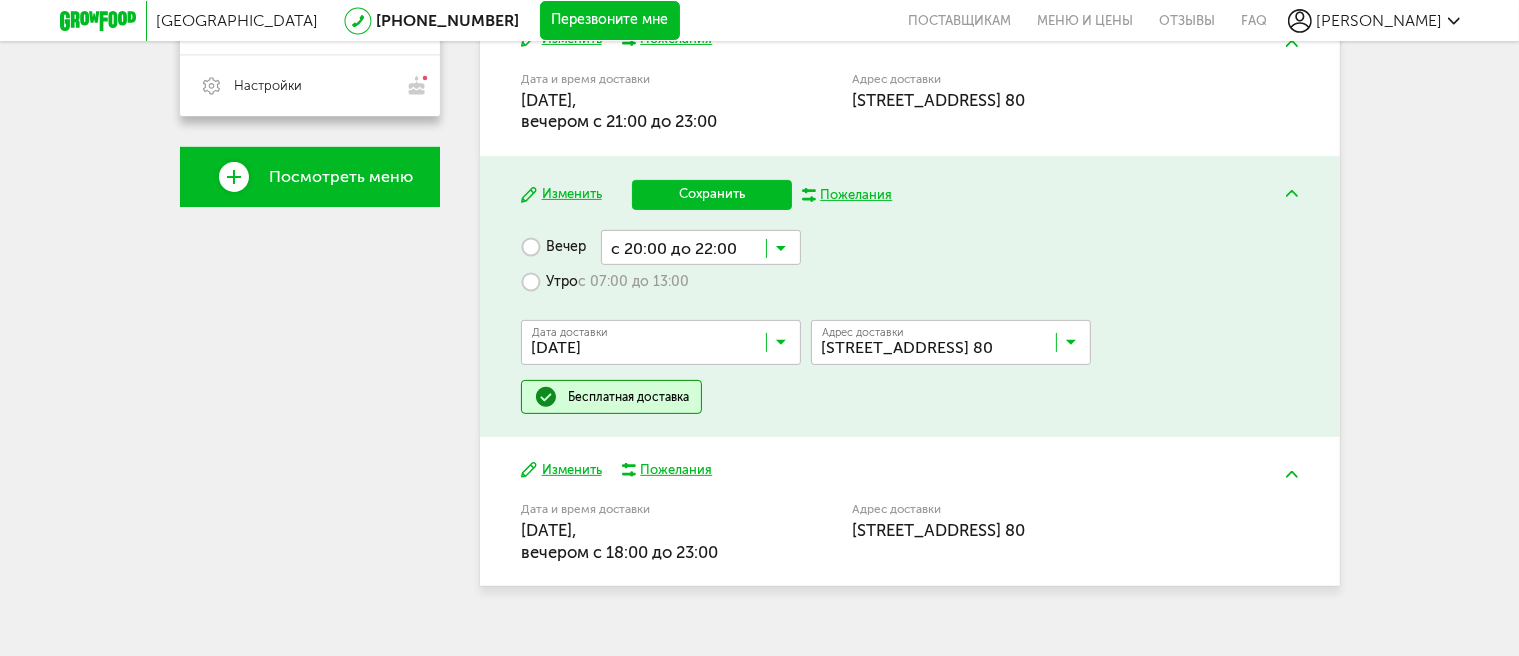 click at bounding box center (781, 253) 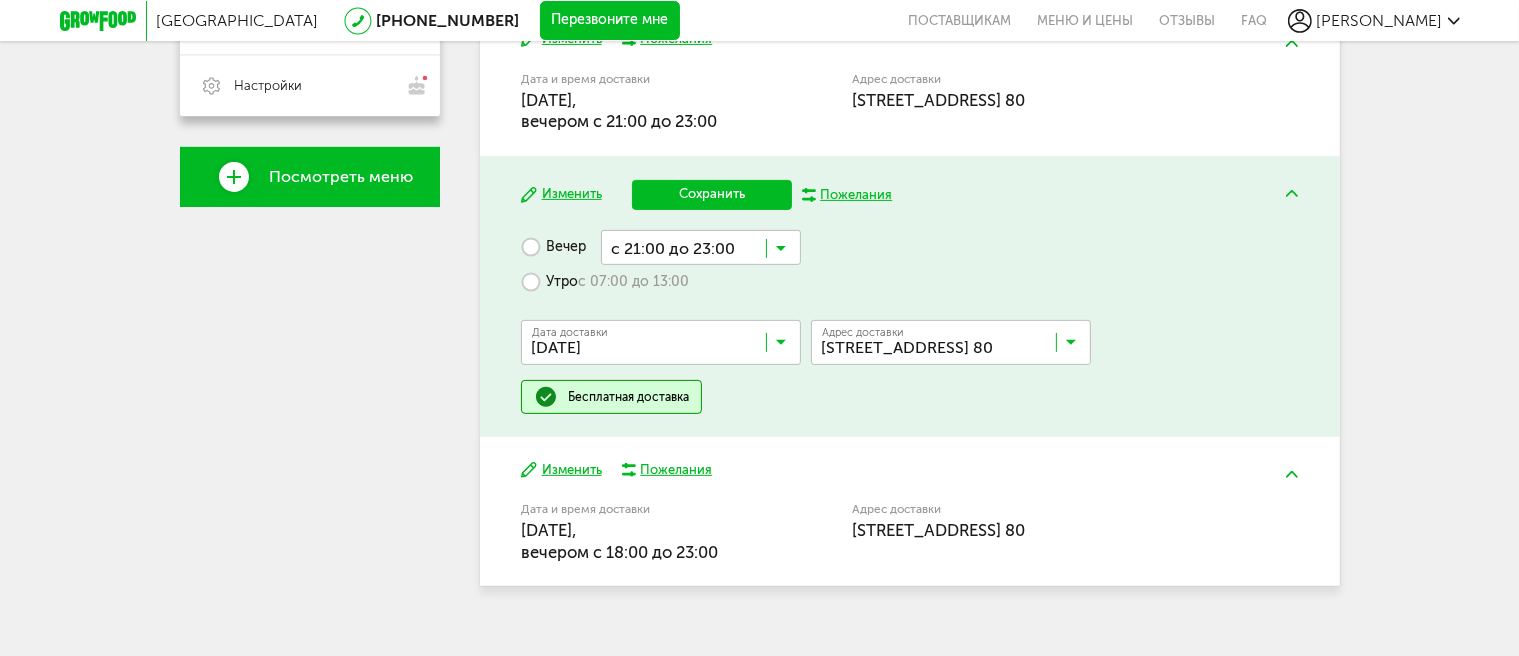 click on "с 21:00 до 23:00" at bounding box center [701, 486] 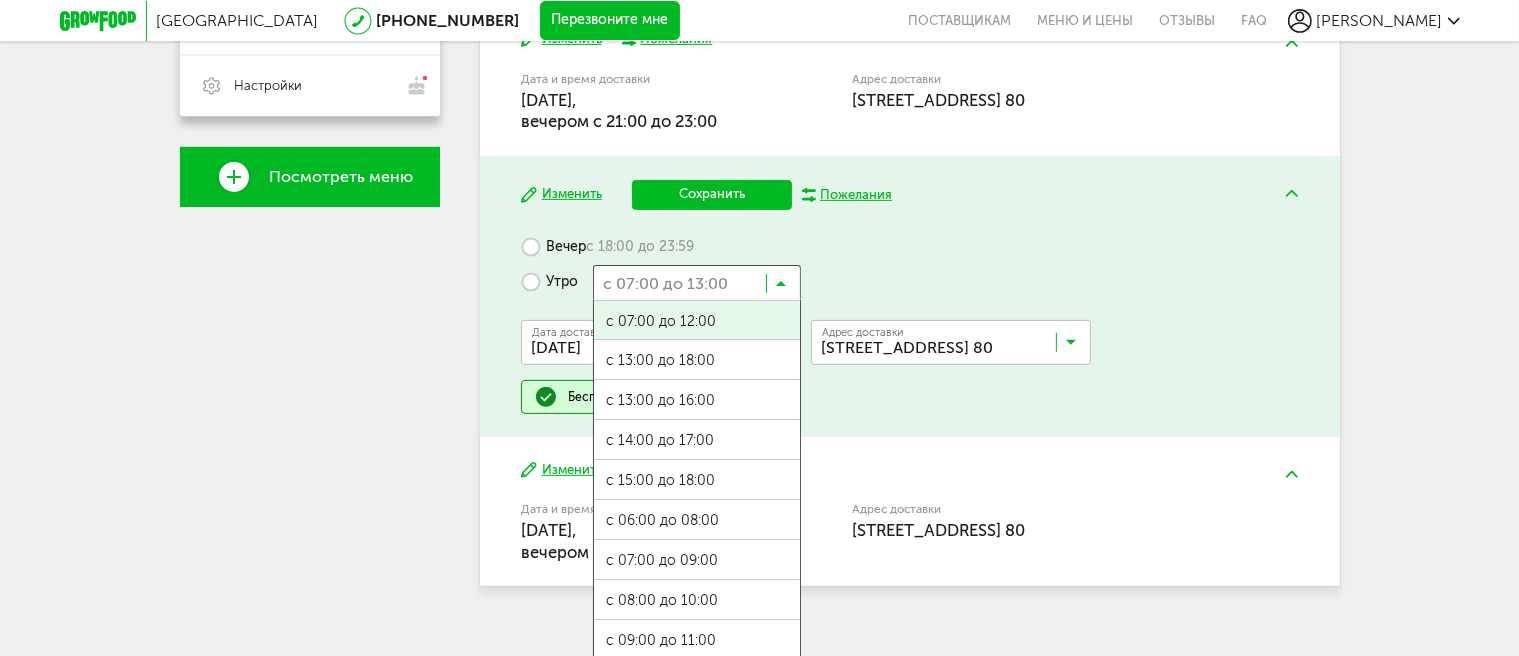 click at bounding box center (781, 288) 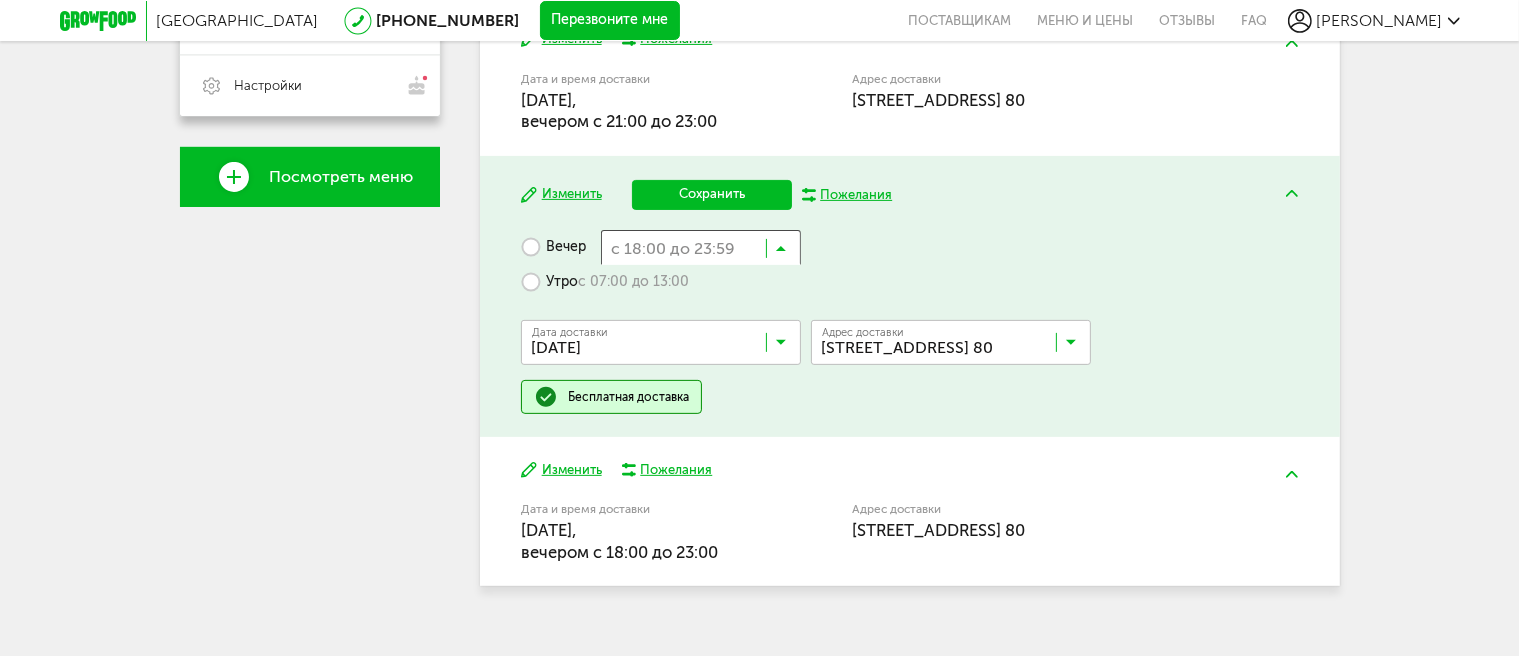 click at bounding box center (781, 253) 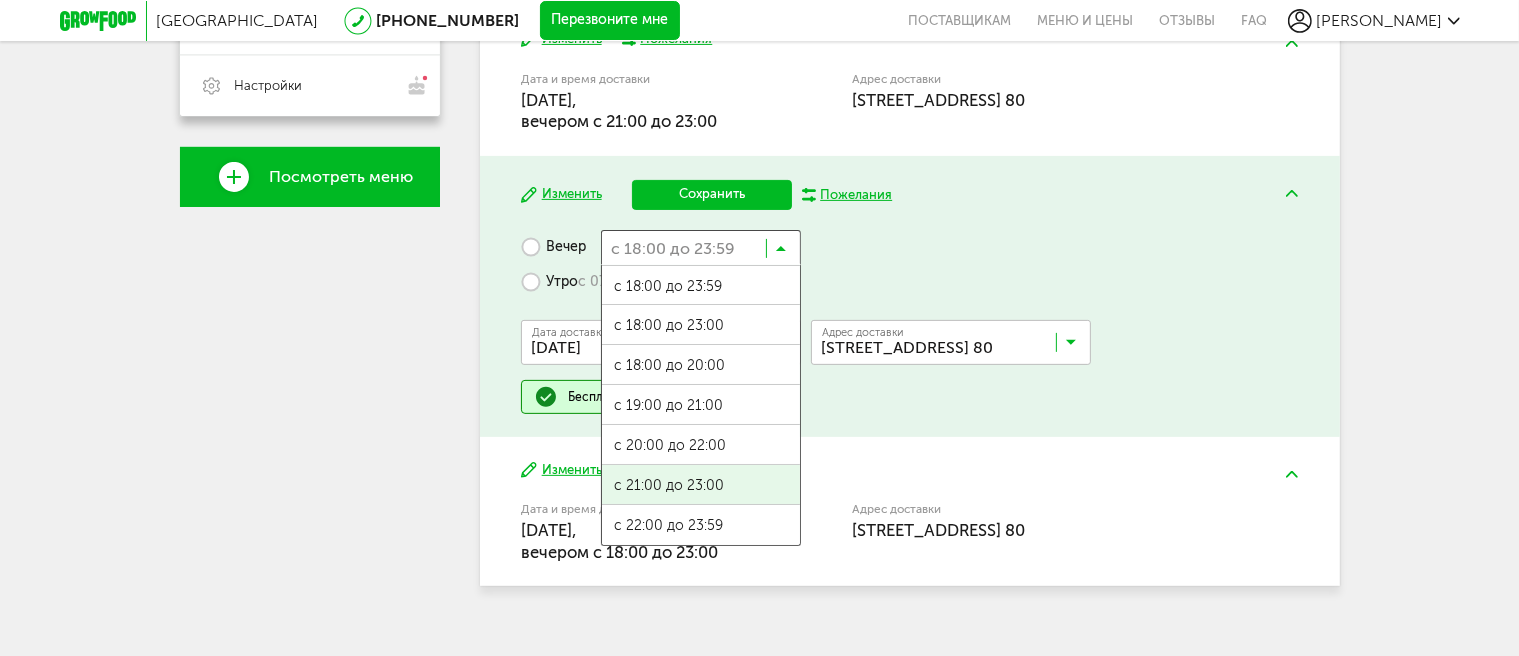 click on "с 21:00 до 23:00" at bounding box center (701, 486) 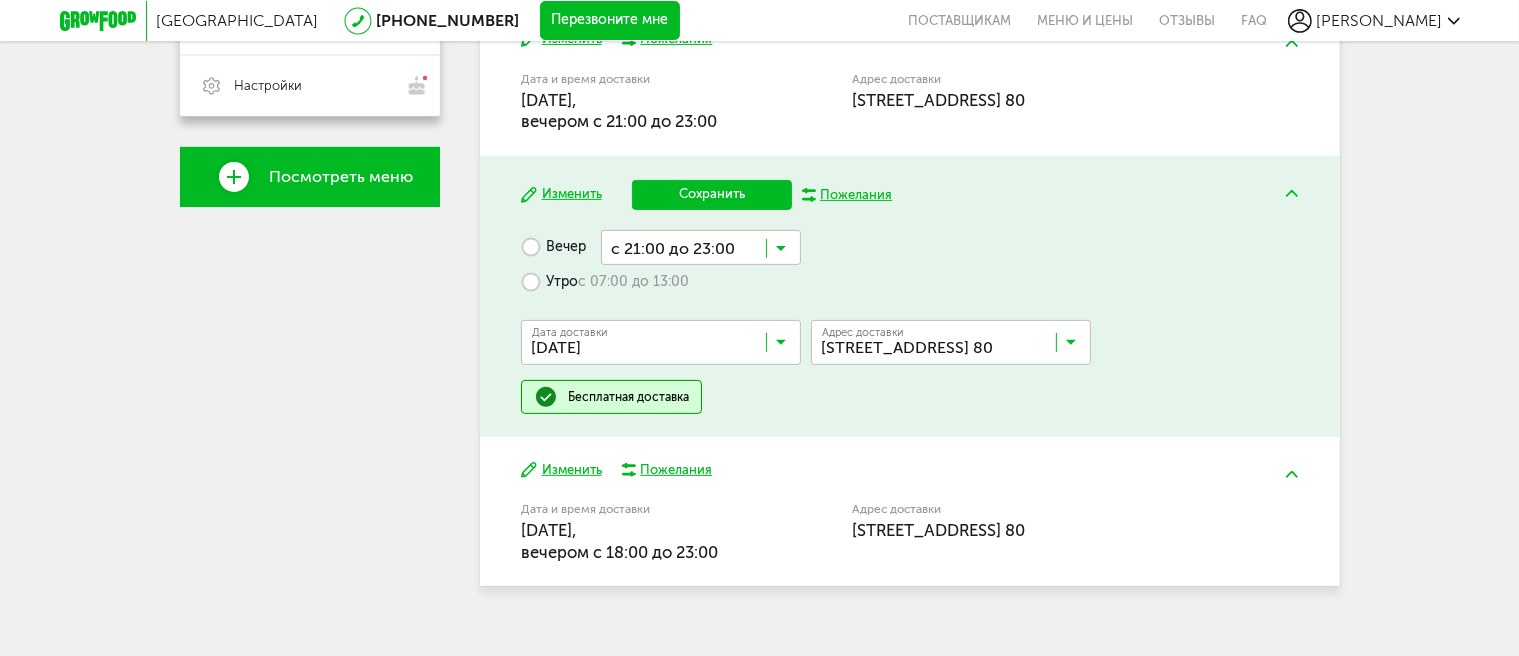 click on "Вечер       с 21:00 до 23:00           Загрузка...     Утро  с 07:00 до 13:00     Дата доставки     16 июля, среда           Загрузка...       Адрес           Квартира     Комментарий для курьера         Адрес доставки     Новолитовская, 14, кв. 80           Загрузка...             Бесплатная доставка" at bounding box center (909, 322) 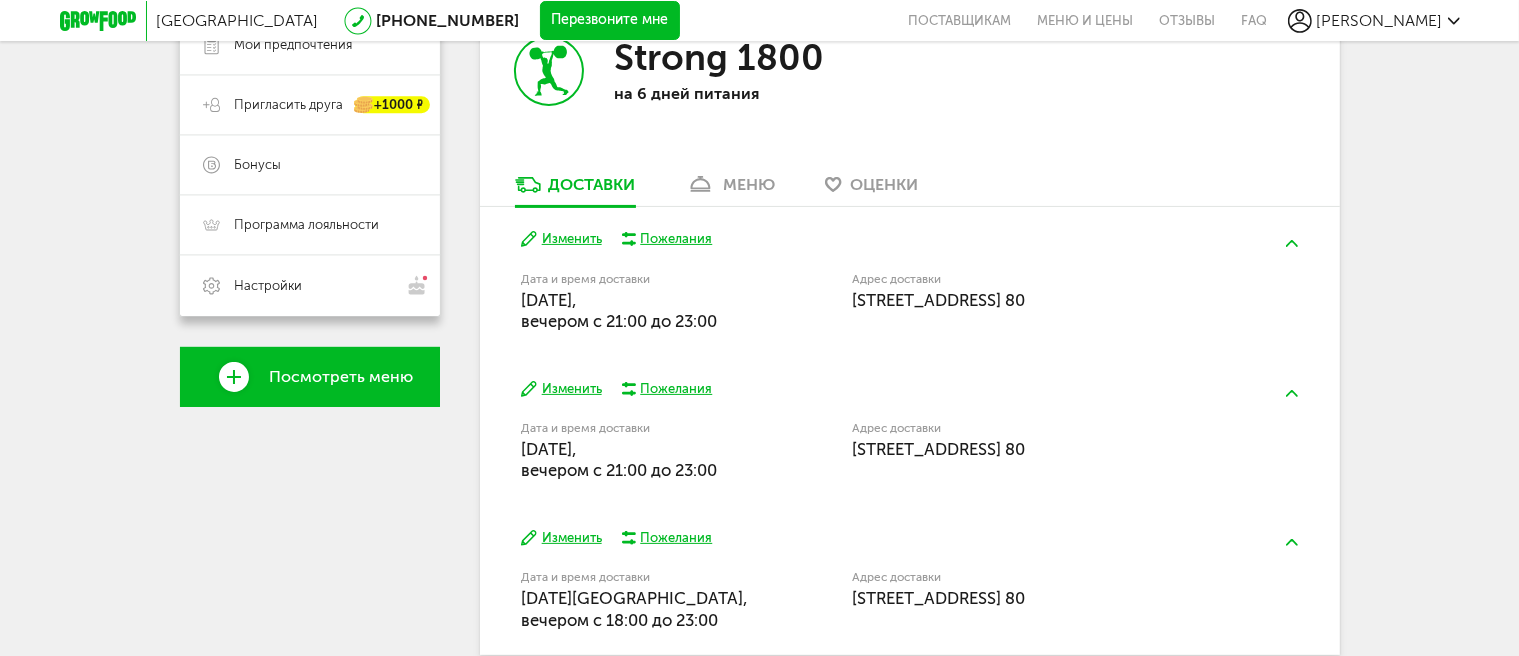 scroll, scrollTop: 541, scrollLeft: 0, axis: vertical 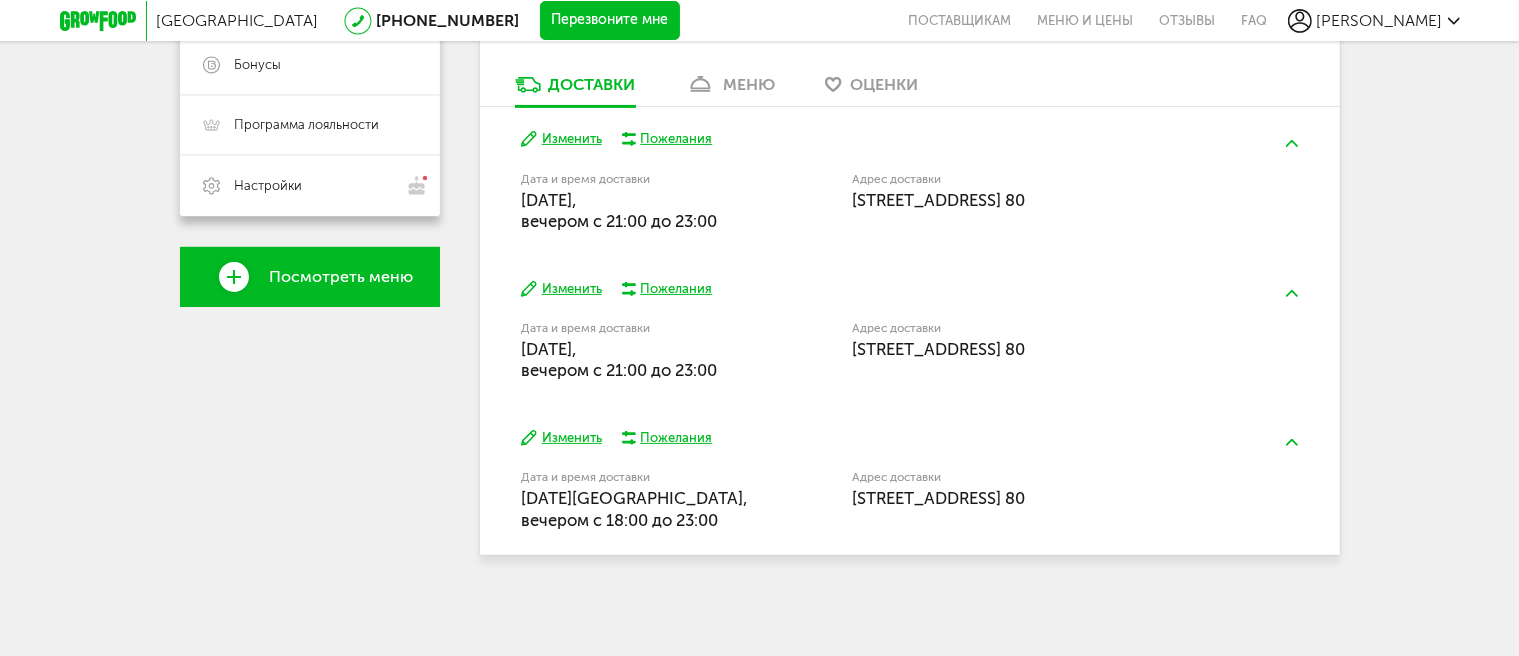 click on "Изменить" at bounding box center [561, 438] 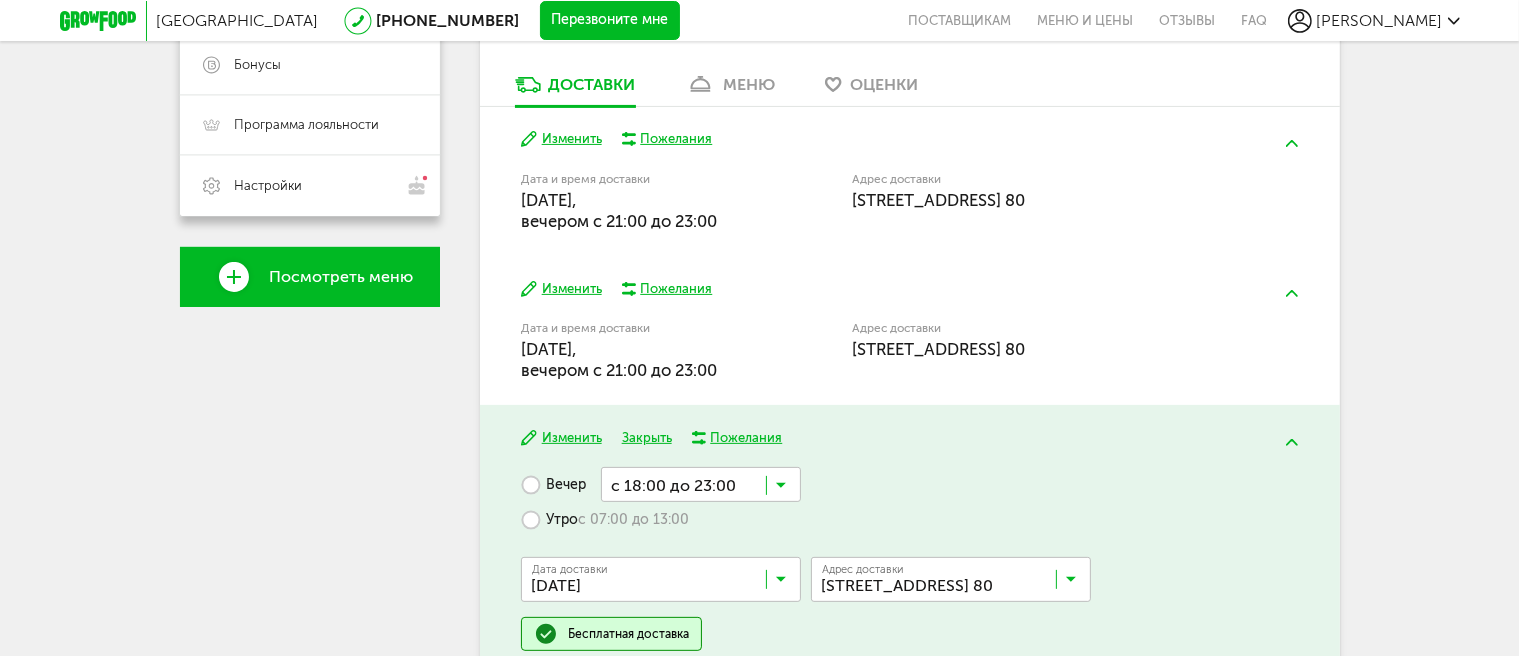 click at bounding box center (781, 490) 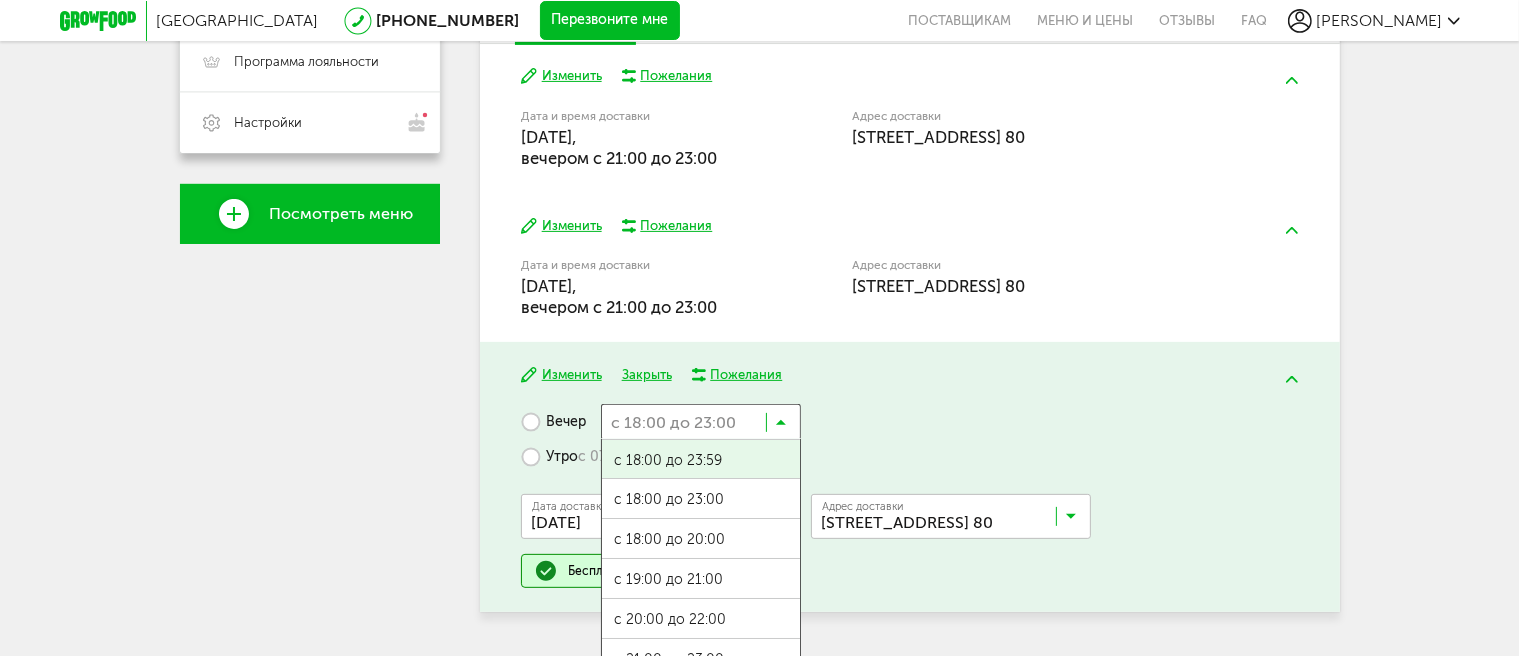 scroll, scrollTop: 668, scrollLeft: 0, axis: vertical 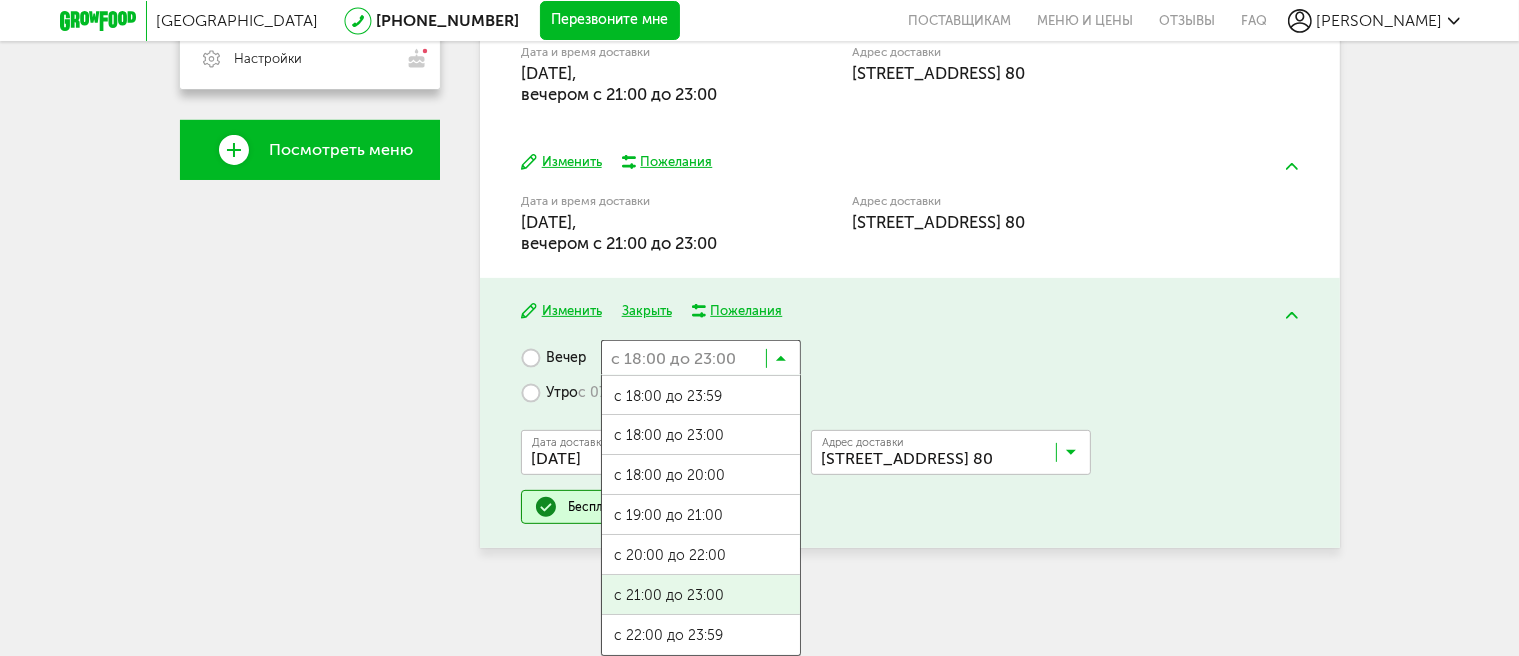 click on "с 21:00 до 23:00" at bounding box center (701, 596) 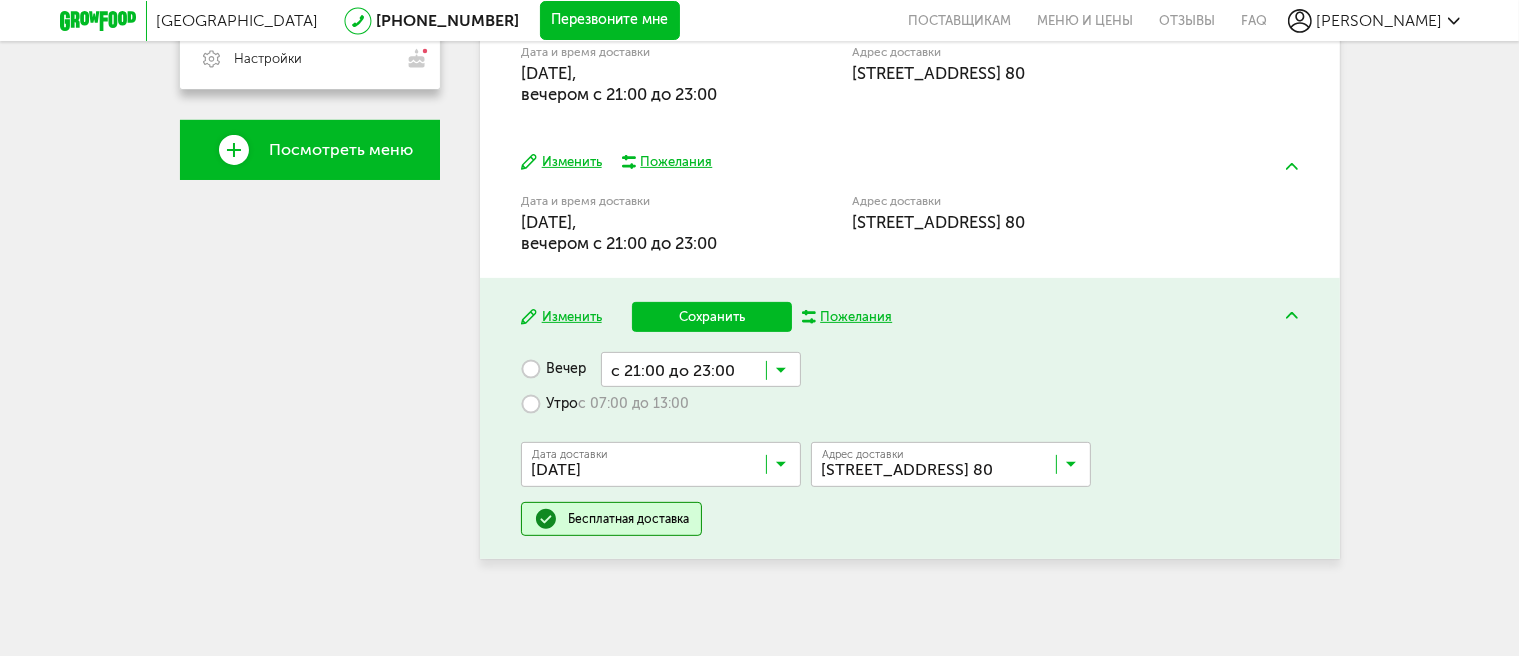 click on "Сохранить" at bounding box center [712, 317] 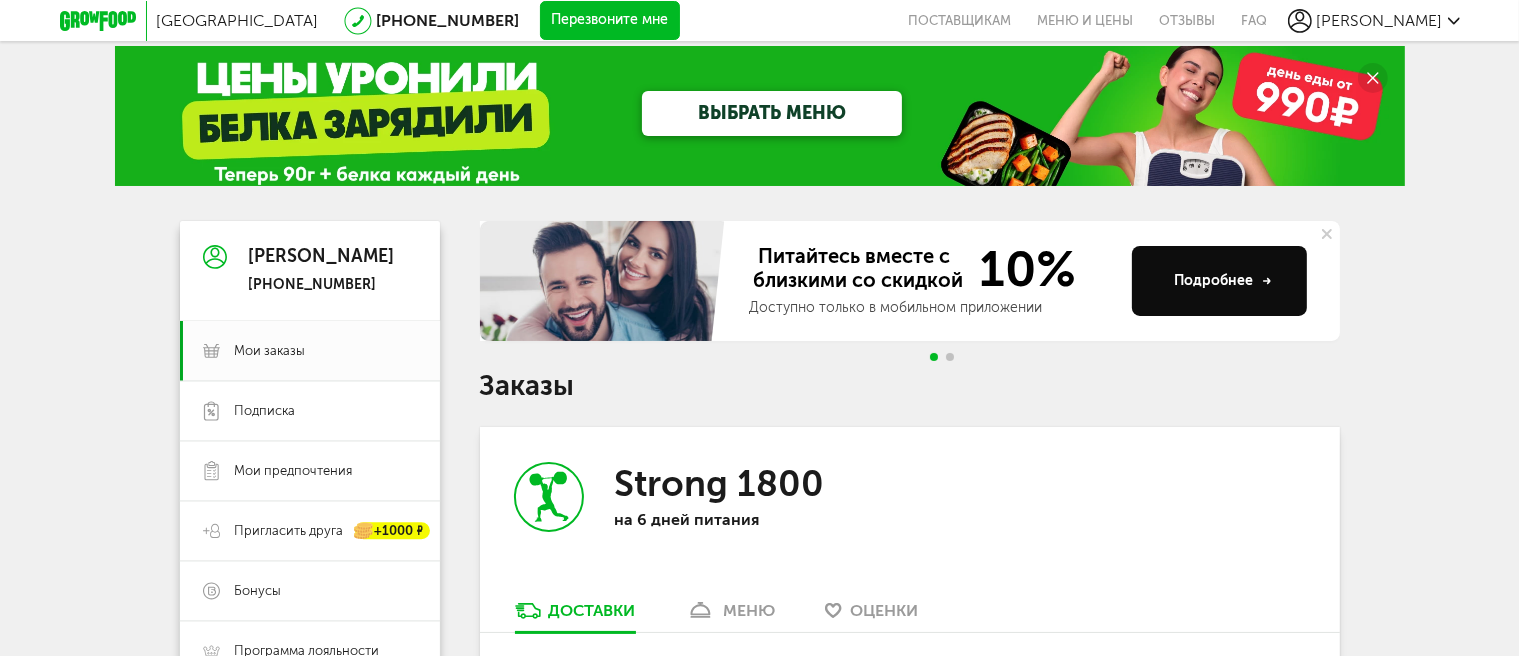 scroll, scrollTop: 0, scrollLeft: 0, axis: both 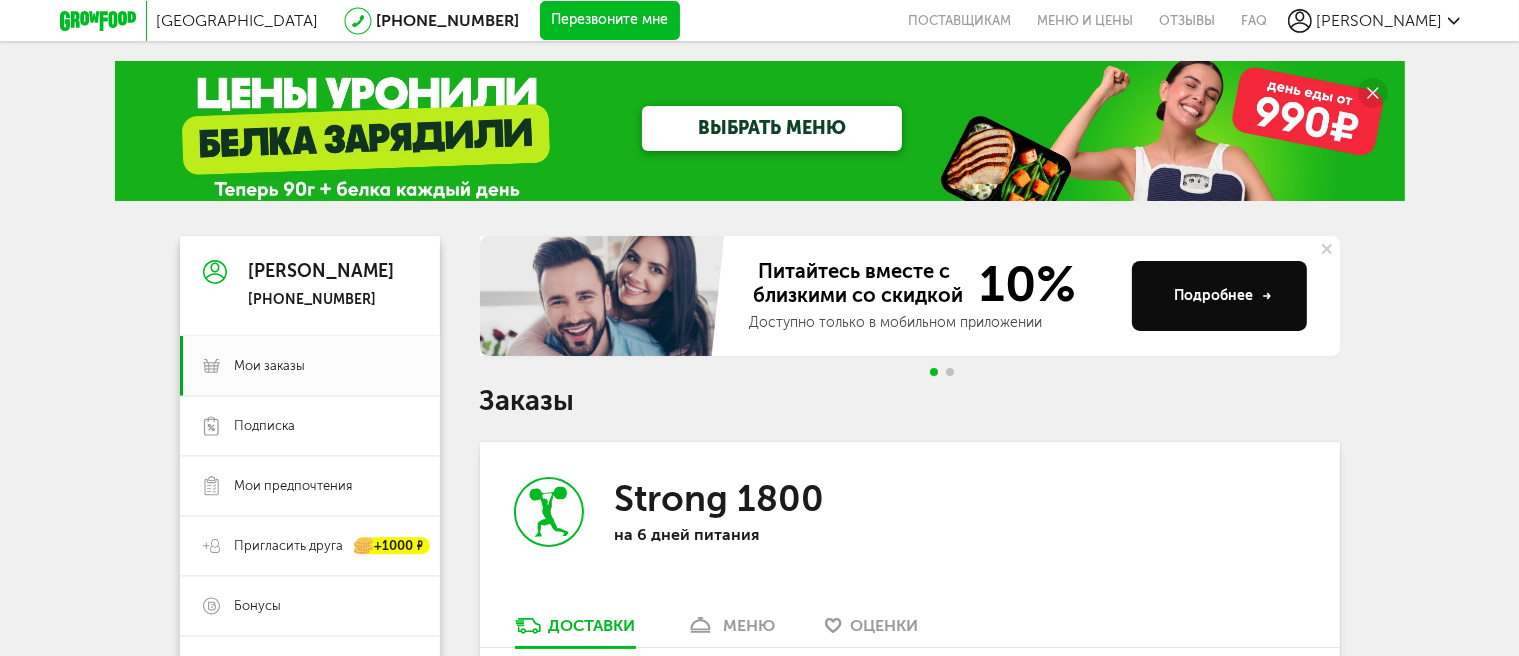 click on "Подробнее" at bounding box center [1219, 296] 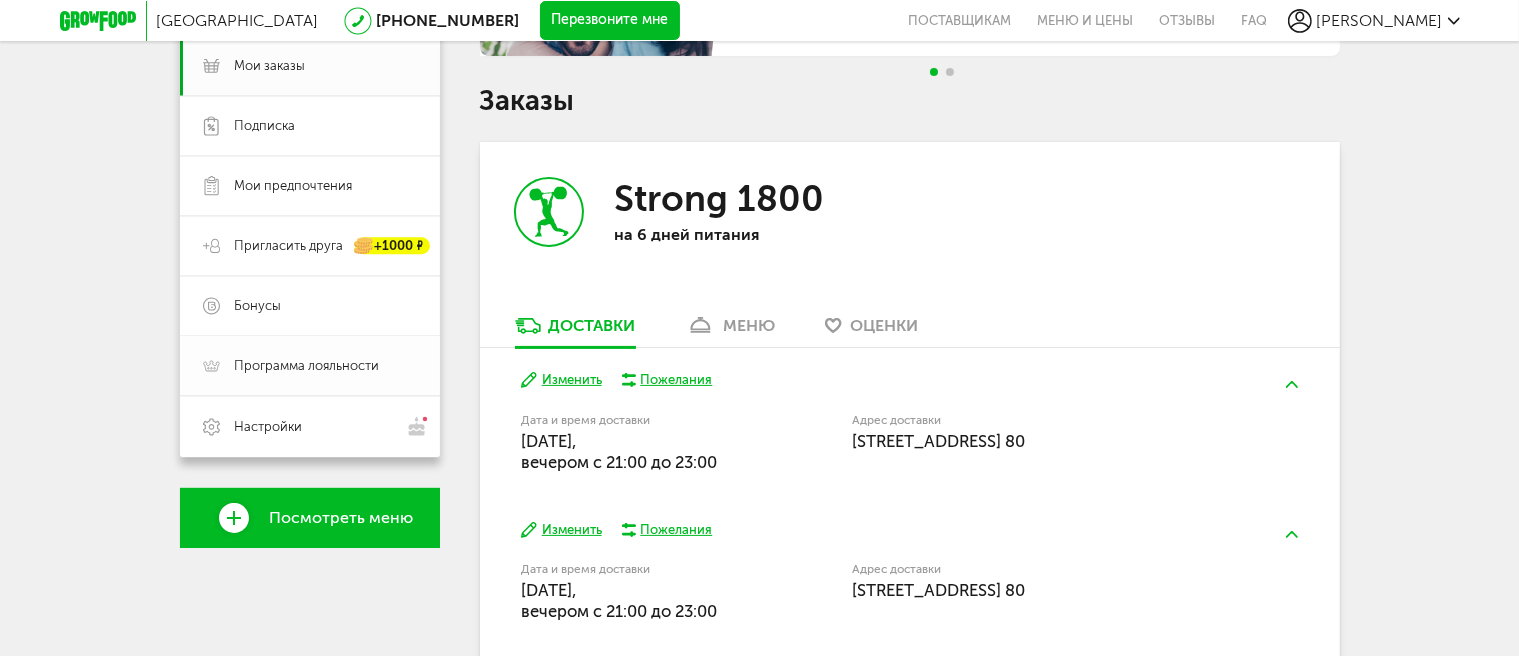 scroll, scrollTop: 200, scrollLeft: 0, axis: vertical 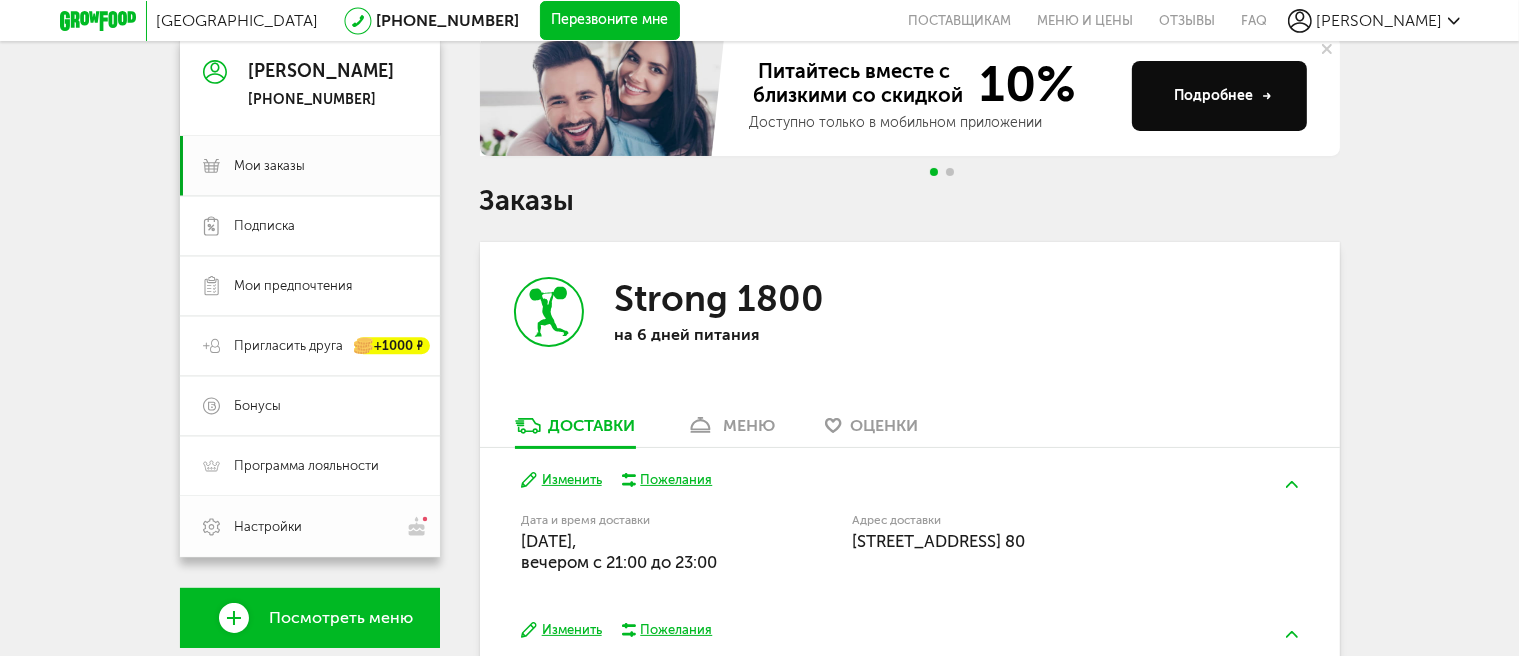 click on "Настройки" at bounding box center (326, 526) 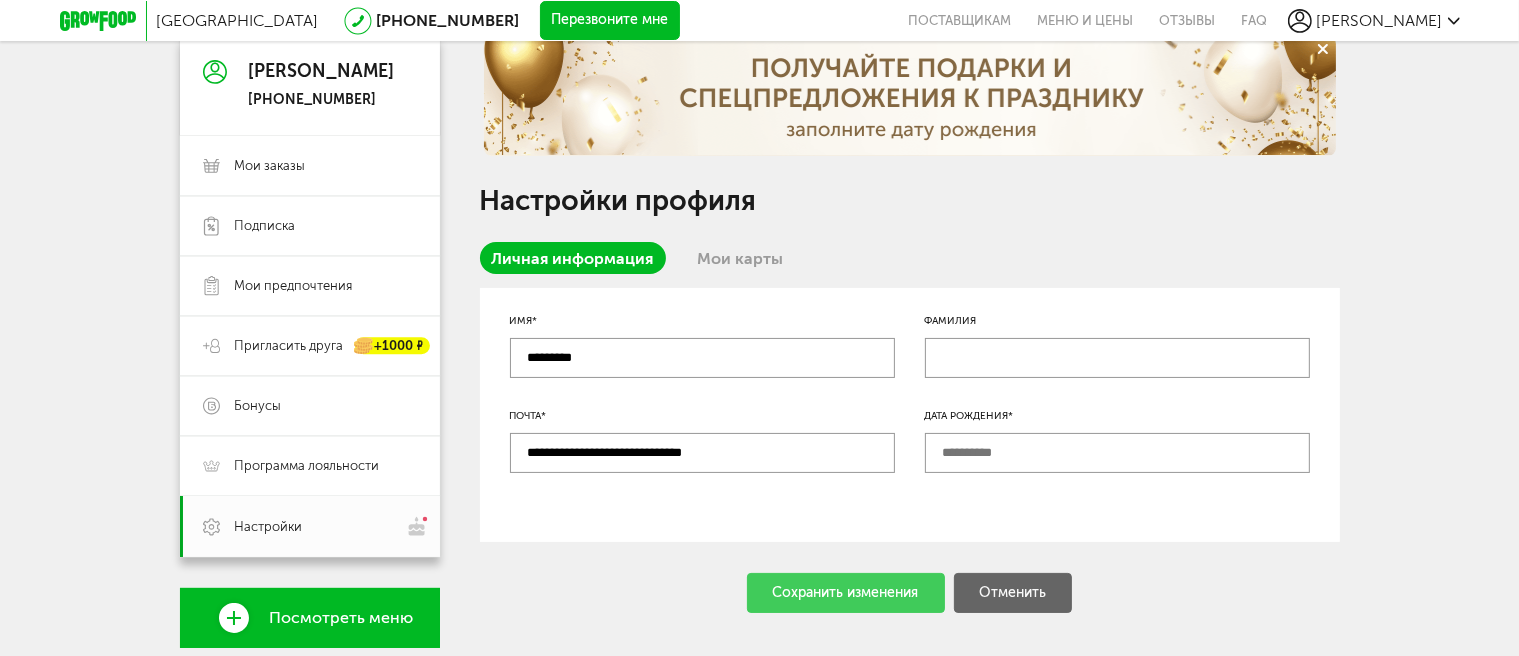 click at bounding box center (1117, 358) 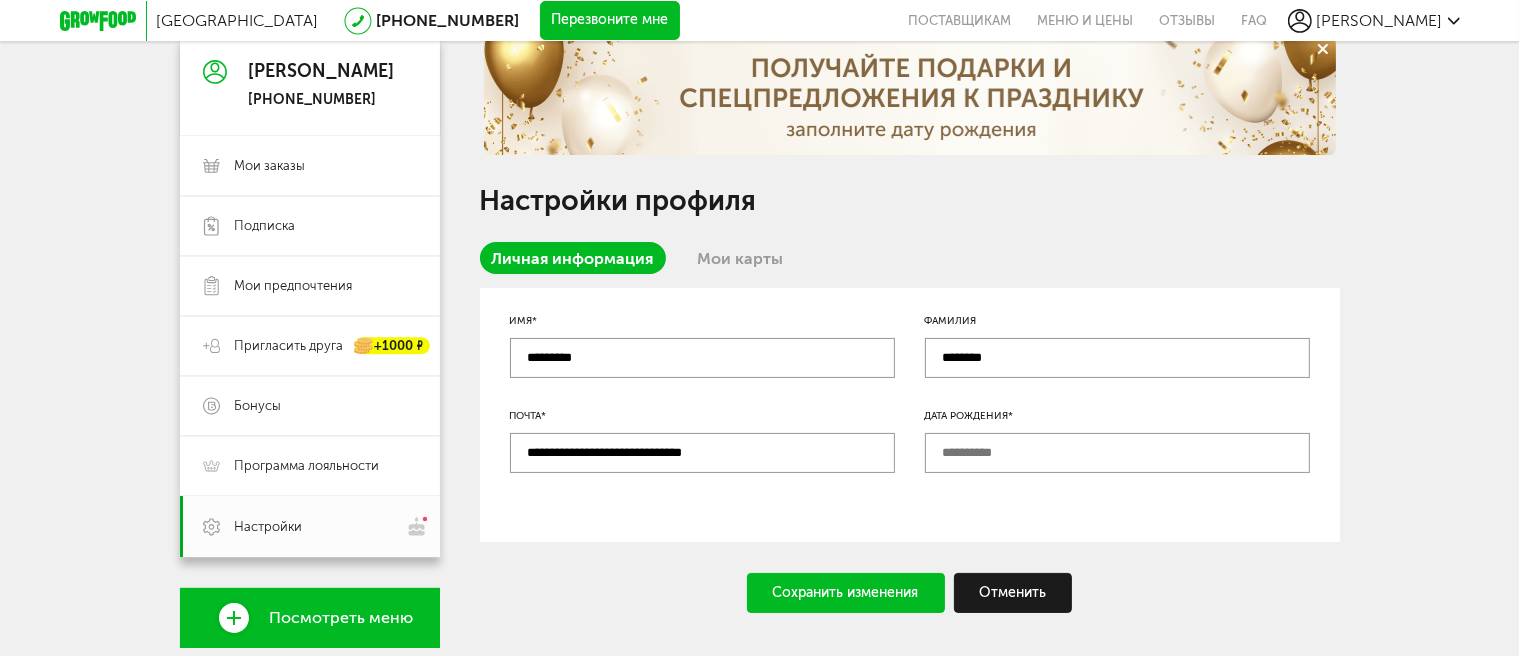 type on "********" 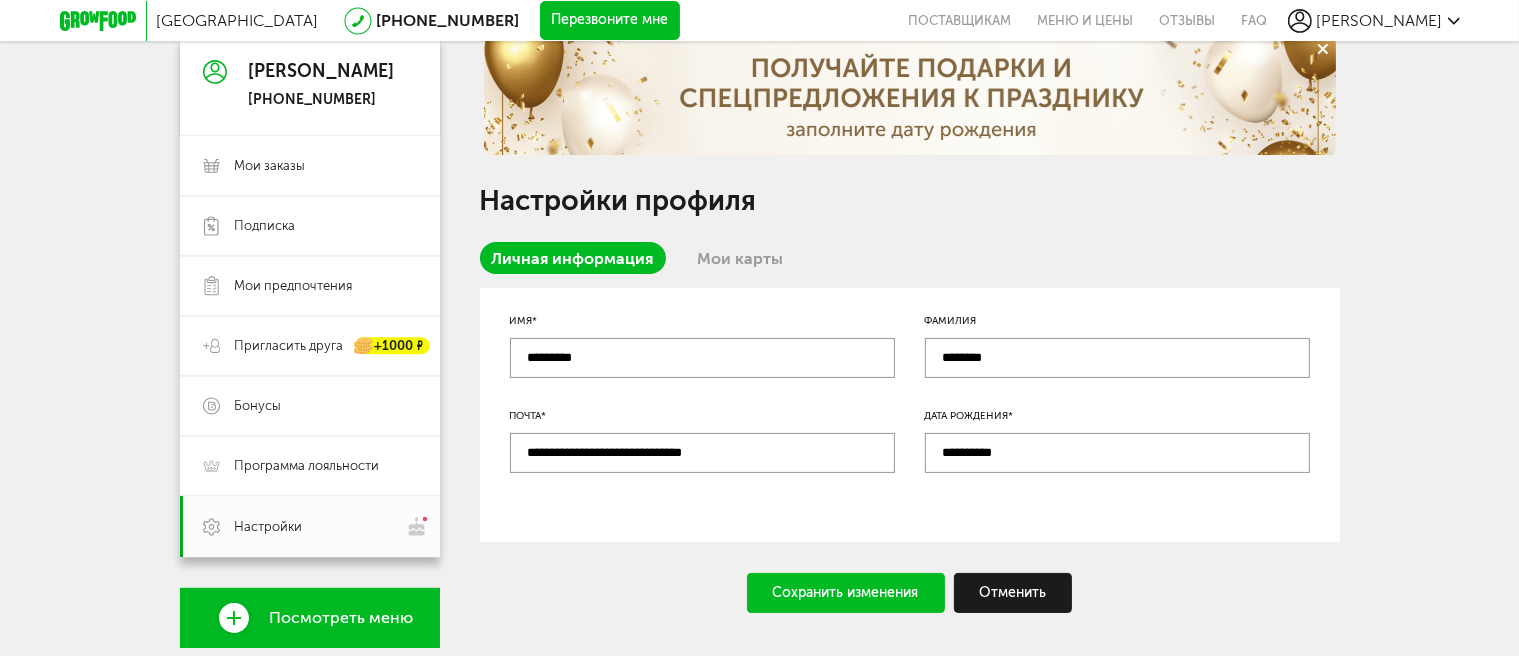 type on "**********" 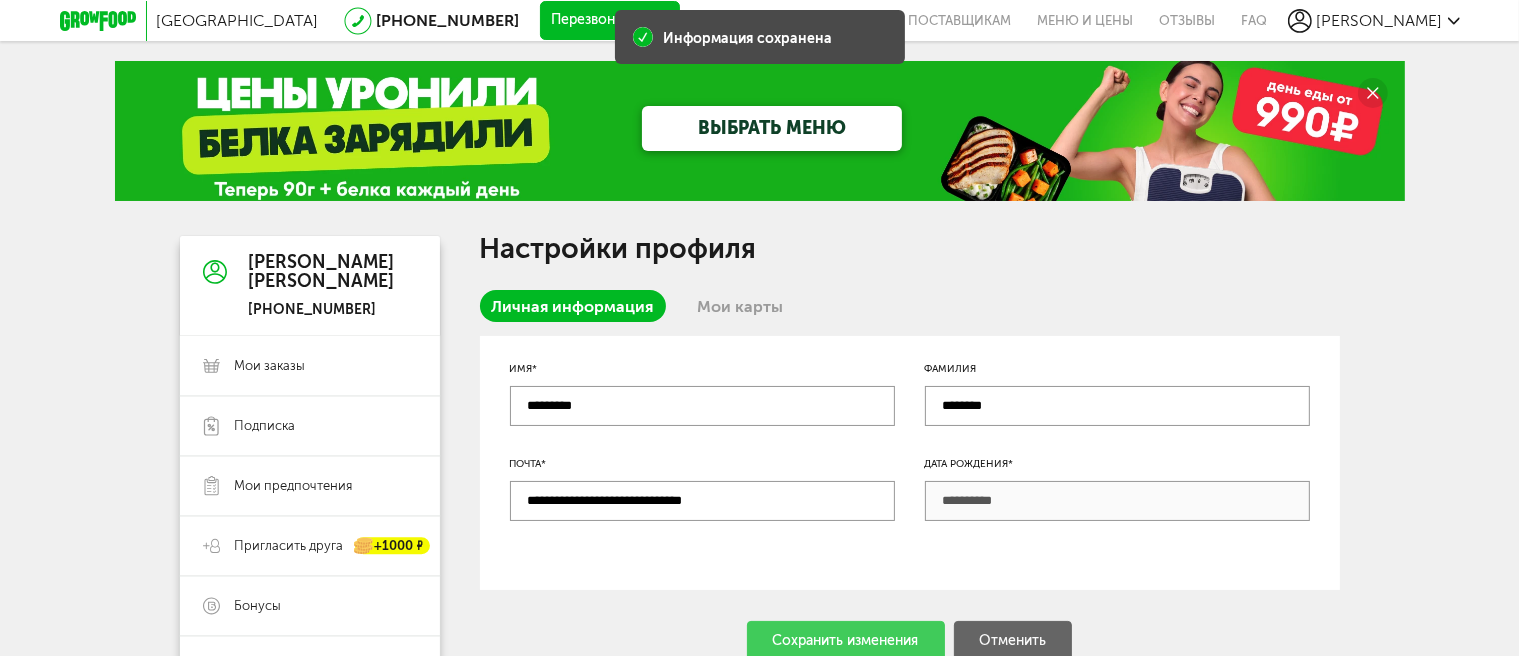 scroll, scrollTop: 0, scrollLeft: 0, axis: both 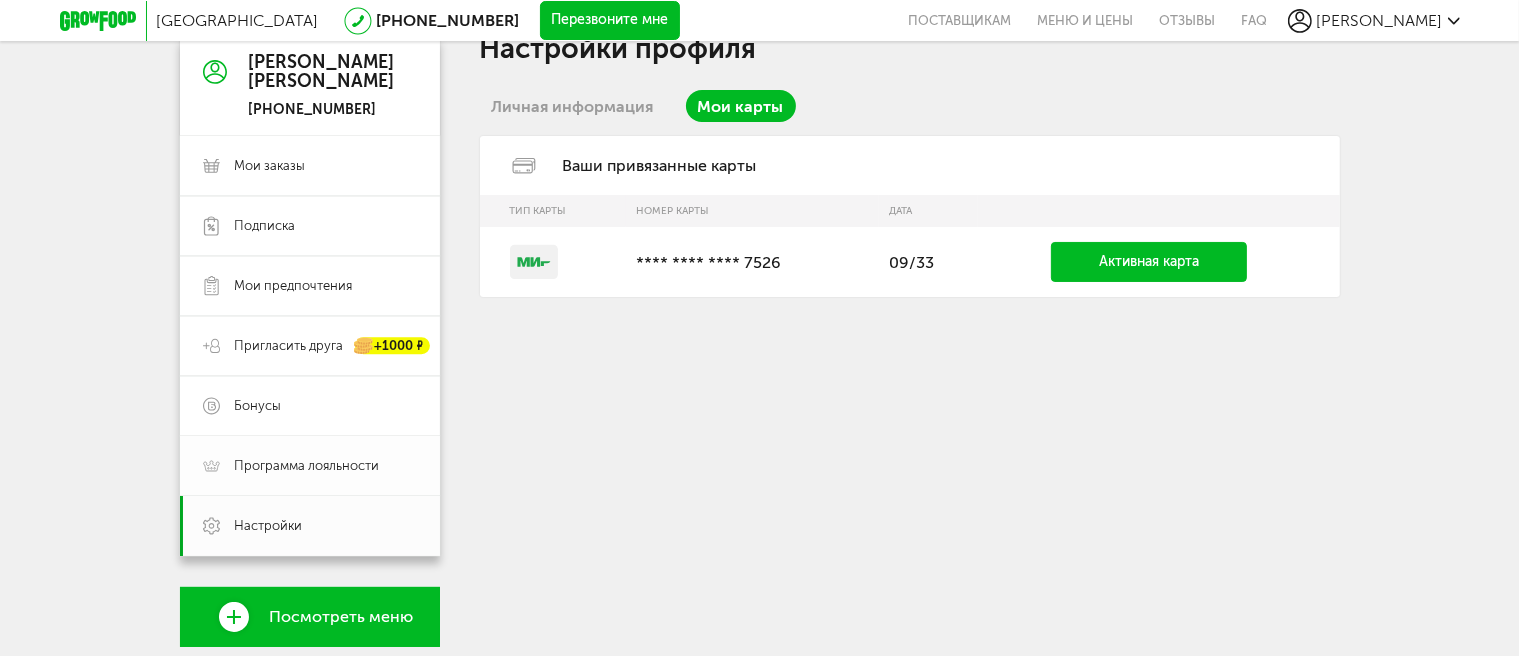click on "Программа лояльности" at bounding box center (307, 466) 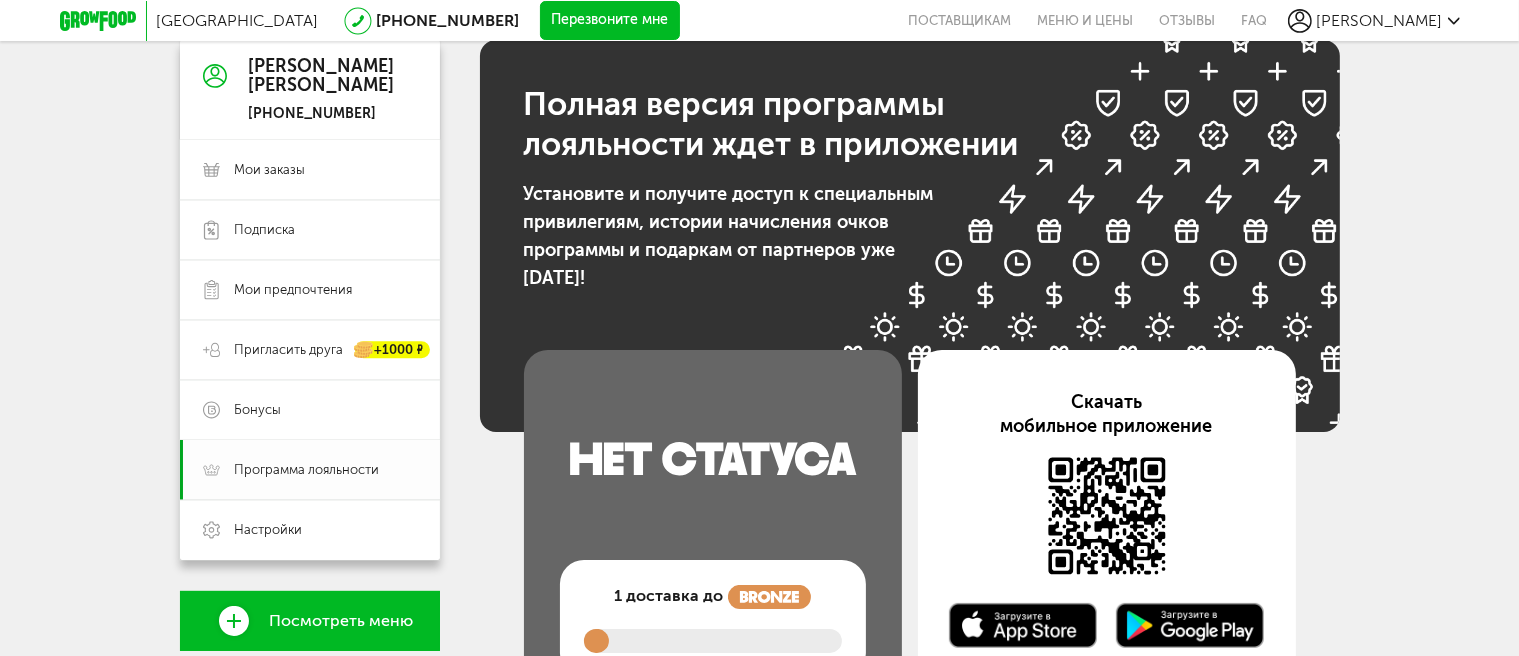 scroll, scrollTop: 300, scrollLeft: 0, axis: vertical 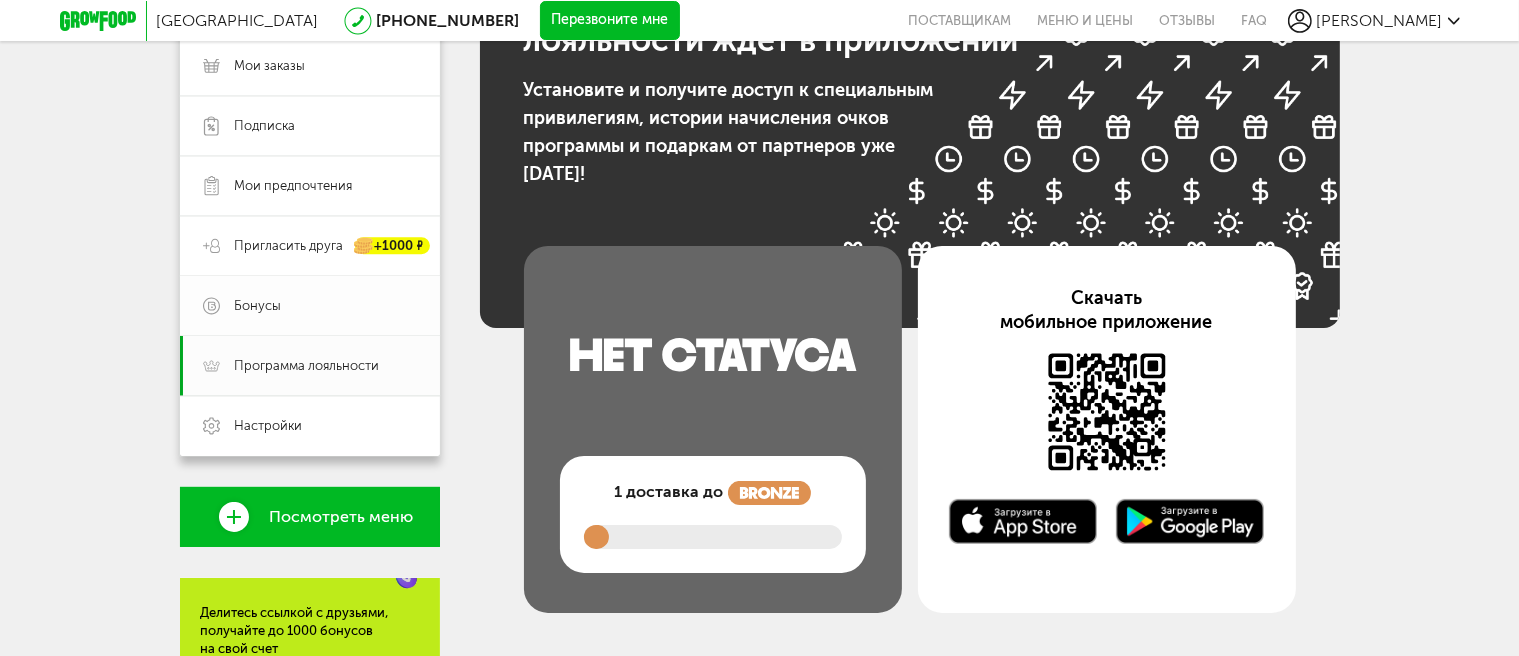 click on "Бонусы" at bounding box center [326, 306] 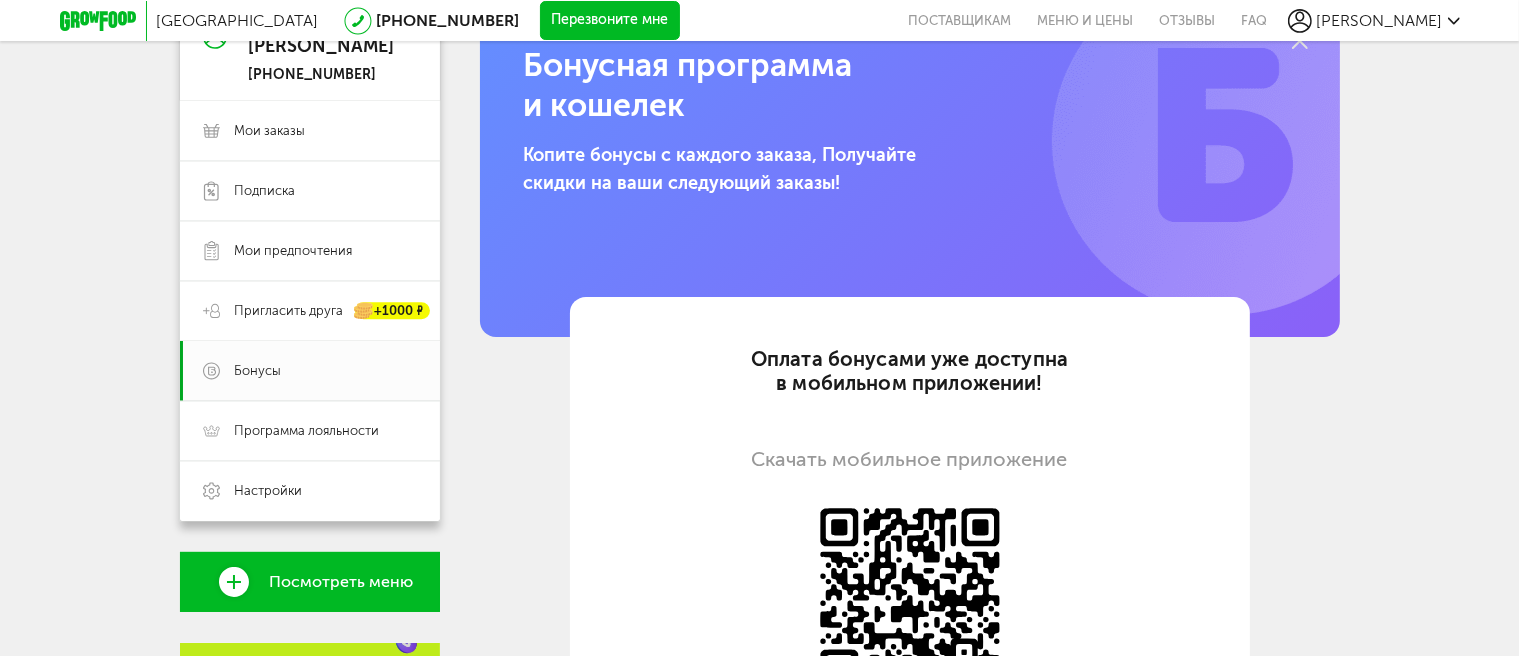scroll, scrollTop: 200, scrollLeft: 0, axis: vertical 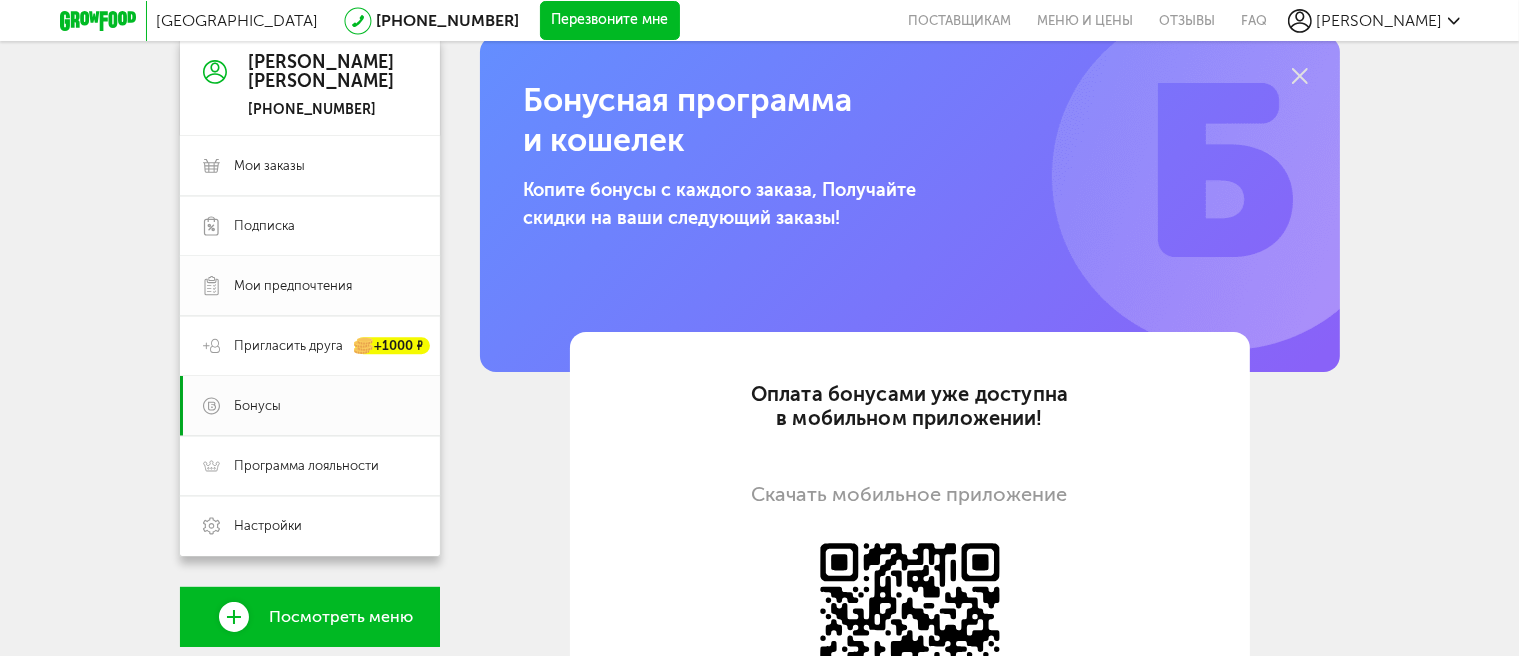 click on "Мои предпочтения" at bounding box center [310, 286] 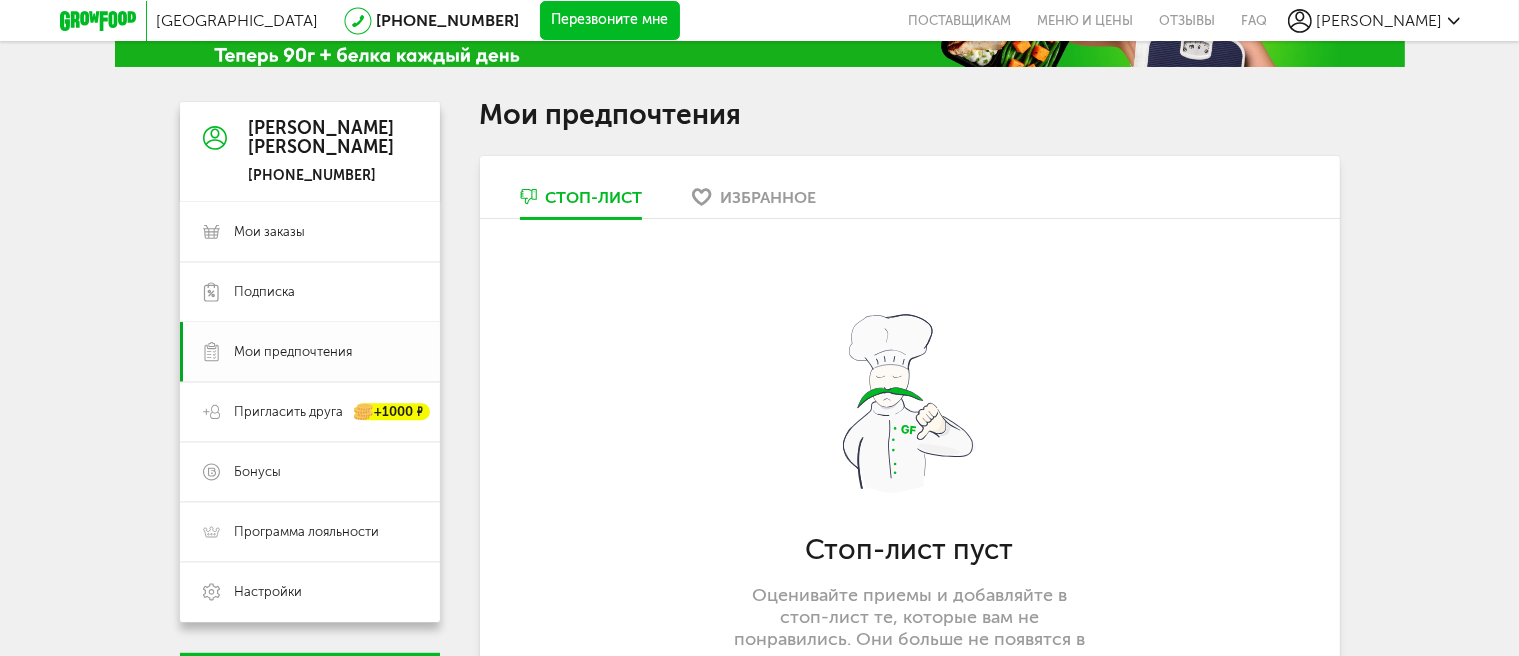 scroll, scrollTop: 100, scrollLeft: 0, axis: vertical 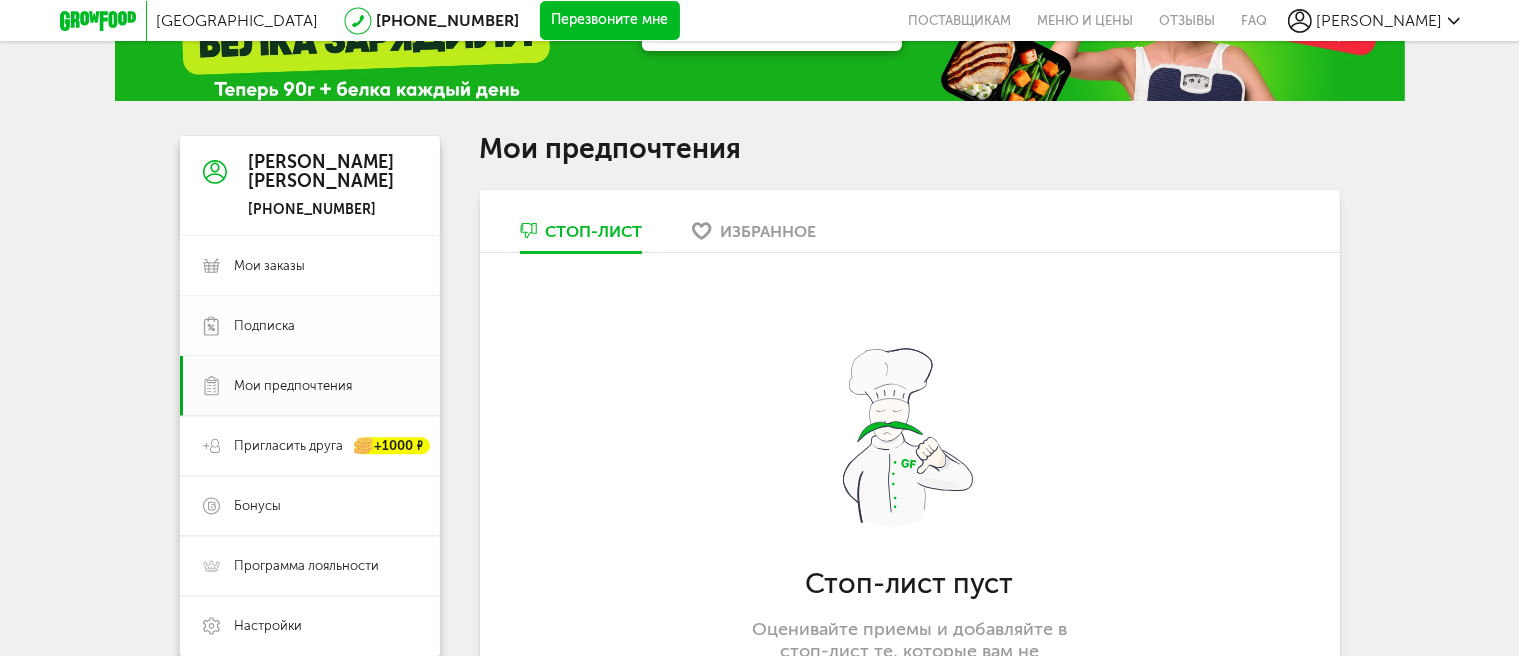 click on "Подписка" at bounding box center (326, 326) 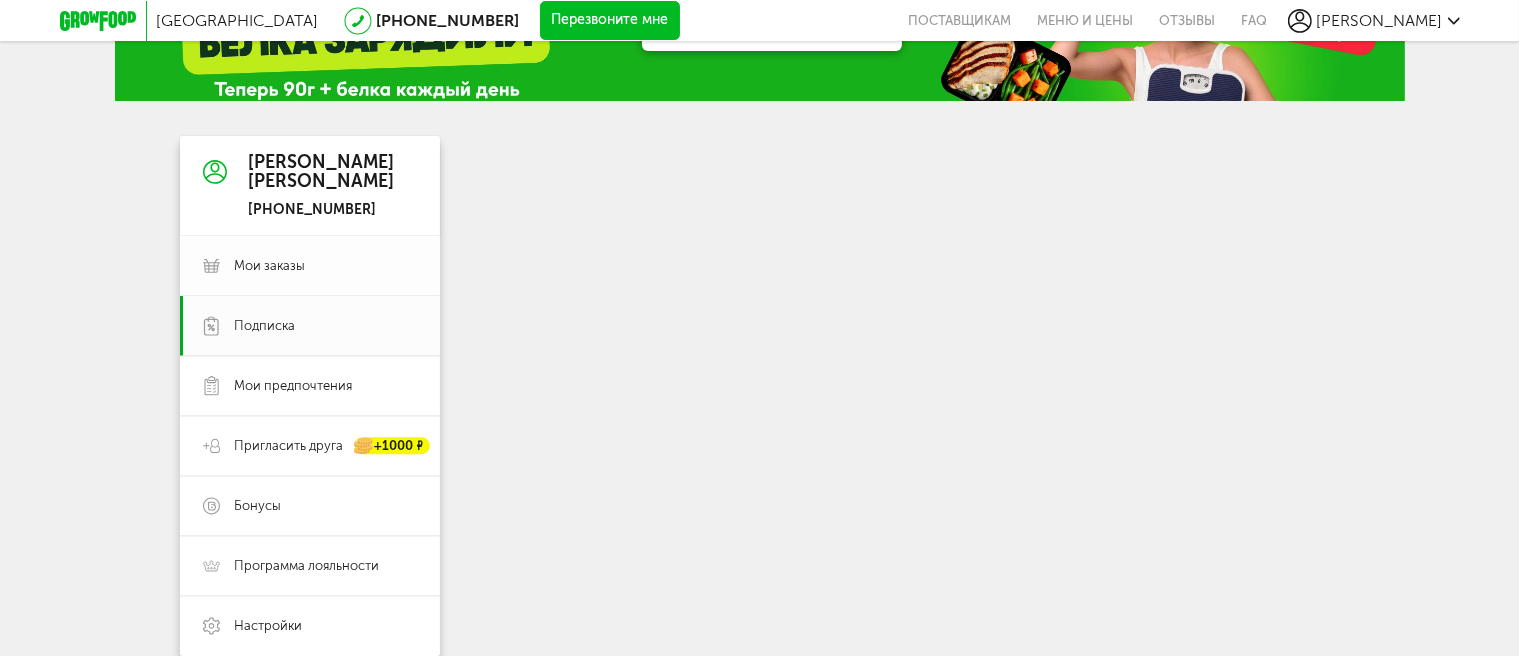 click on "Мои заказы" at bounding box center (270, 266) 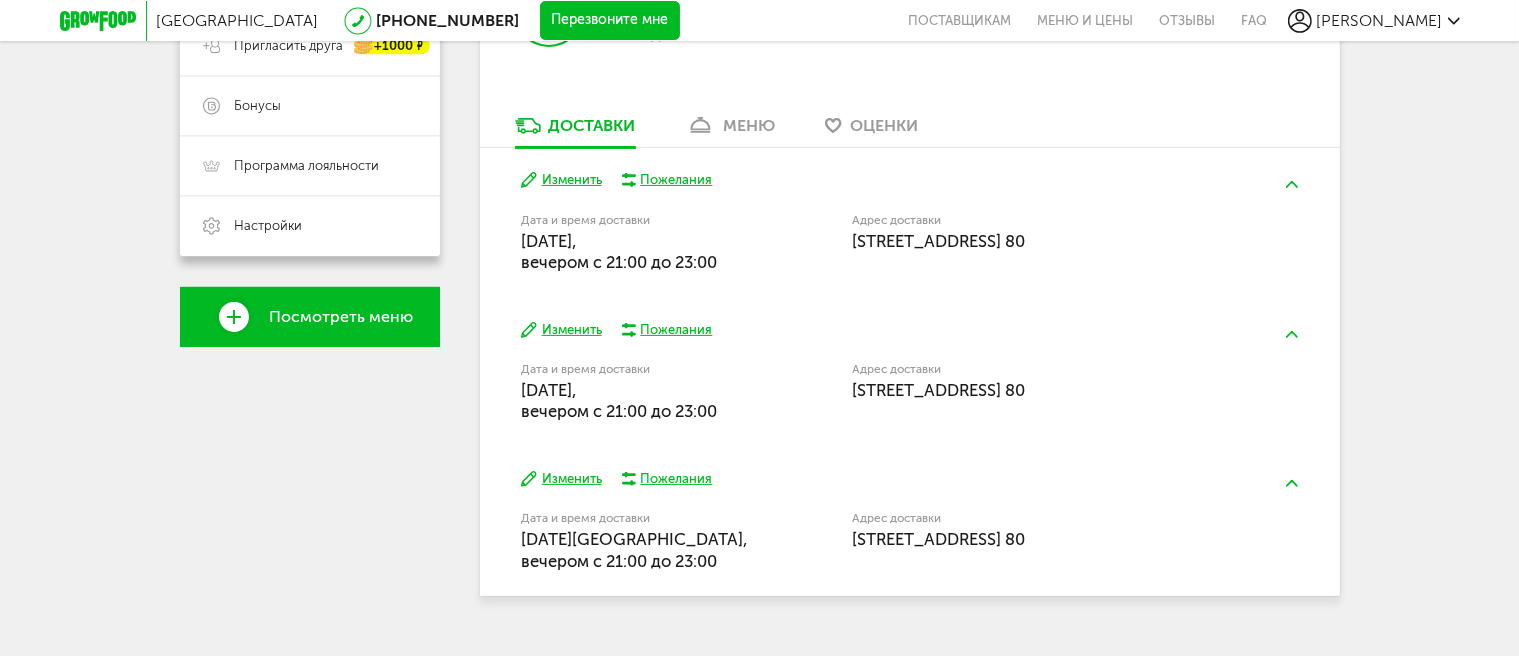 scroll, scrollTop: 541, scrollLeft: 0, axis: vertical 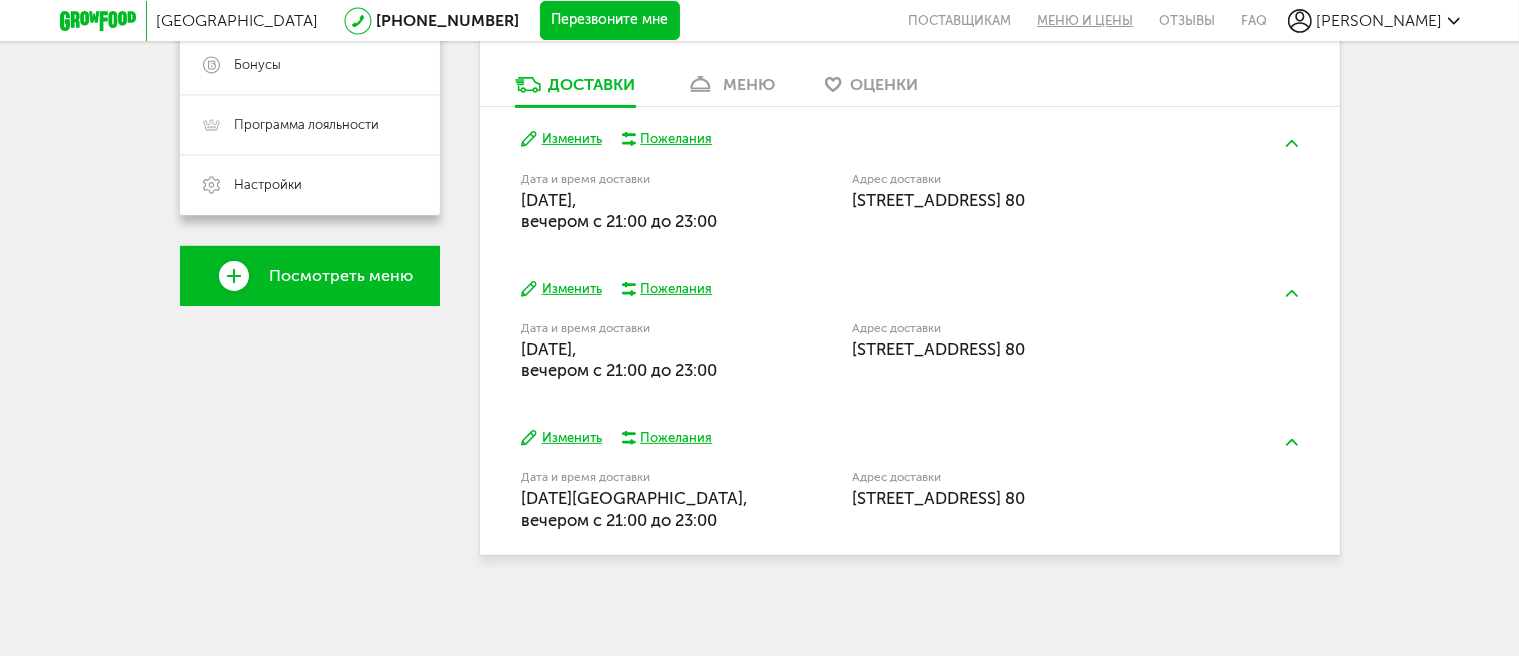 click on "Меню и цены" at bounding box center (1086, 20) 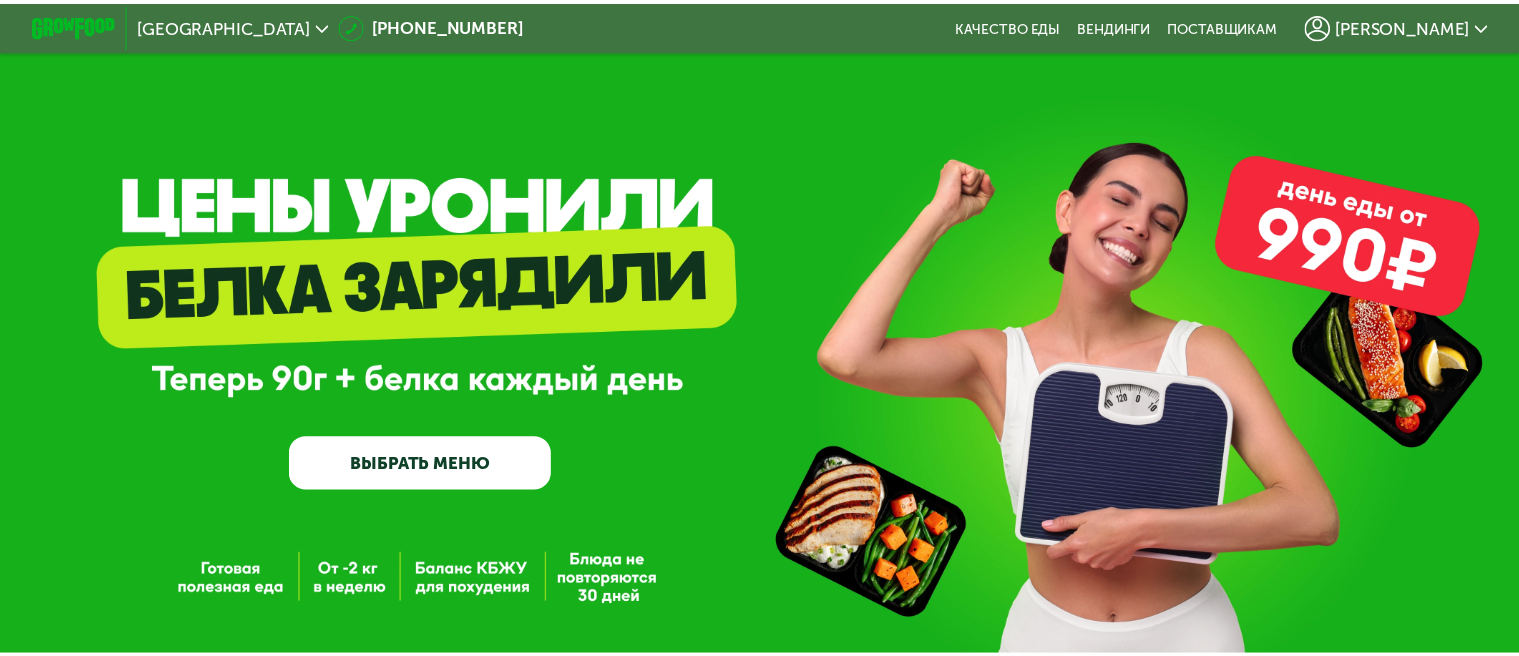 scroll, scrollTop: 0, scrollLeft: 0, axis: both 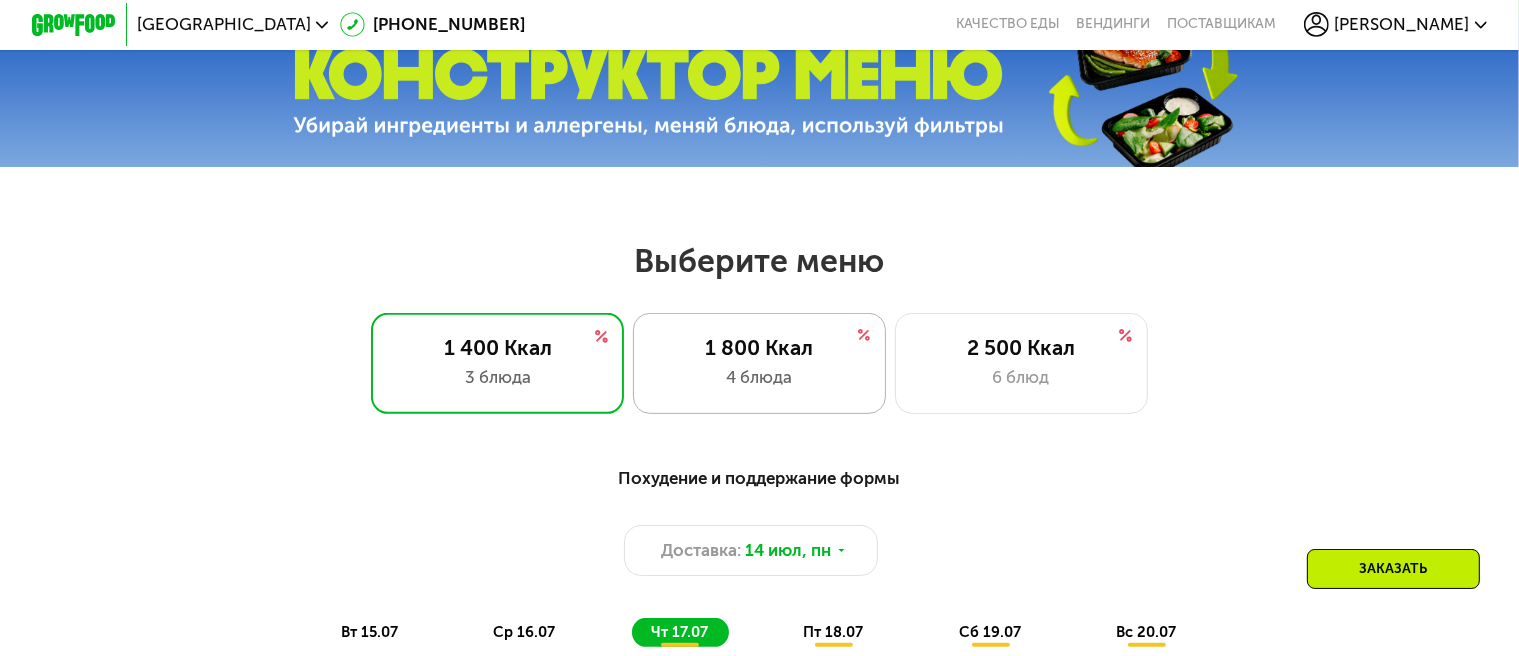 click on "4 блюда" at bounding box center [759, 377] 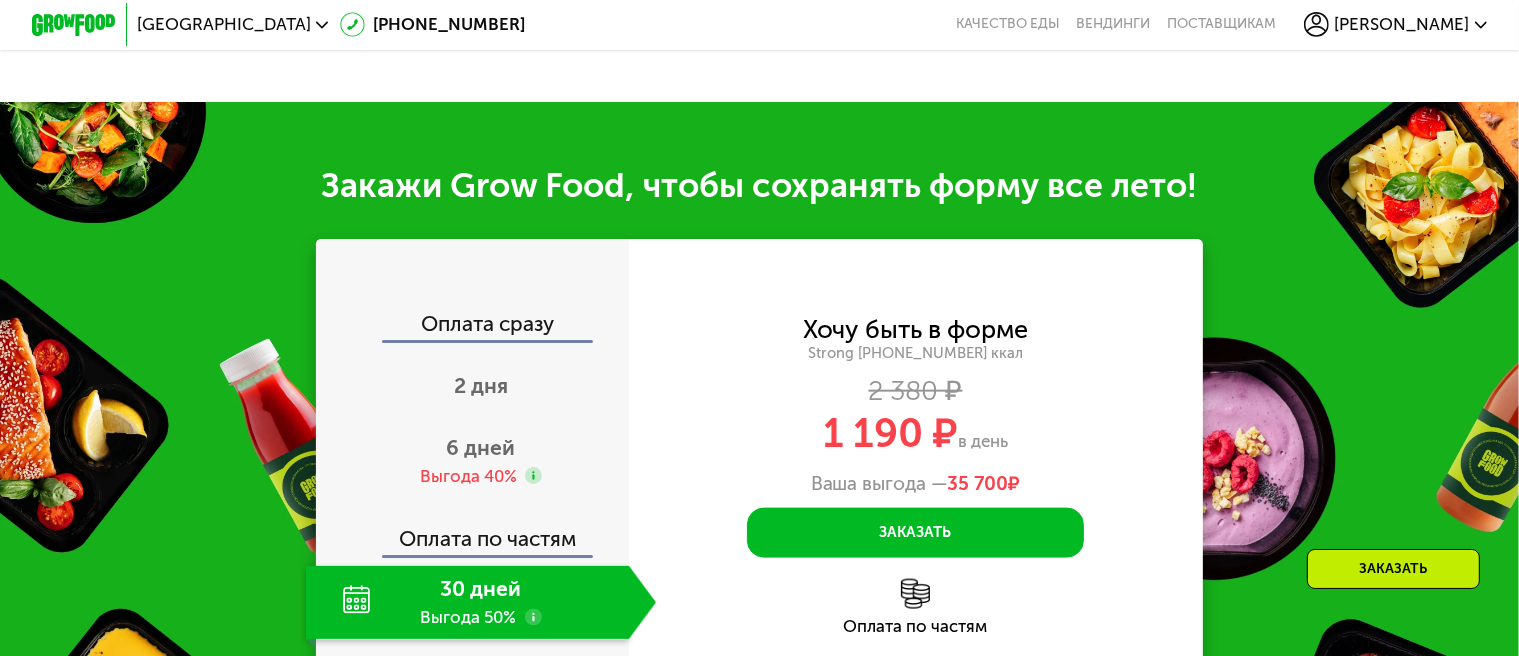 scroll, scrollTop: 2500, scrollLeft: 0, axis: vertical 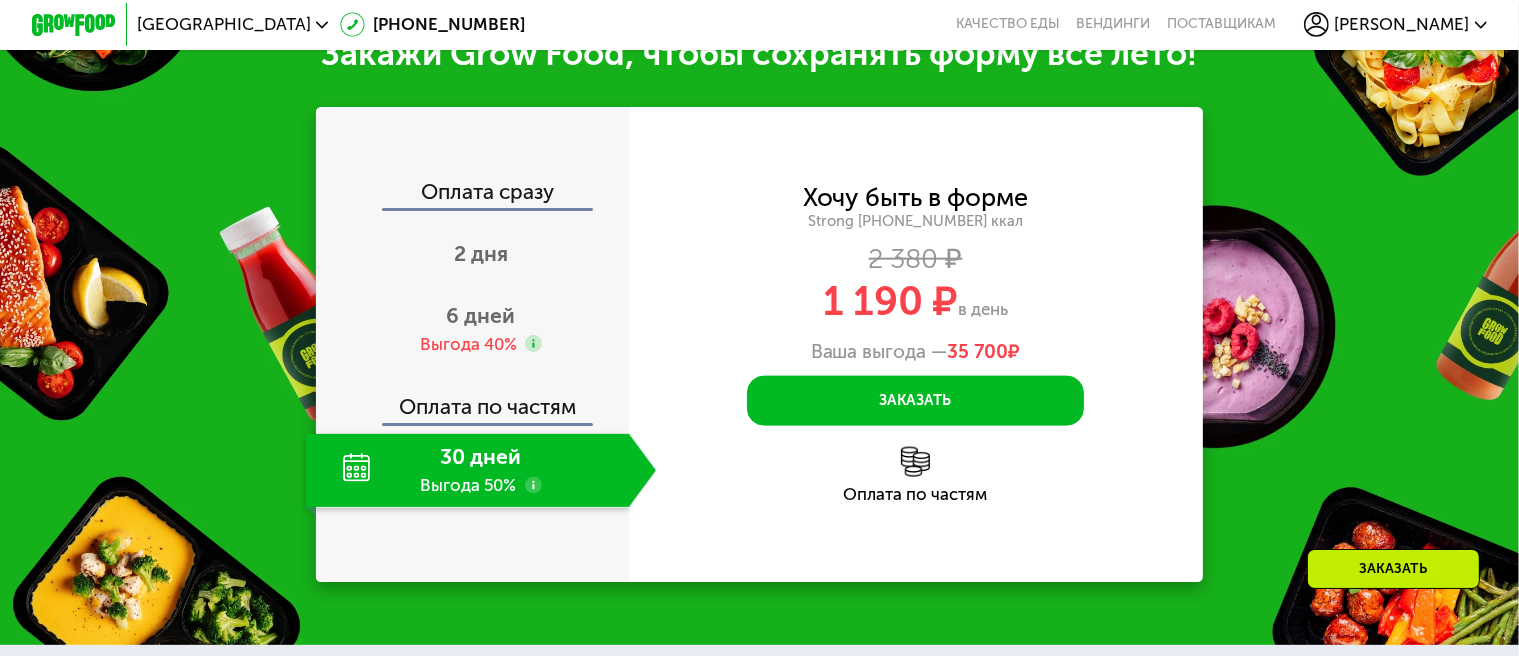 click 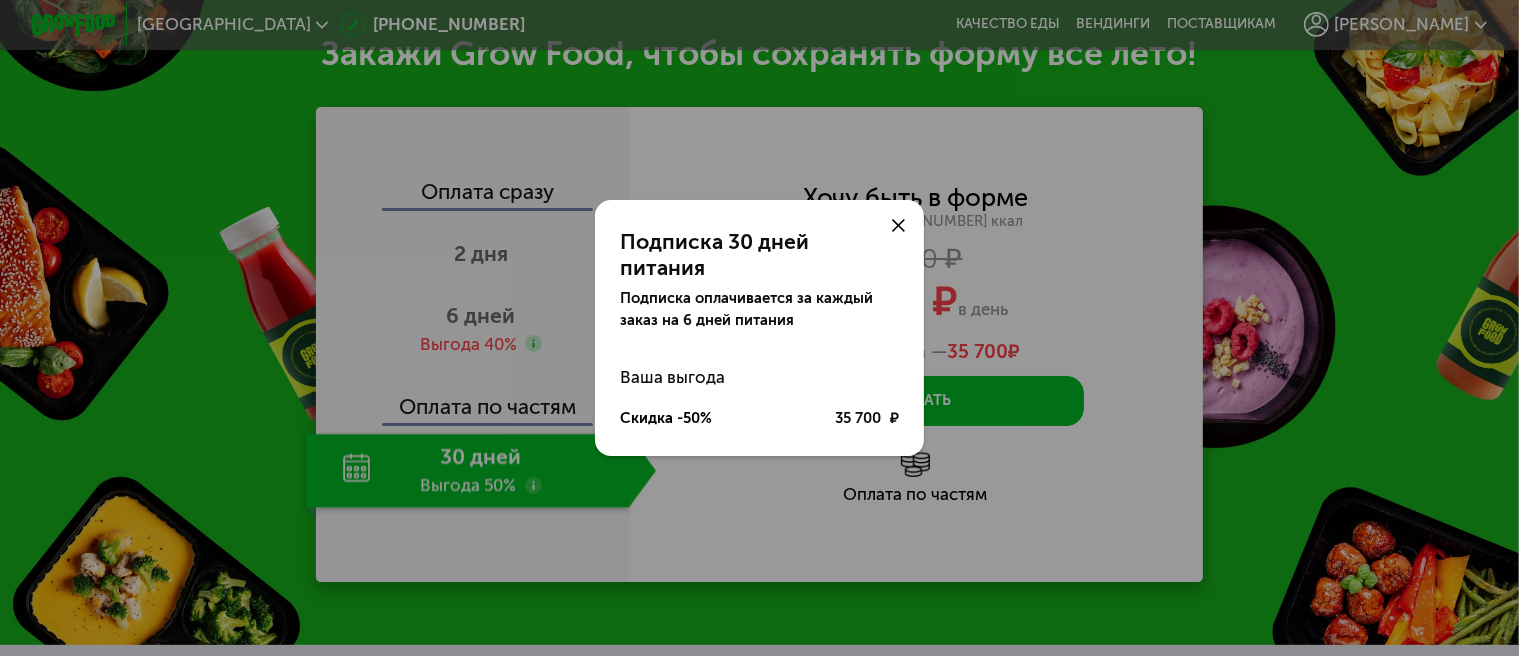 scroll, scrollTop: 0, scrollLeft: 0, axis: both 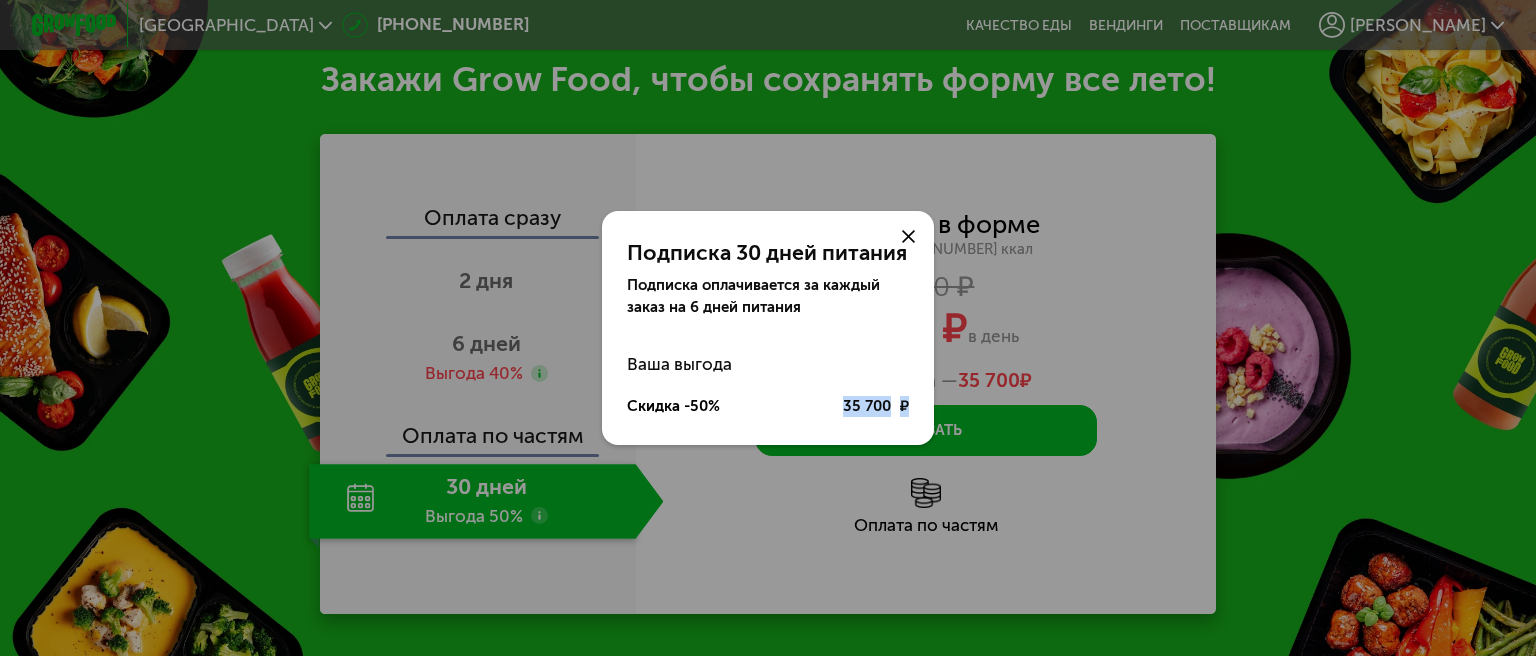 drag, startPoint x: 841, startPoint y: 409, endPoint x: 905, endPoint y: 404, distance: 64.195015 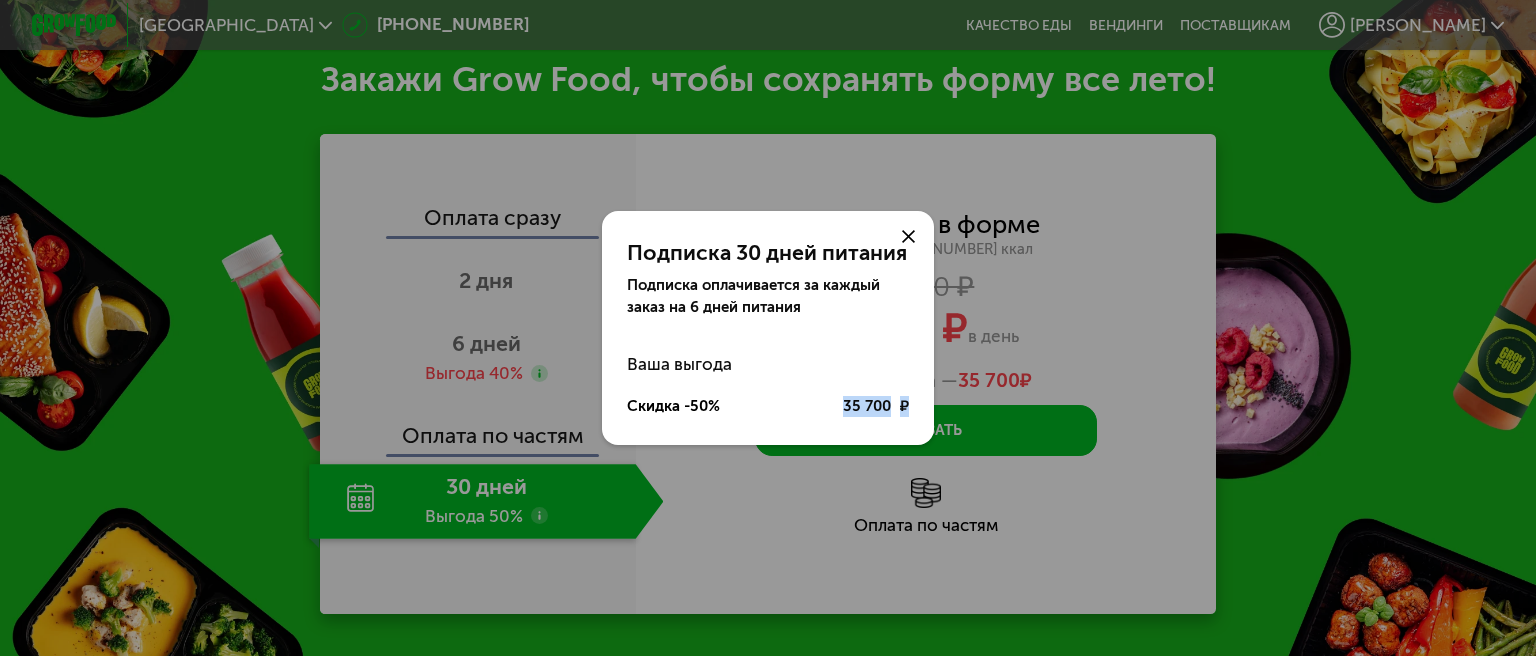 click on "35 700 ₽" 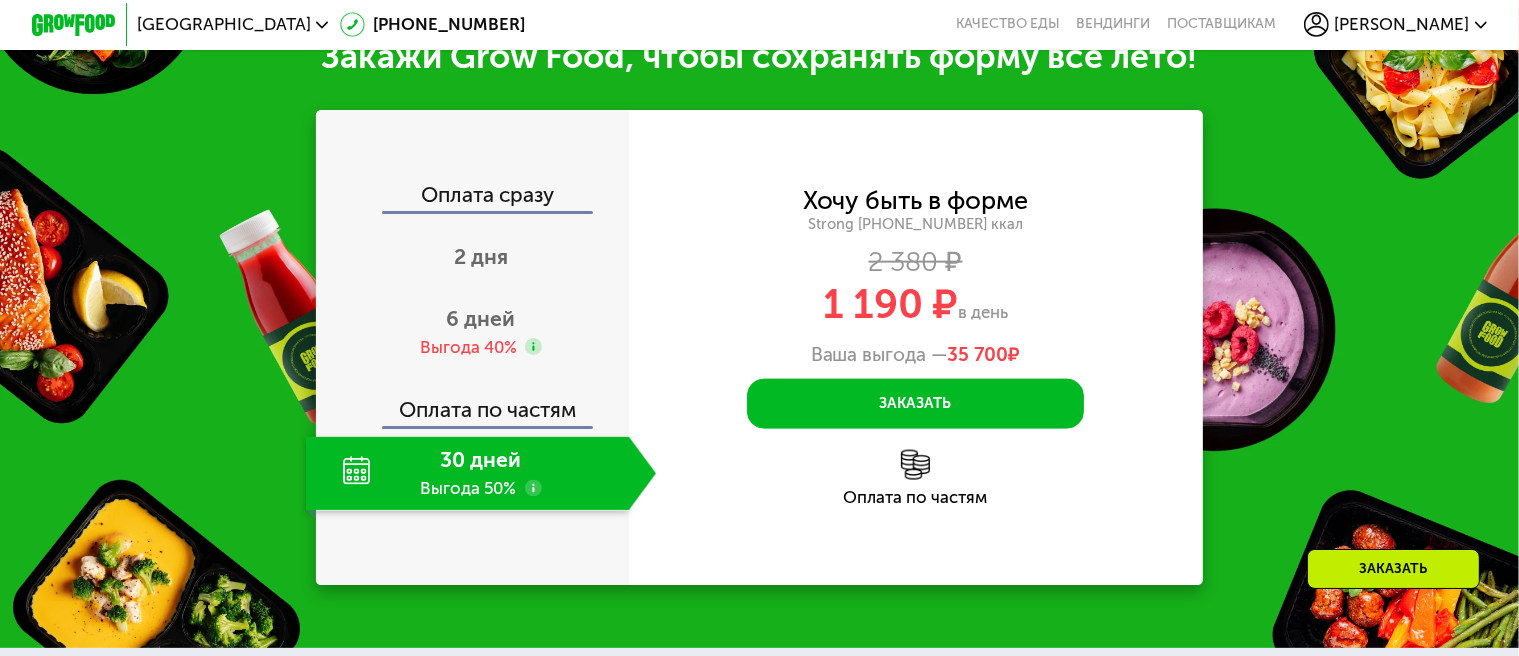 scroll, scrollTop: 2500, scrollLeft: 0, axis: vertical 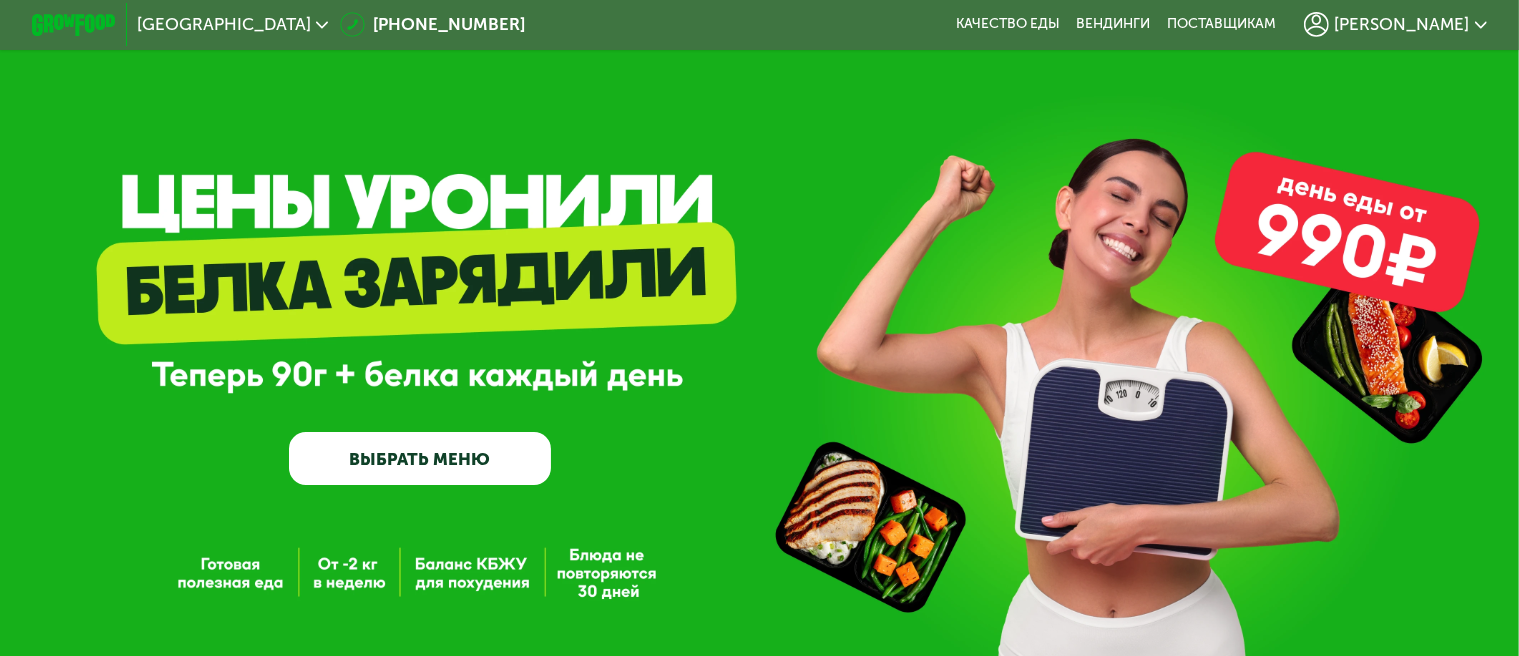 click on "[PERSON_NAME]" at bounding box center (1401, 24) 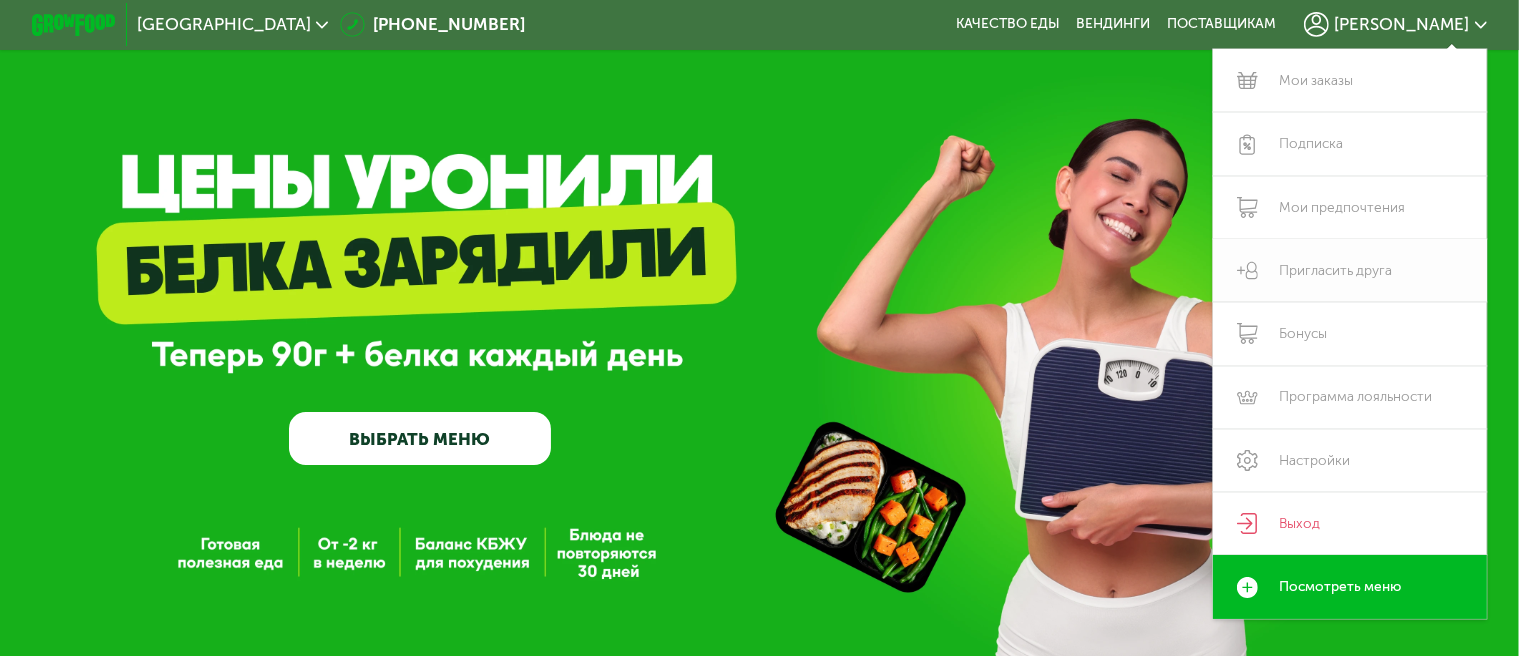 scroll, scrollTop: 0, scrollLeft: 0, axis: both 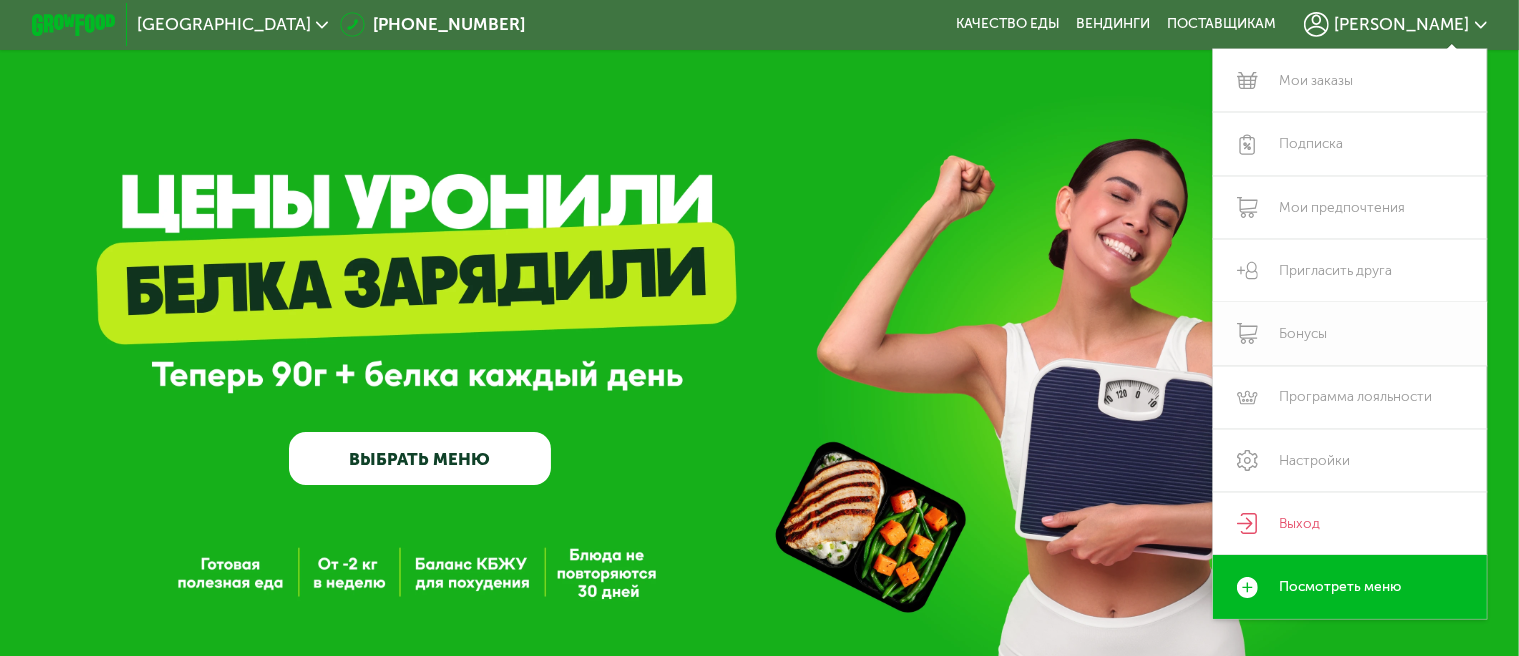 click on "Бонусы" at bounding box center [1350, 333] 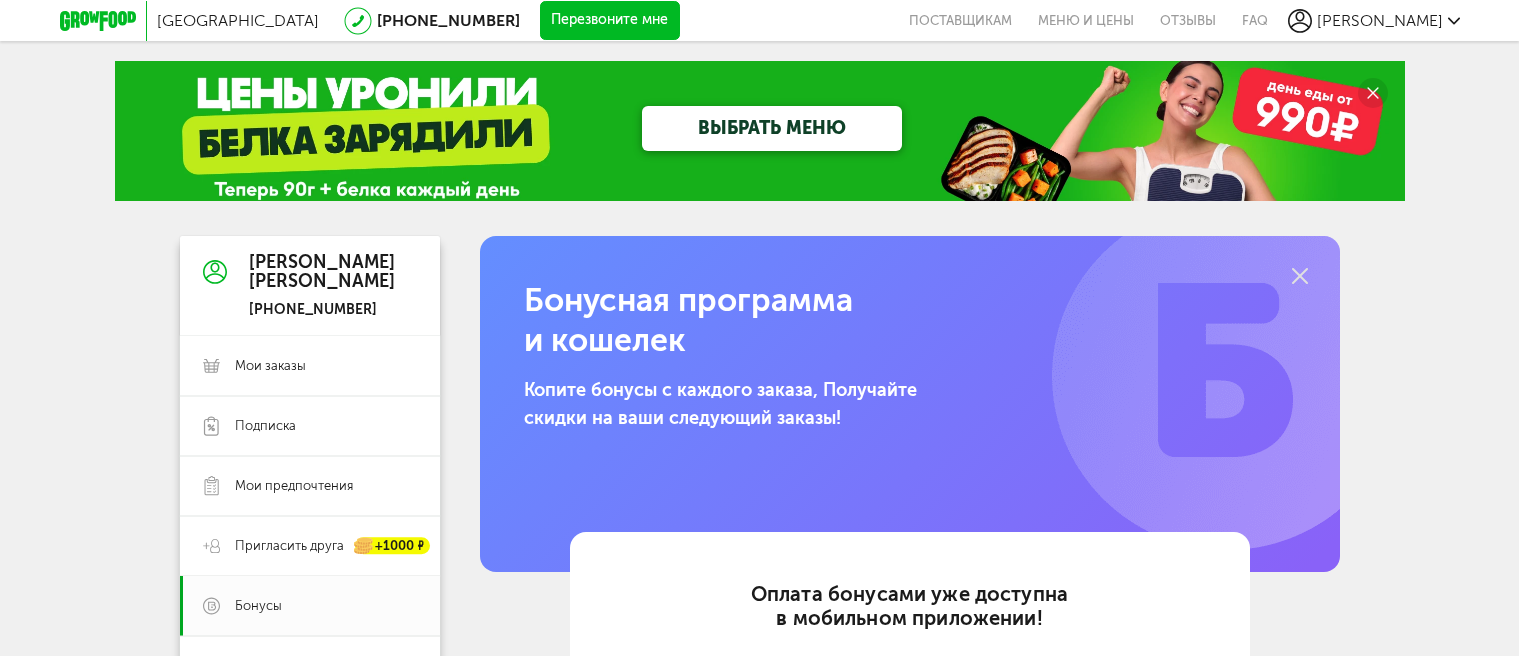 scroll, scrollTop: 0, scrollLeft: 0, axis: both 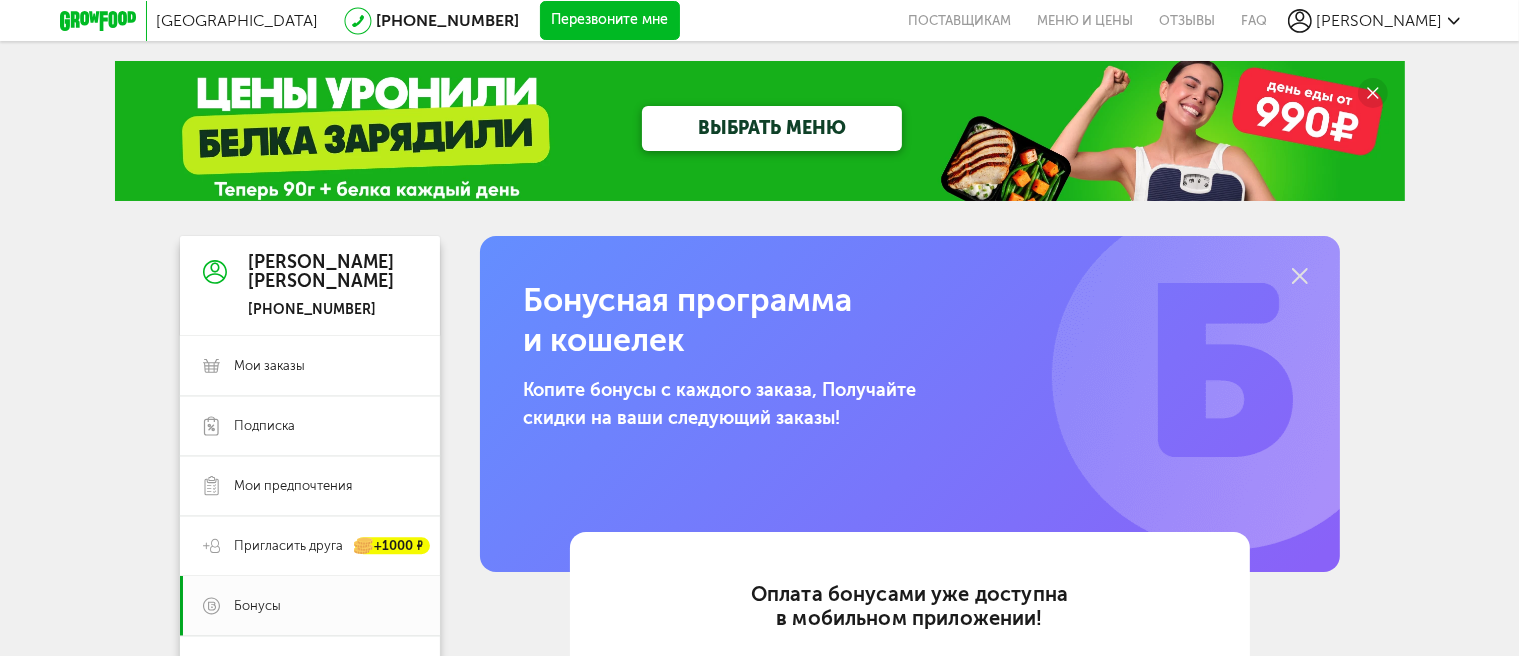 click 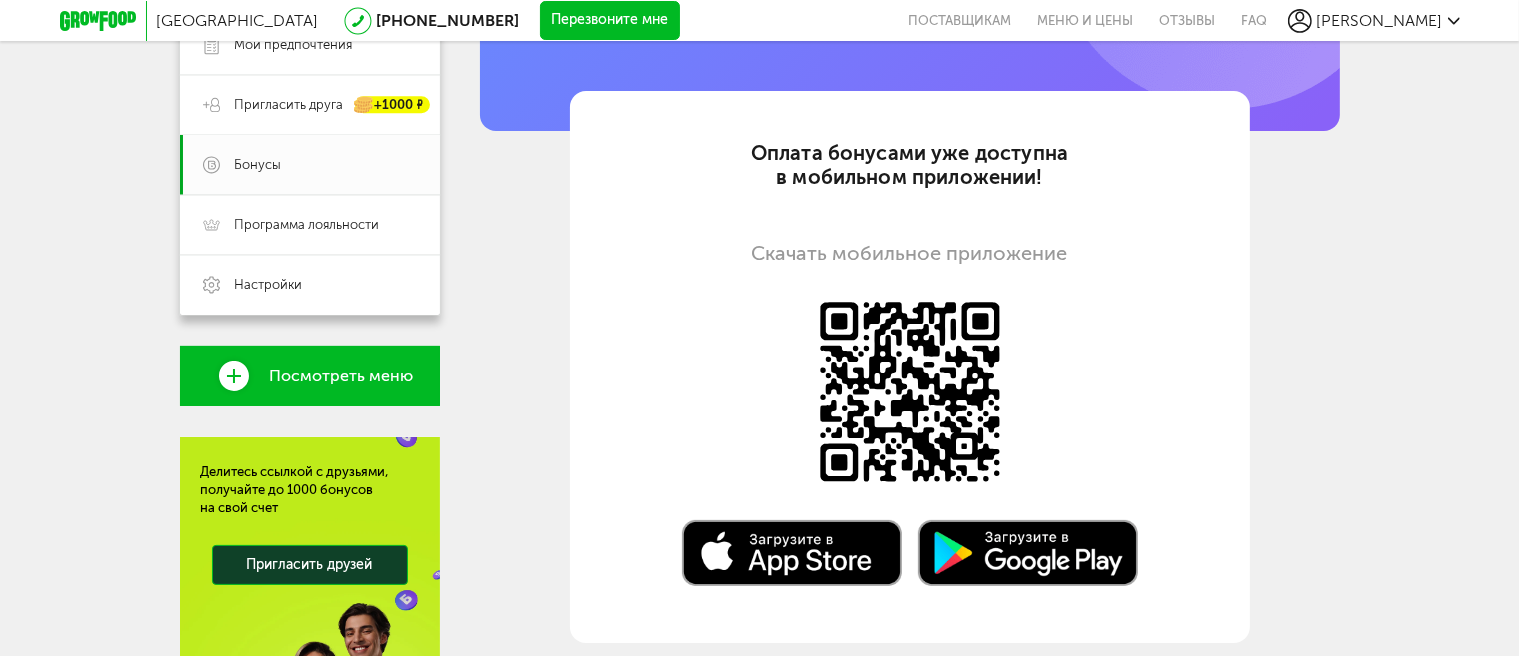 scroll, scrollTop: 0, scrollLeft: 0, axis: both 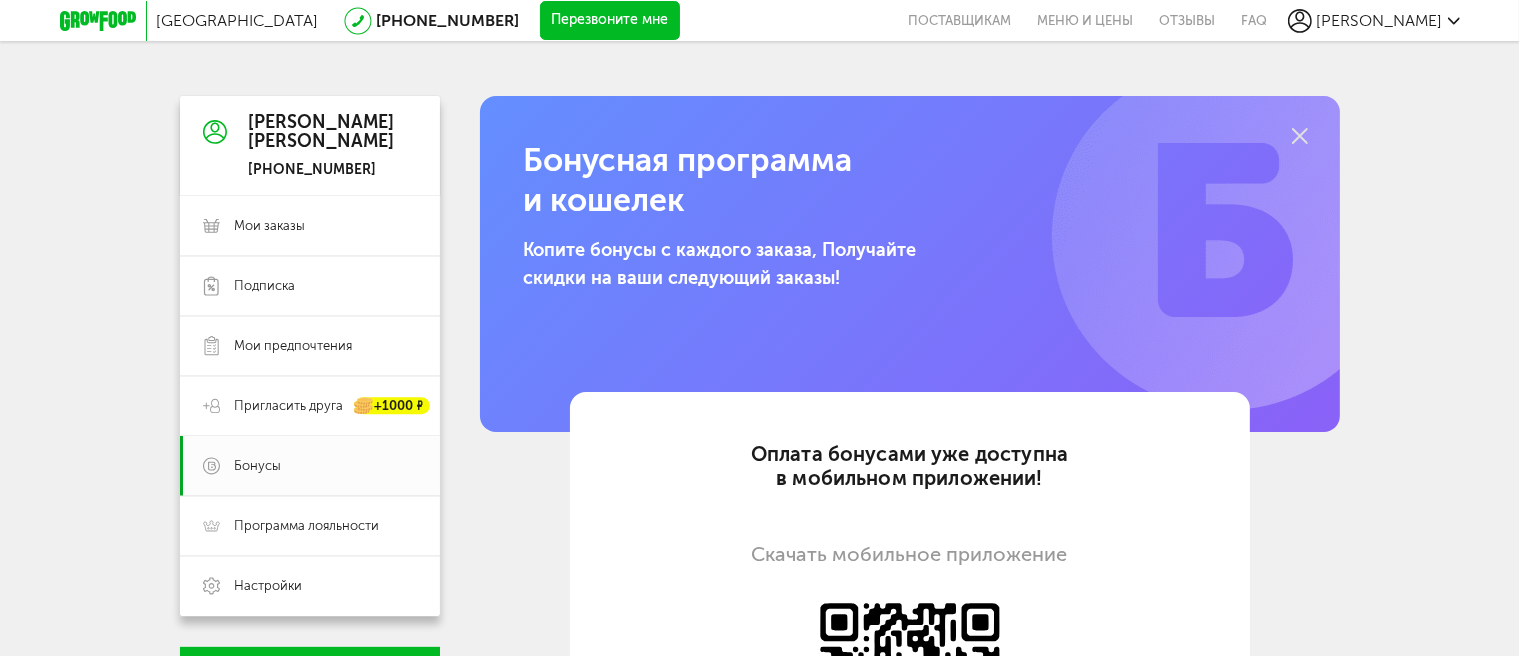 click 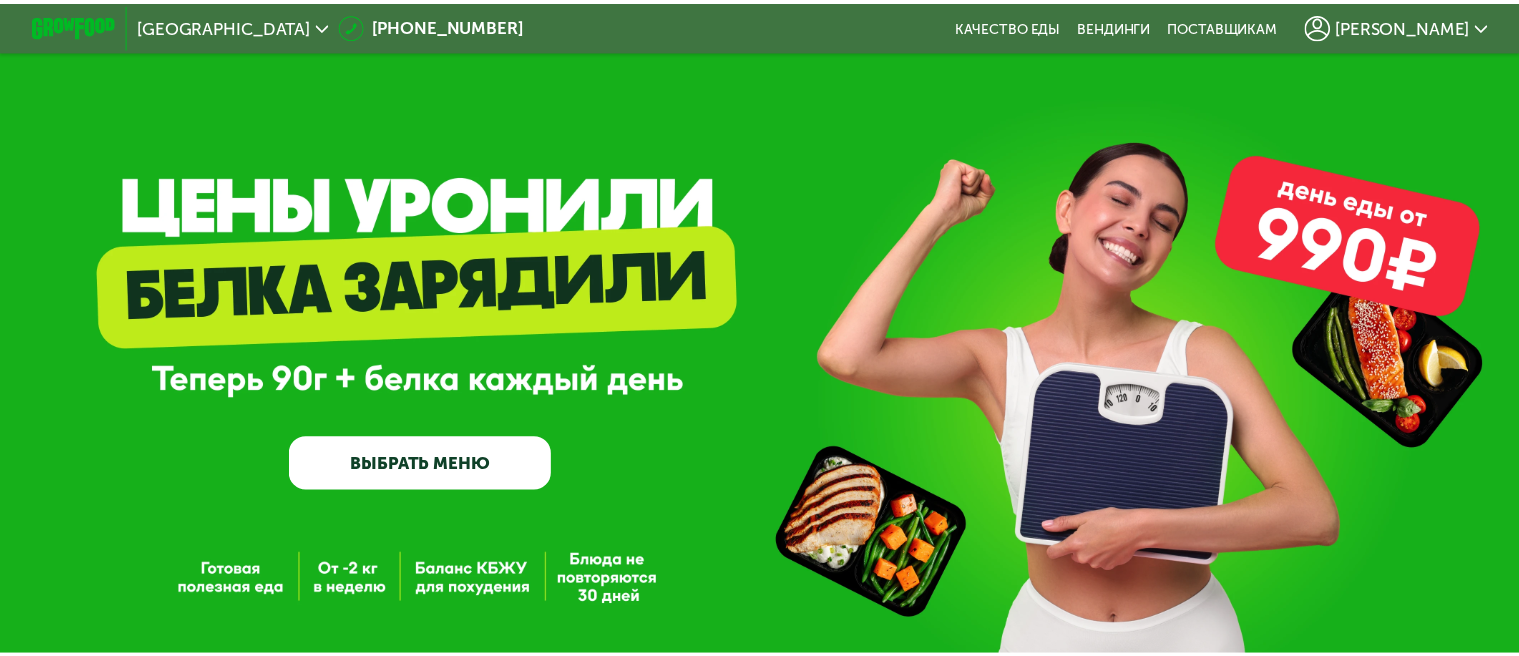 scroll, scrollTop: 0, scrollLeft: 0, axis: both 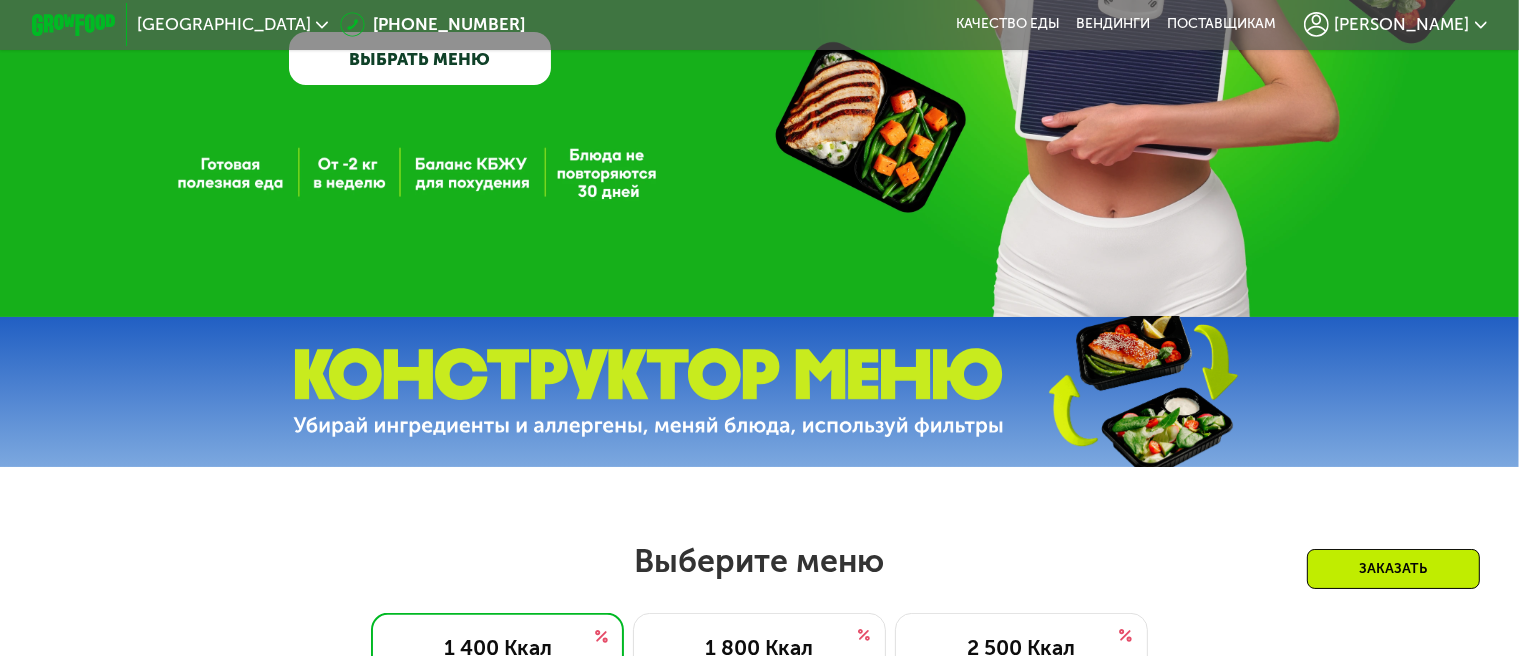 click at bounding box center (1141, 392) 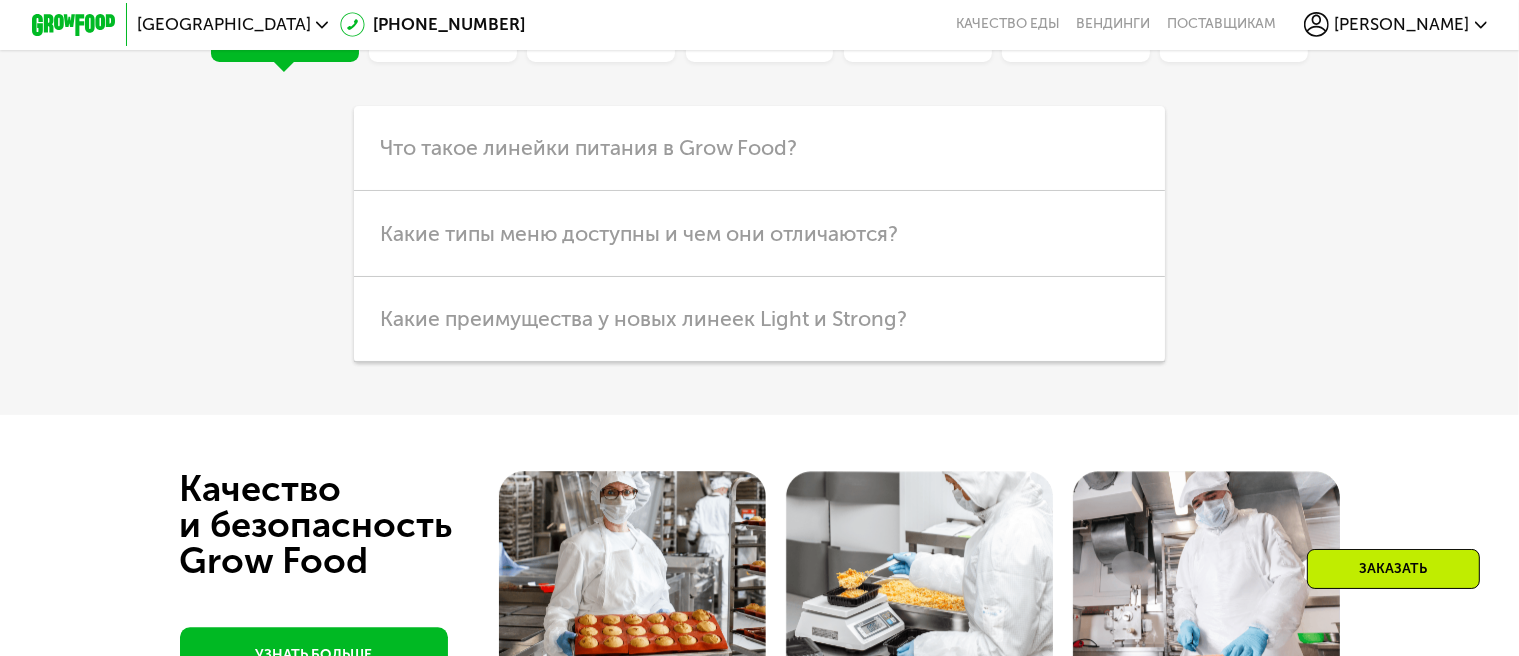 scroll, scrollTop: 5300, scrollLeft: 0, axis: vertical 